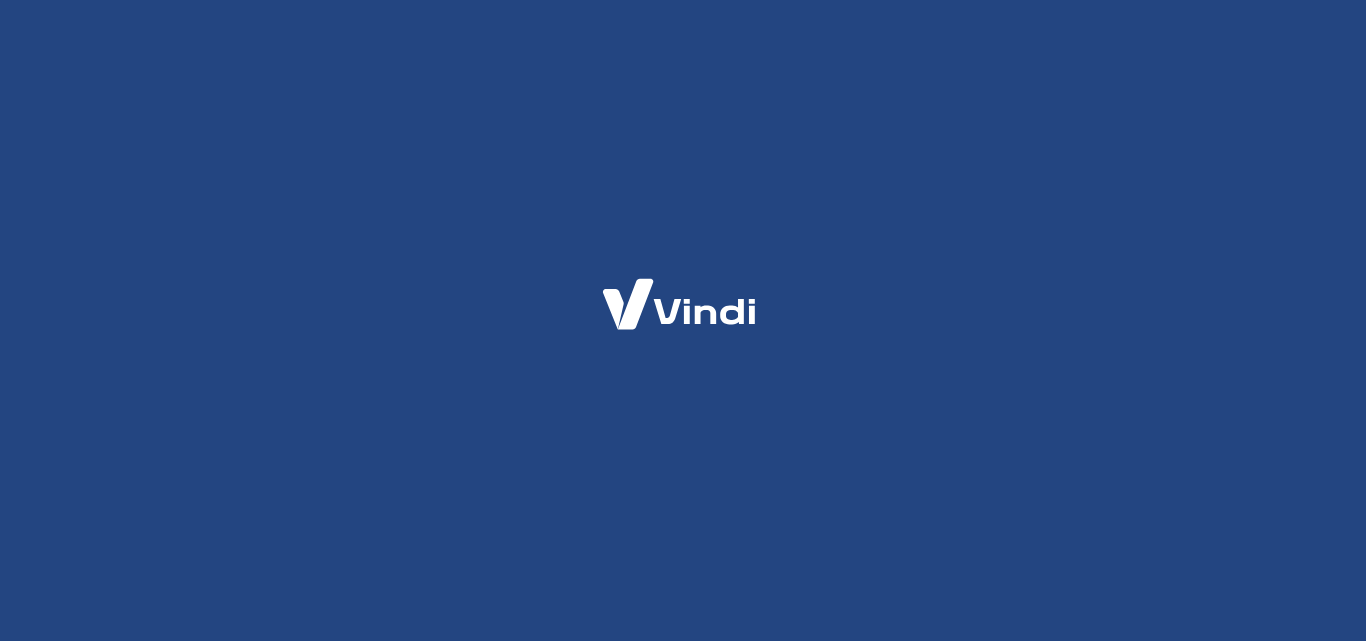 scroll, scrollTop: 0, scrollLeft: 0, axis: both 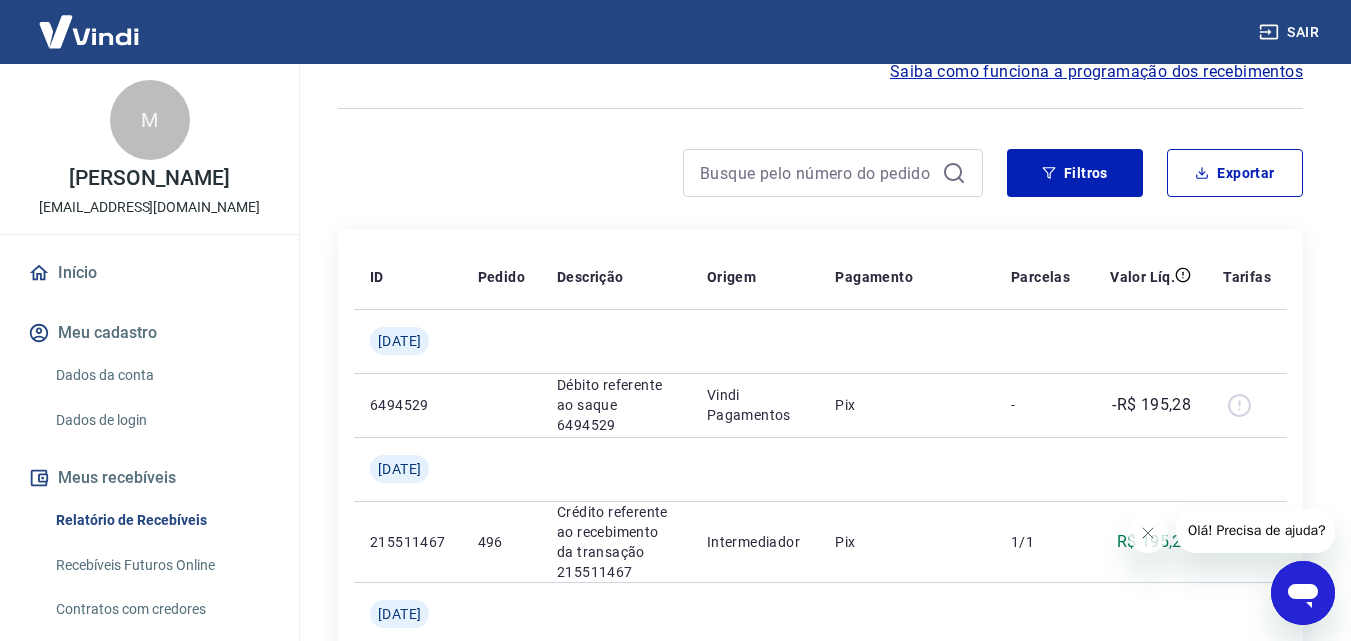 click 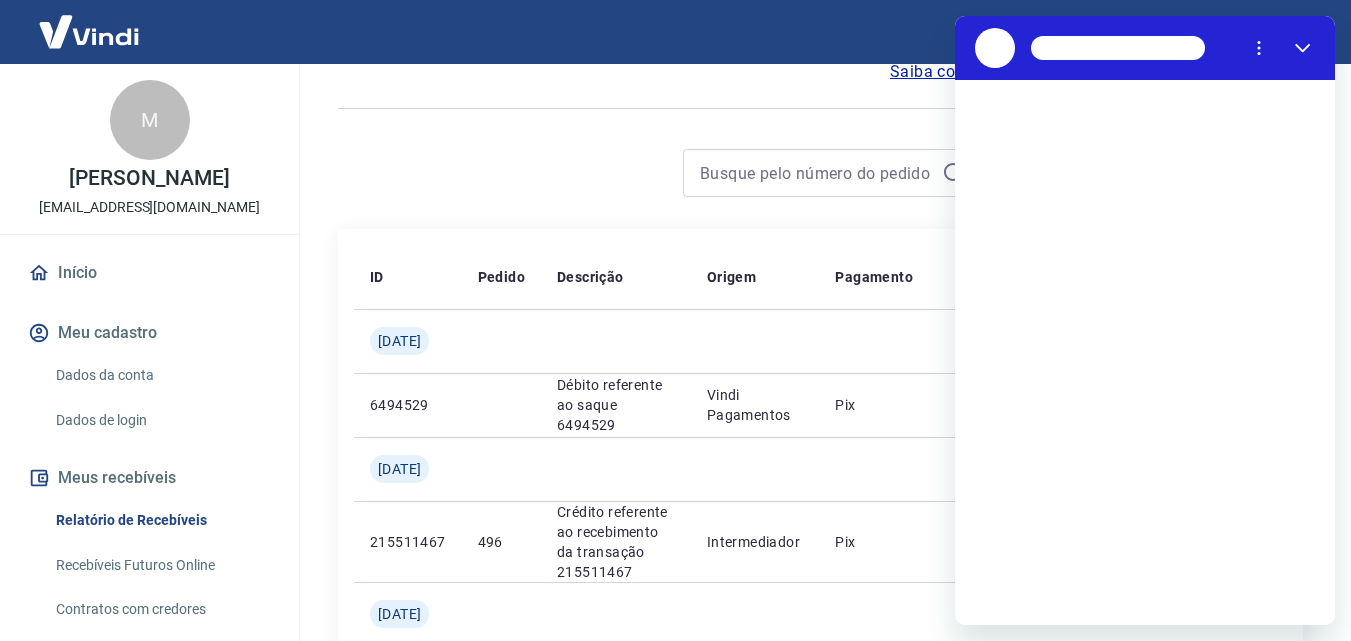scroll, scrollTop: 0, scrollLeft: 0, axis: both 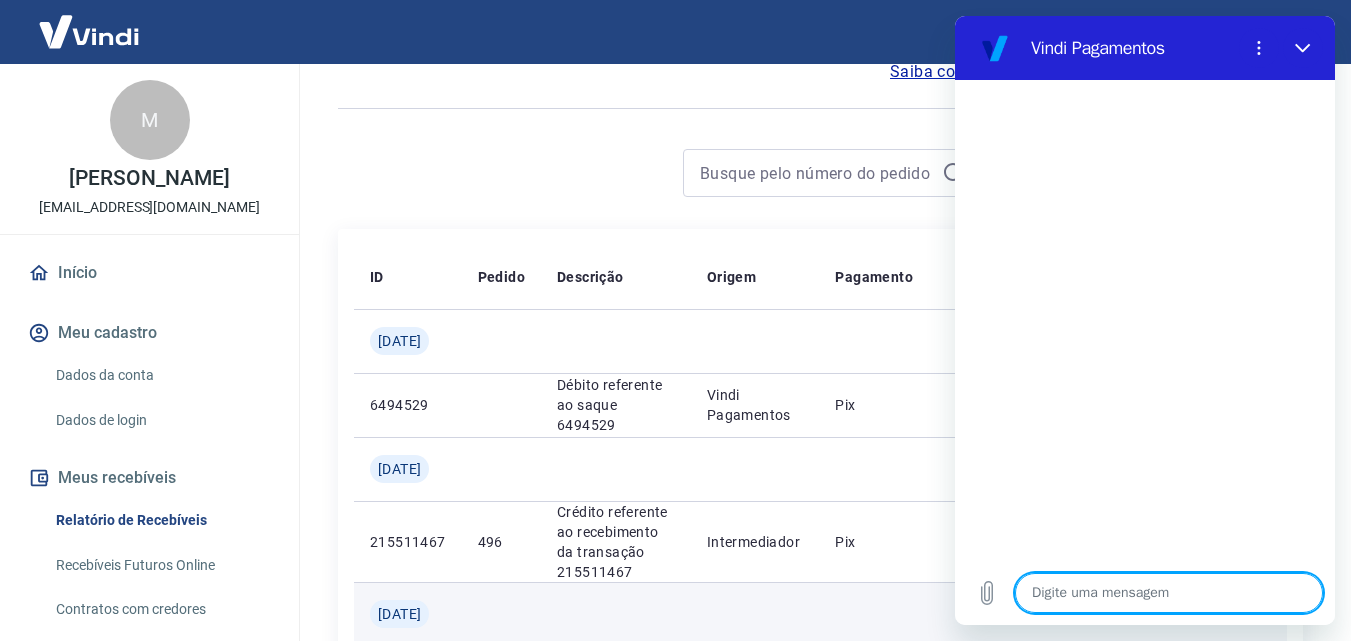 type on "B" 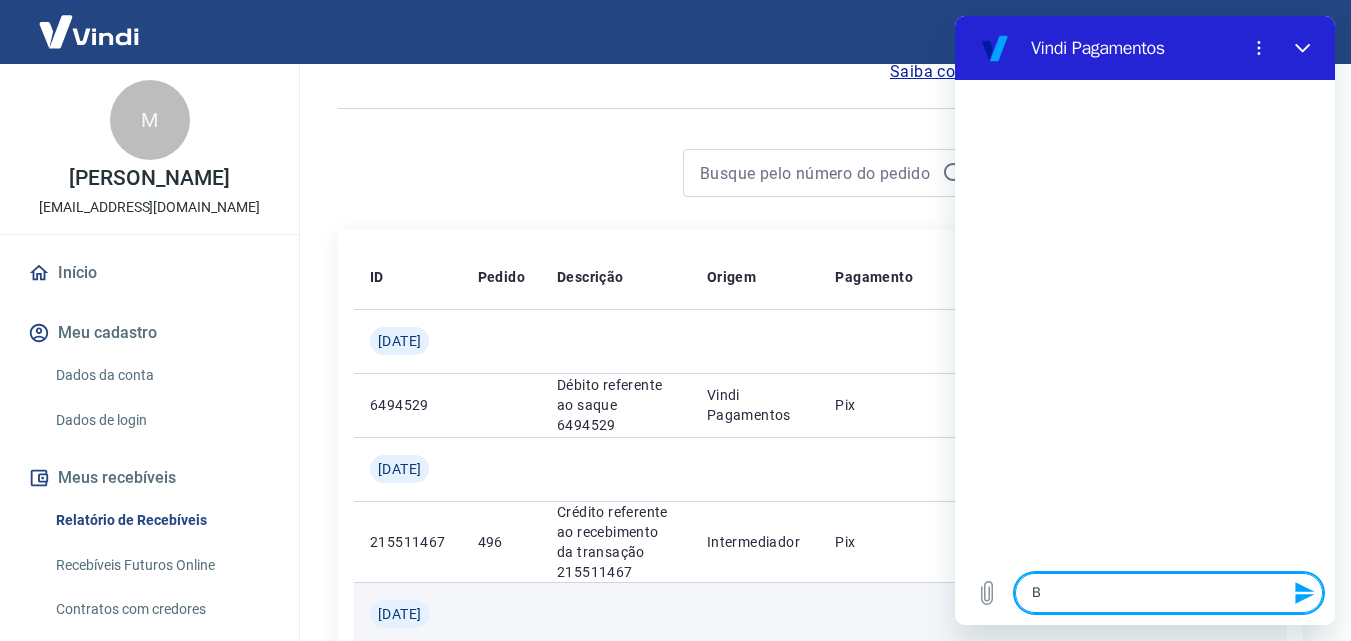 type on "Bo" 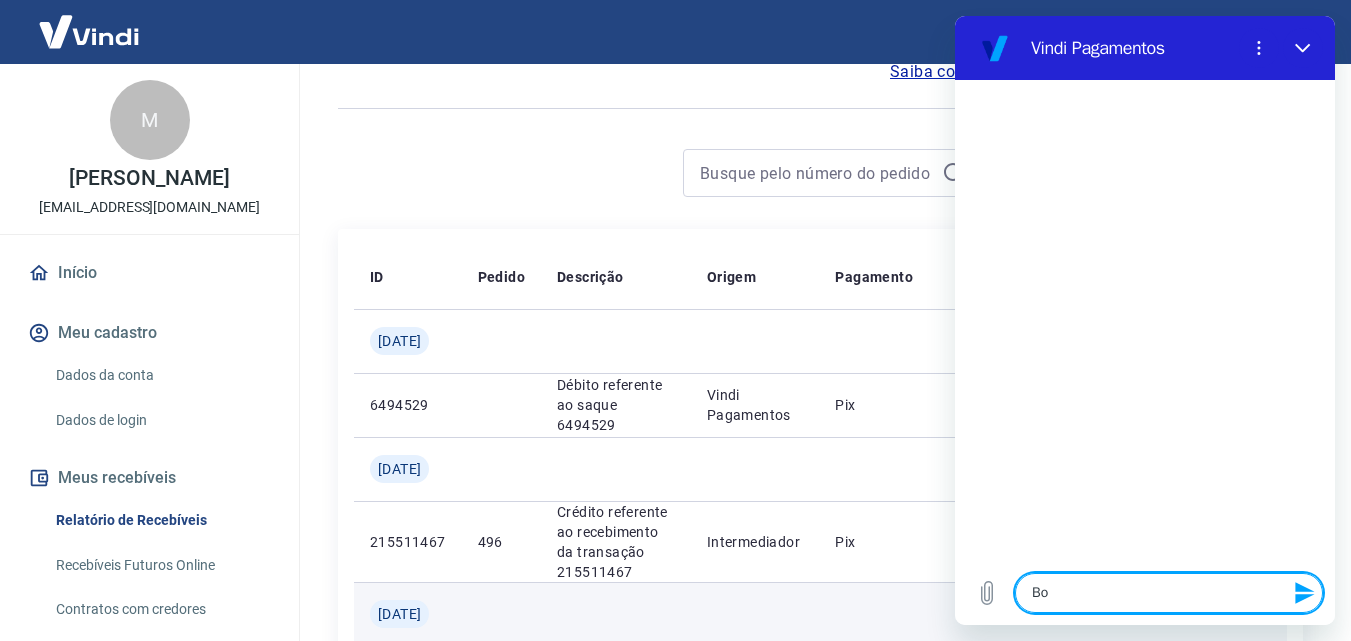 type on "Bom" 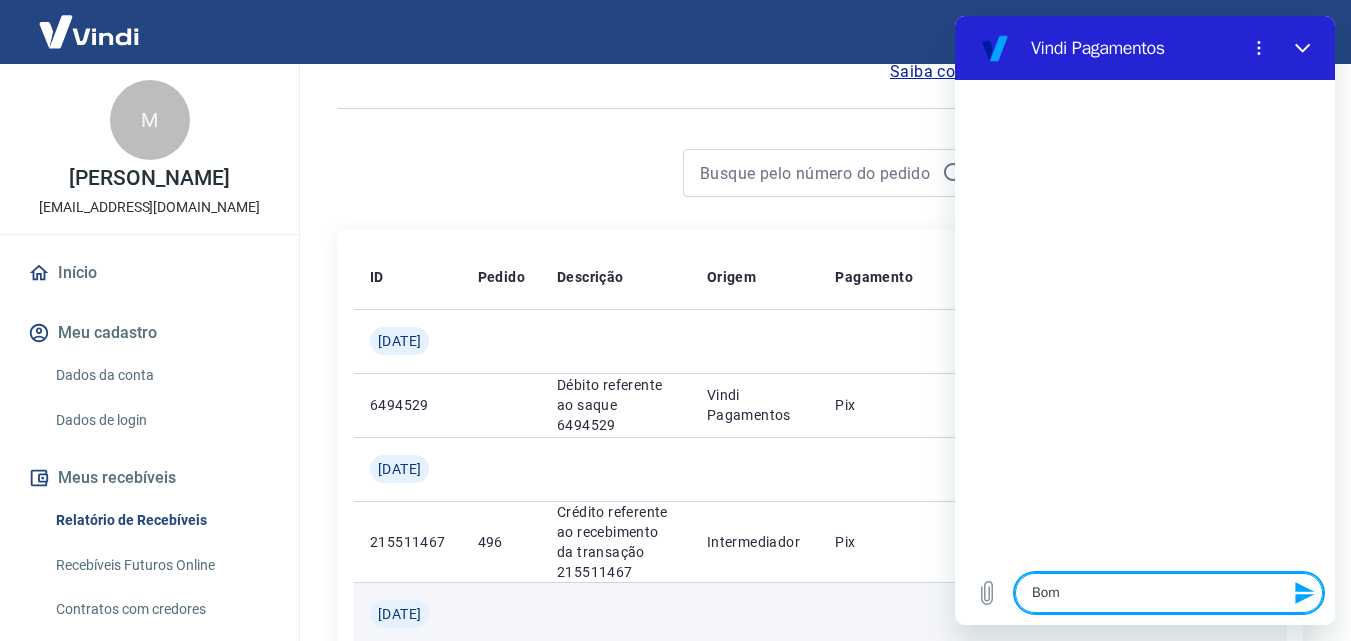 type on "Bom" 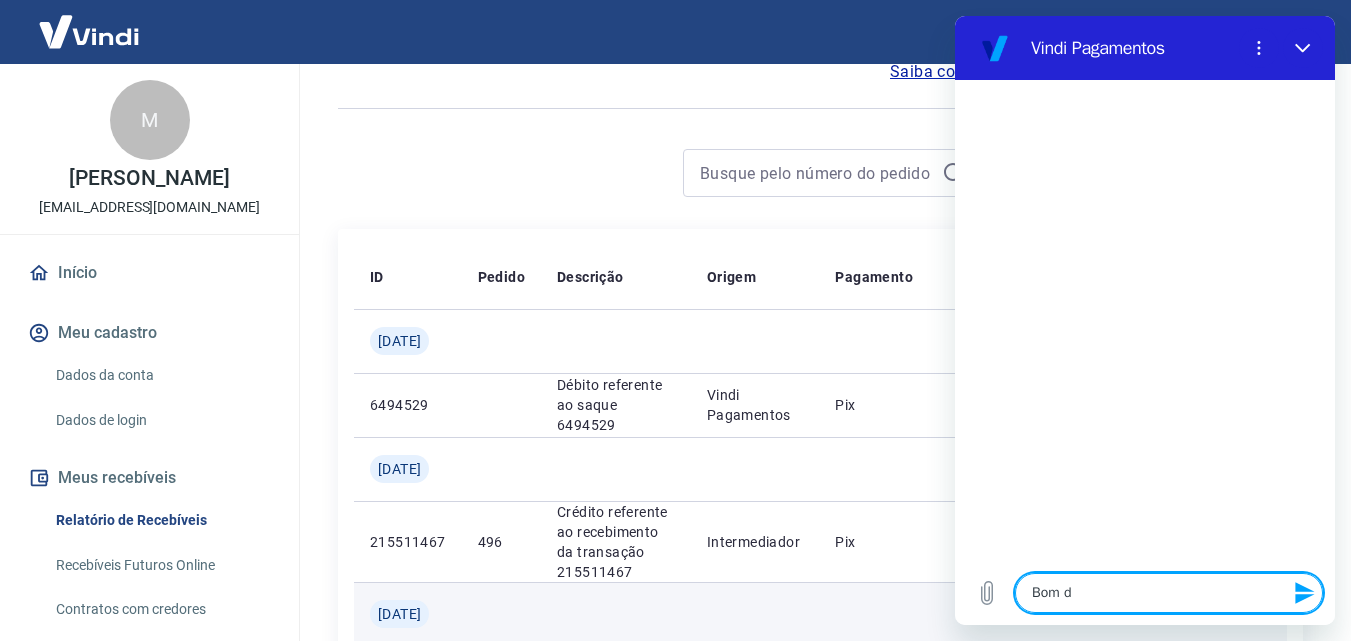 type on "Bom di" 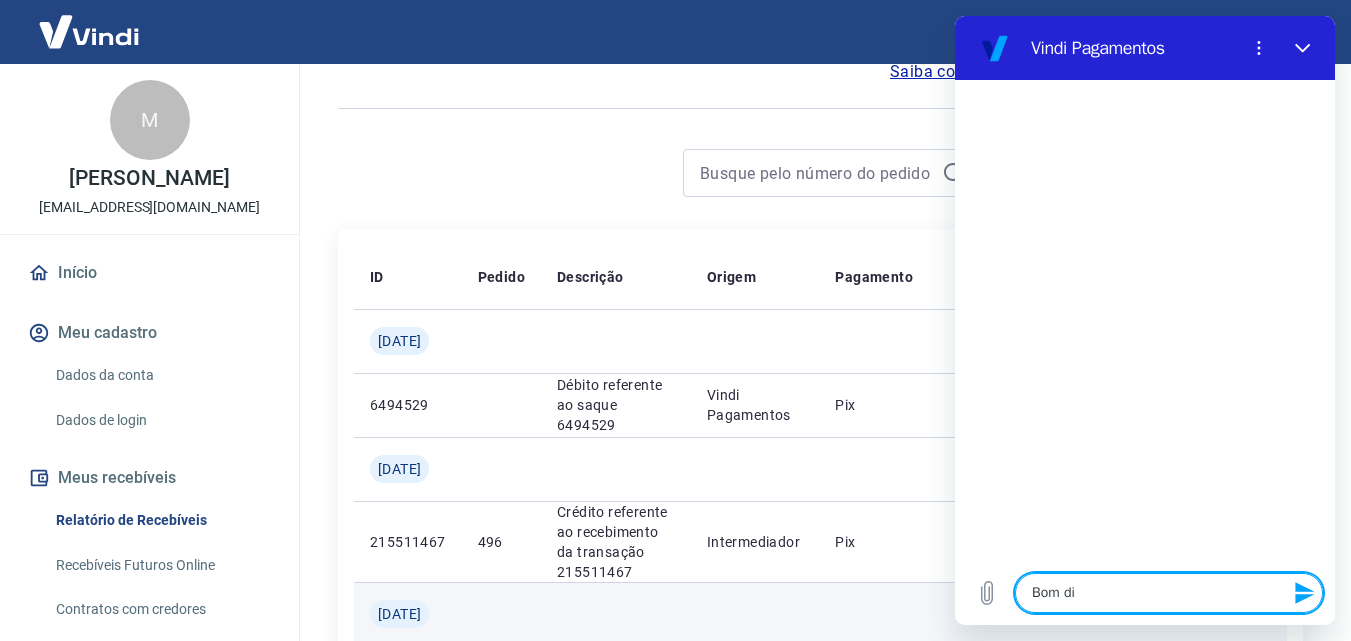 type on "Bom dia" 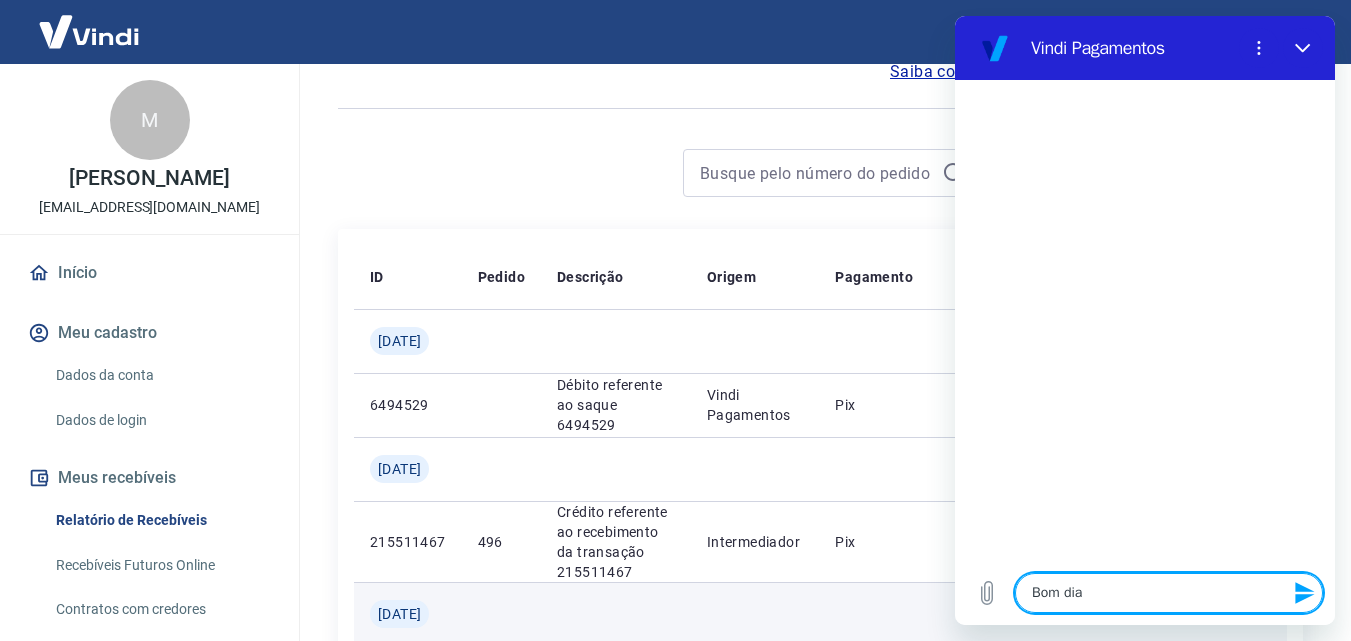 type on "Bom dia!" 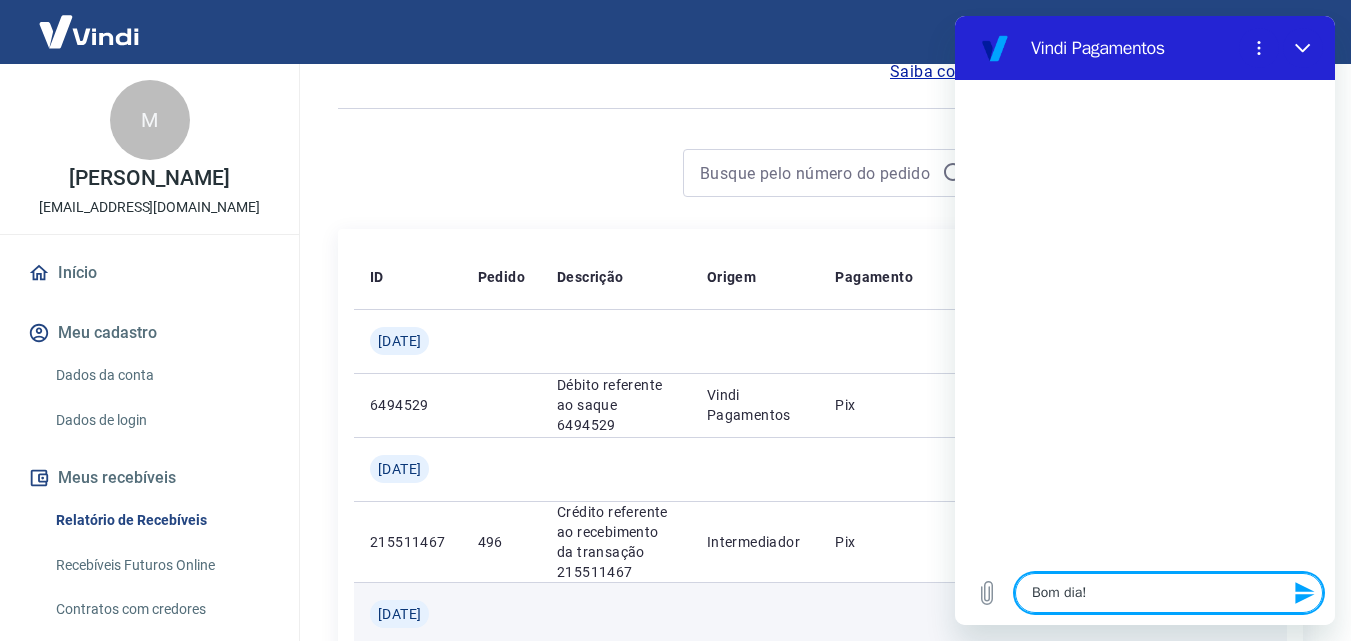 type 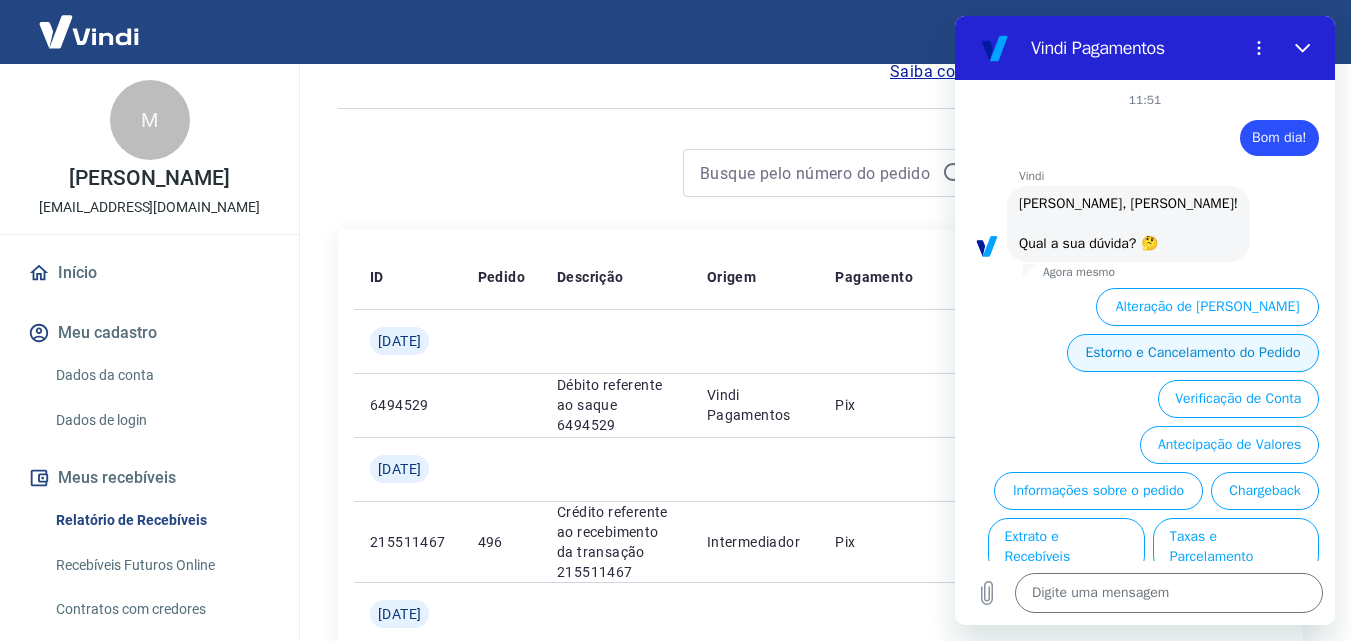 click on "Estorno e Cancelamento do Pedido" at bounding box center [1193, 353] 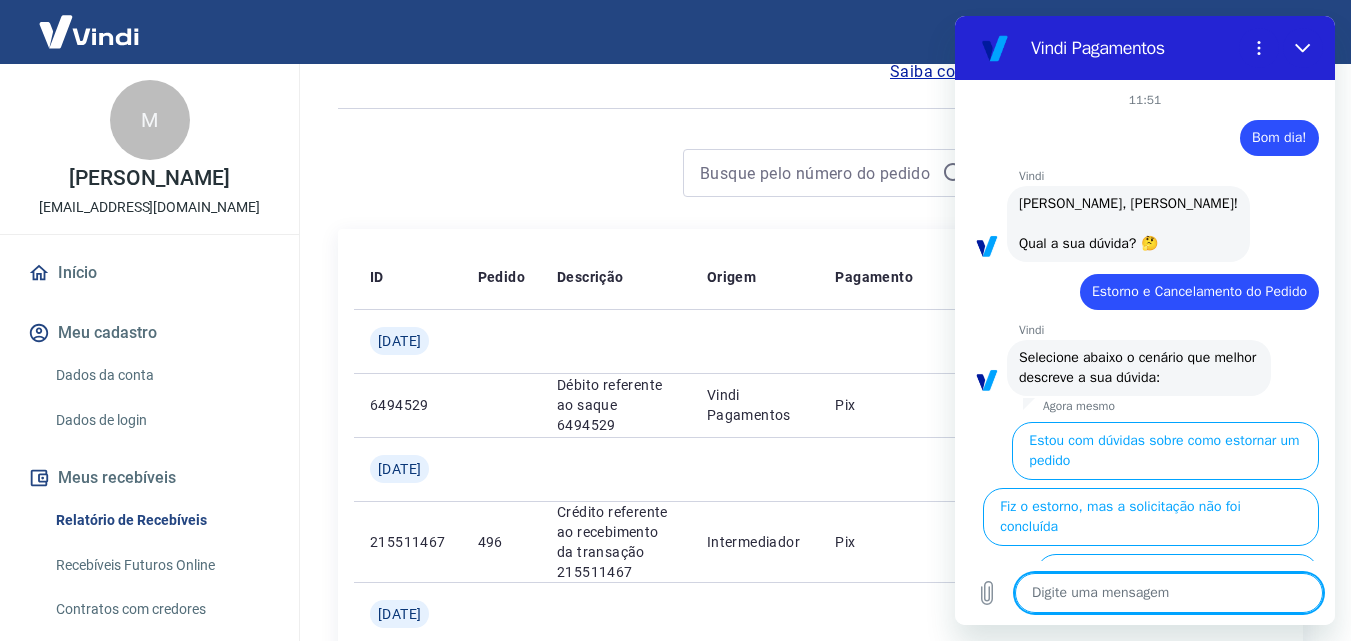 scroll, scrollTop: 194, scrollLeft: 0, axis: vertical 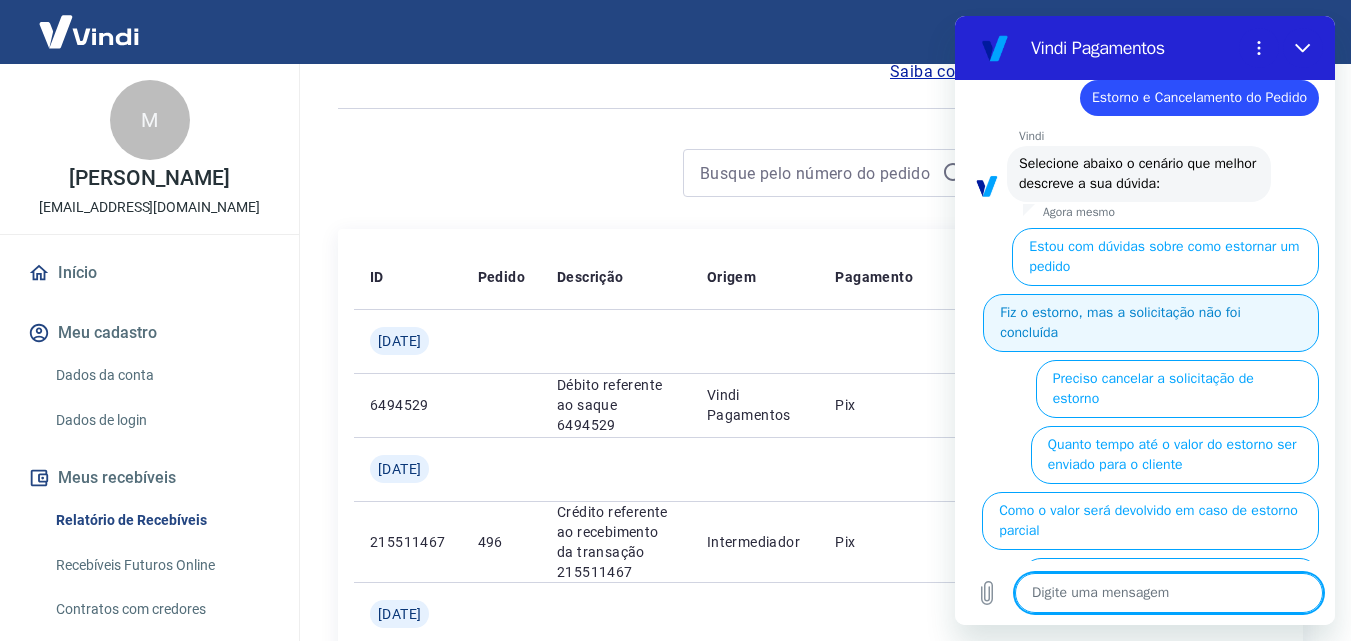 click on "Fiz o estorno, mas a solicitação não foi concluída" at bounding box center (1151, 323) 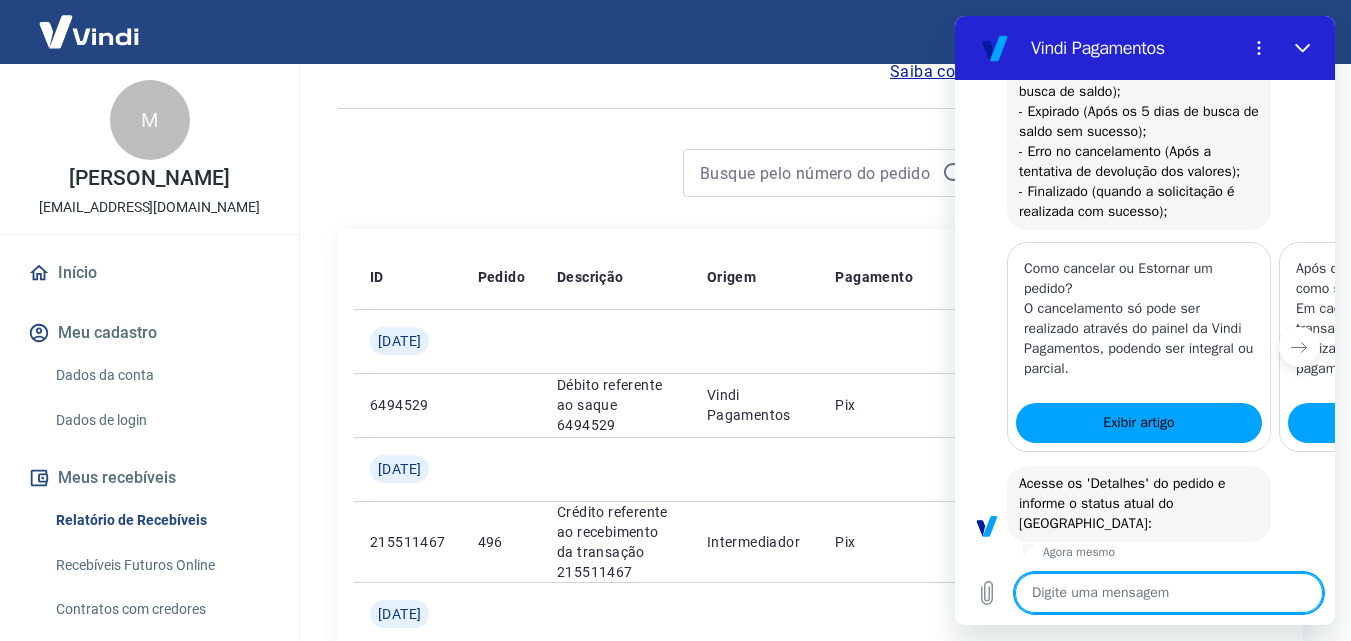 scroll, scrollTop: 856, scrollLeft: 0, axis: vertical 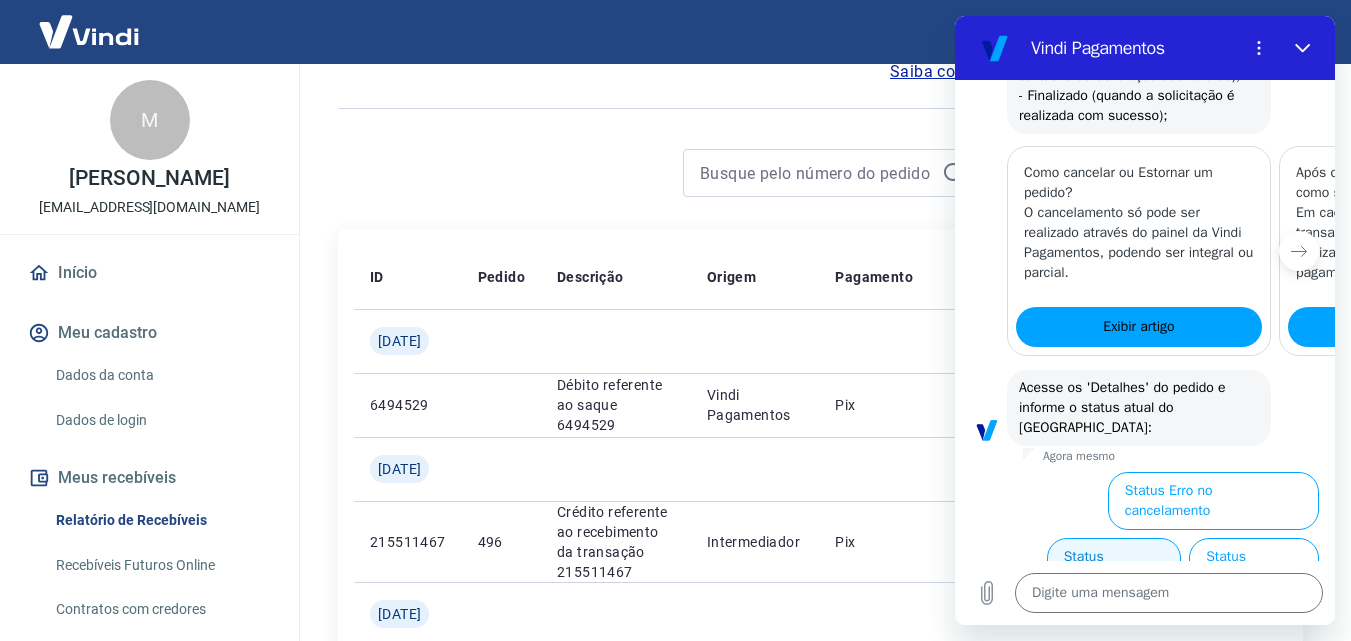 click on "Status Pendente" at bounding box center [1114, 567] 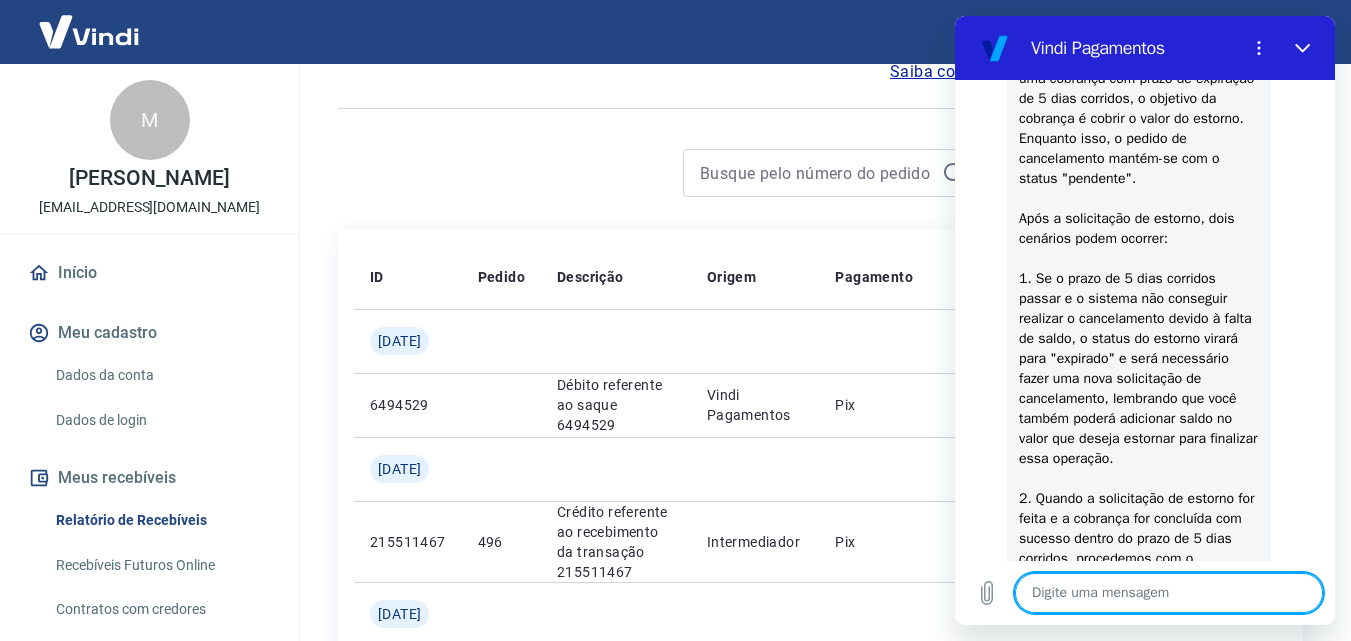 scroll, scrollTop: 1596, scrollLeft: 0, axis: vertical 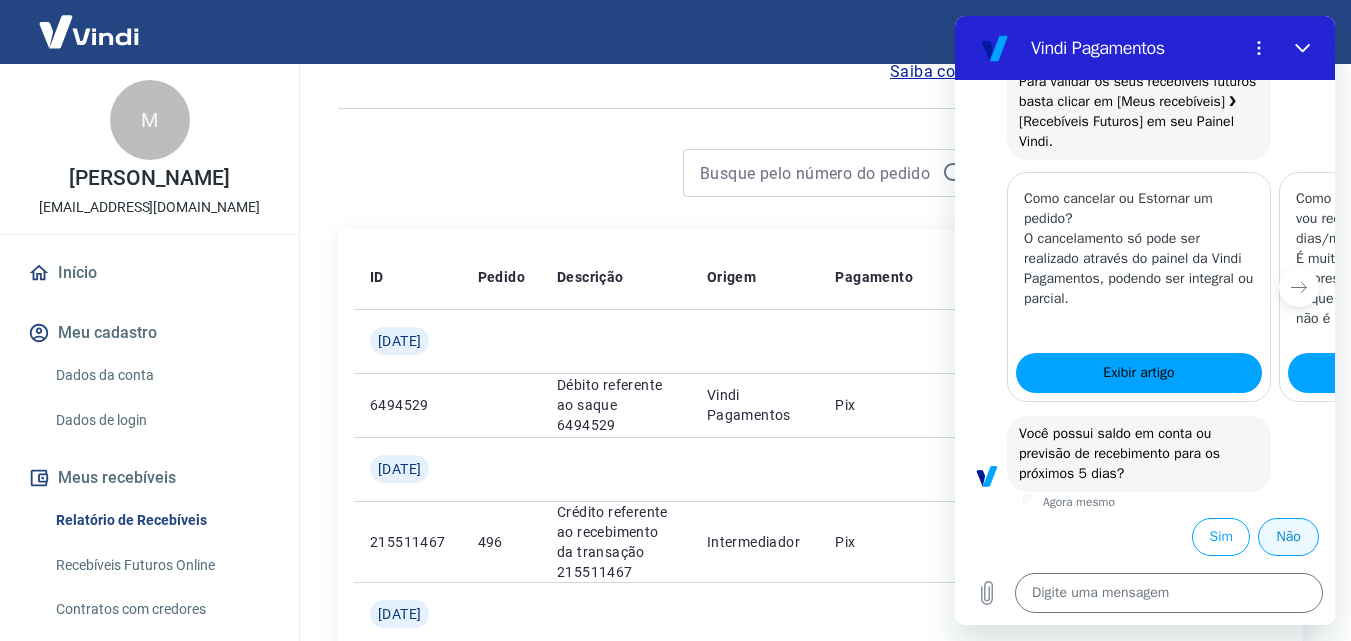 click on "Não" at bounding box center [1288, 537] 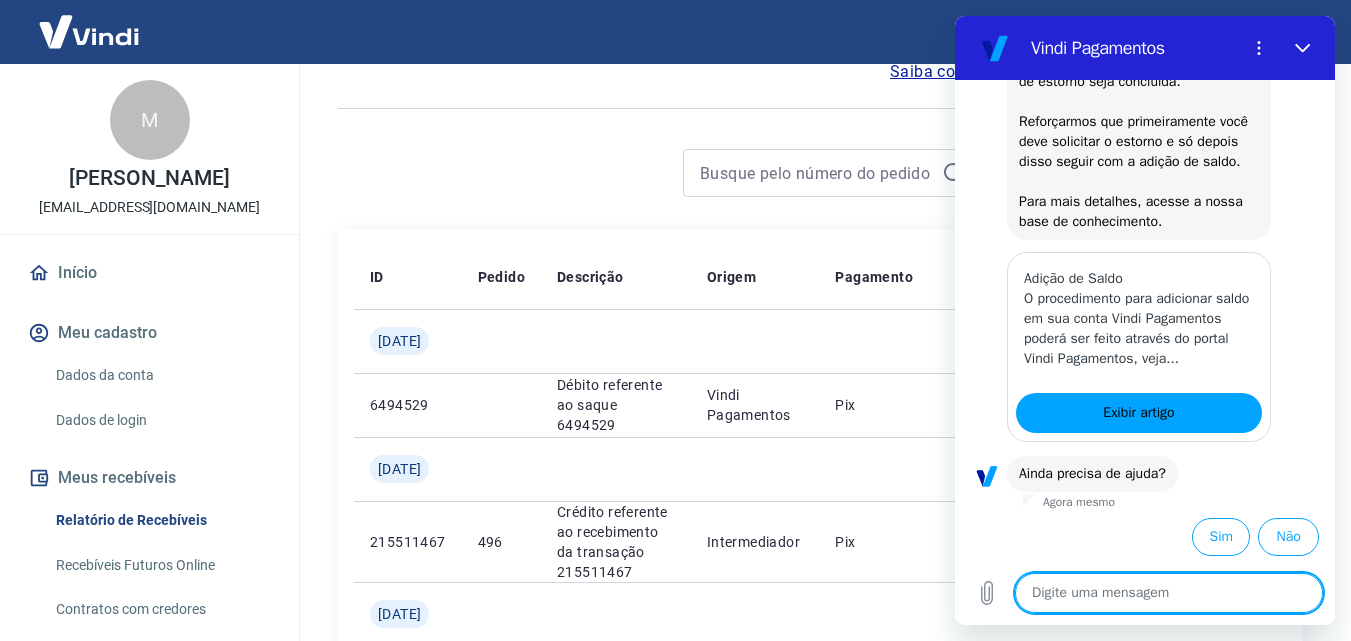 scroll, scrollTop: 3022, scrollLeft: 0, axis: vertical 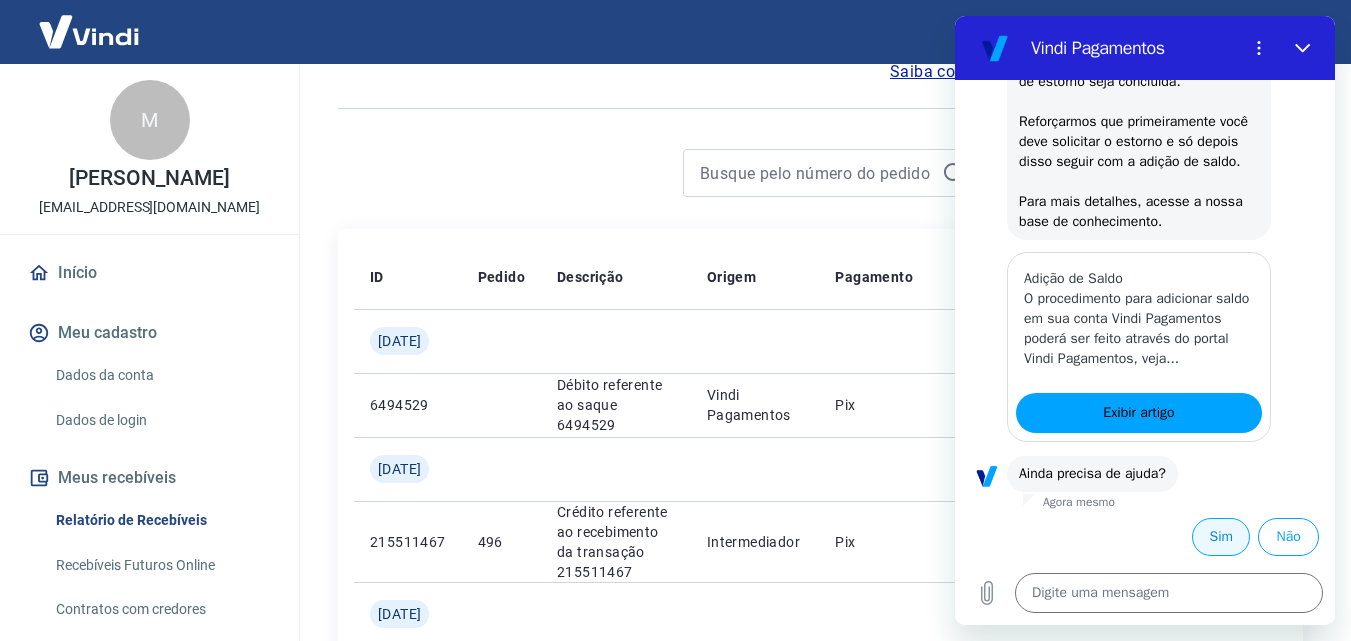 click on "Sim" at bounding box center (1221, 537) 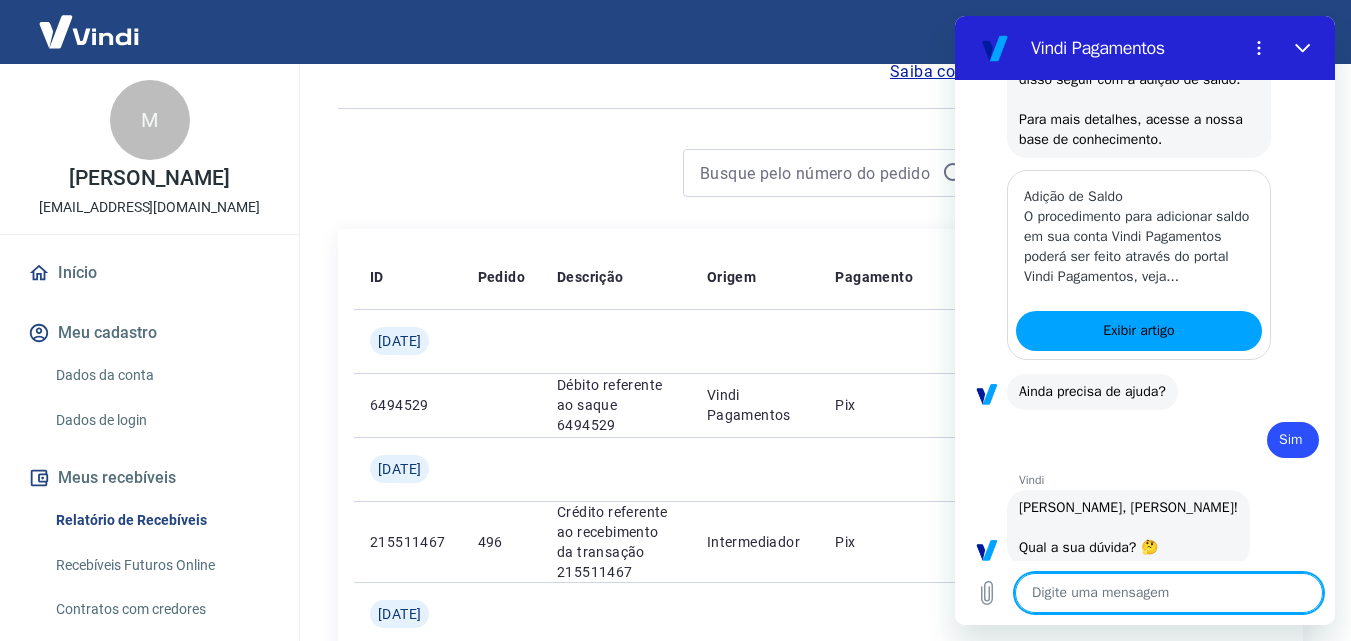 type on "x" 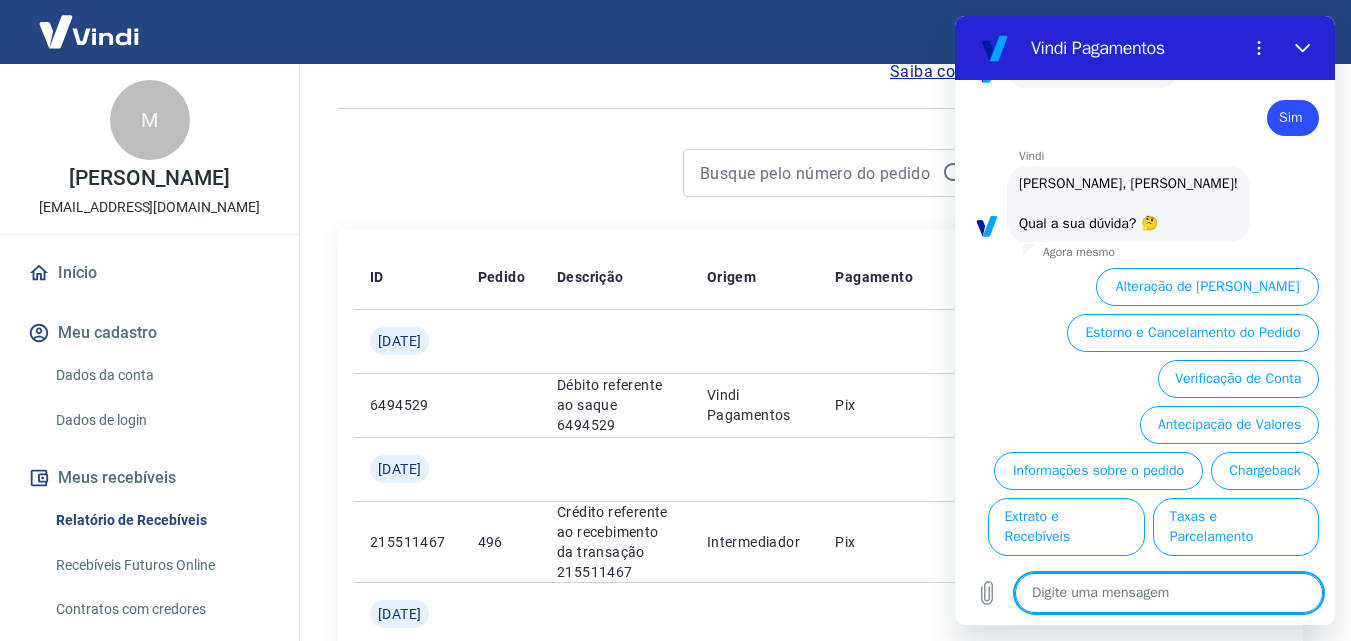 scroll, scrollTop: 3452, scrollLeft: 0, axis: vertical 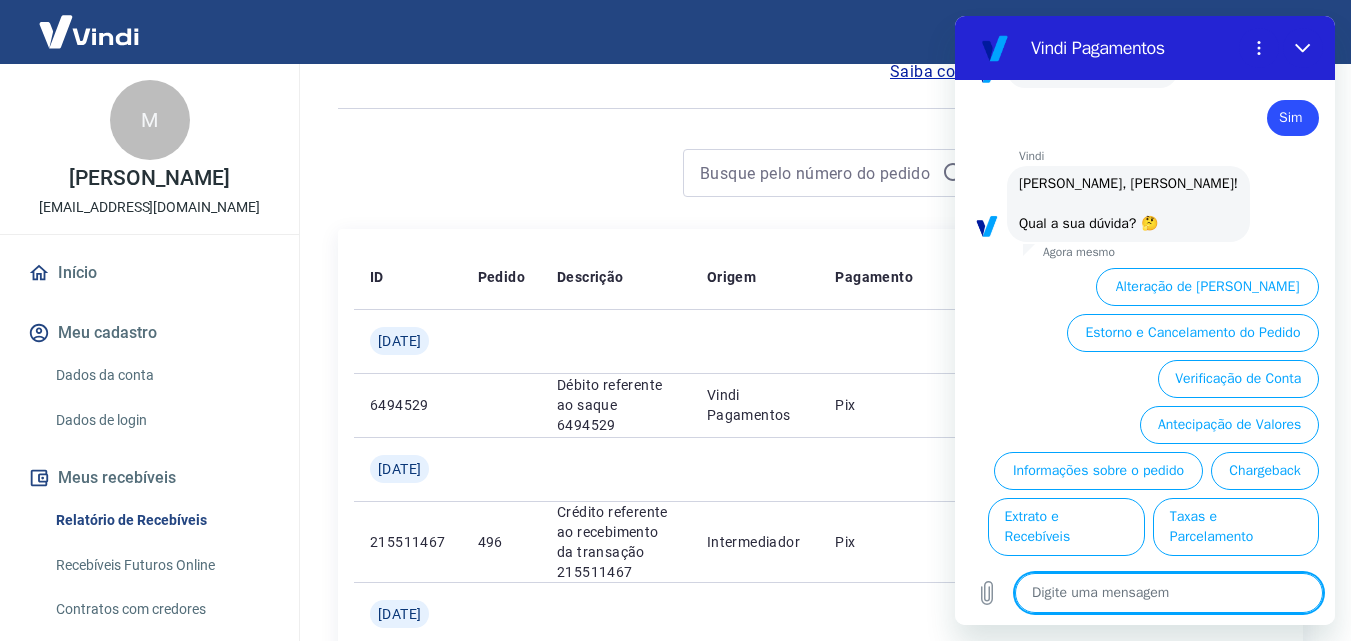 type on "f" 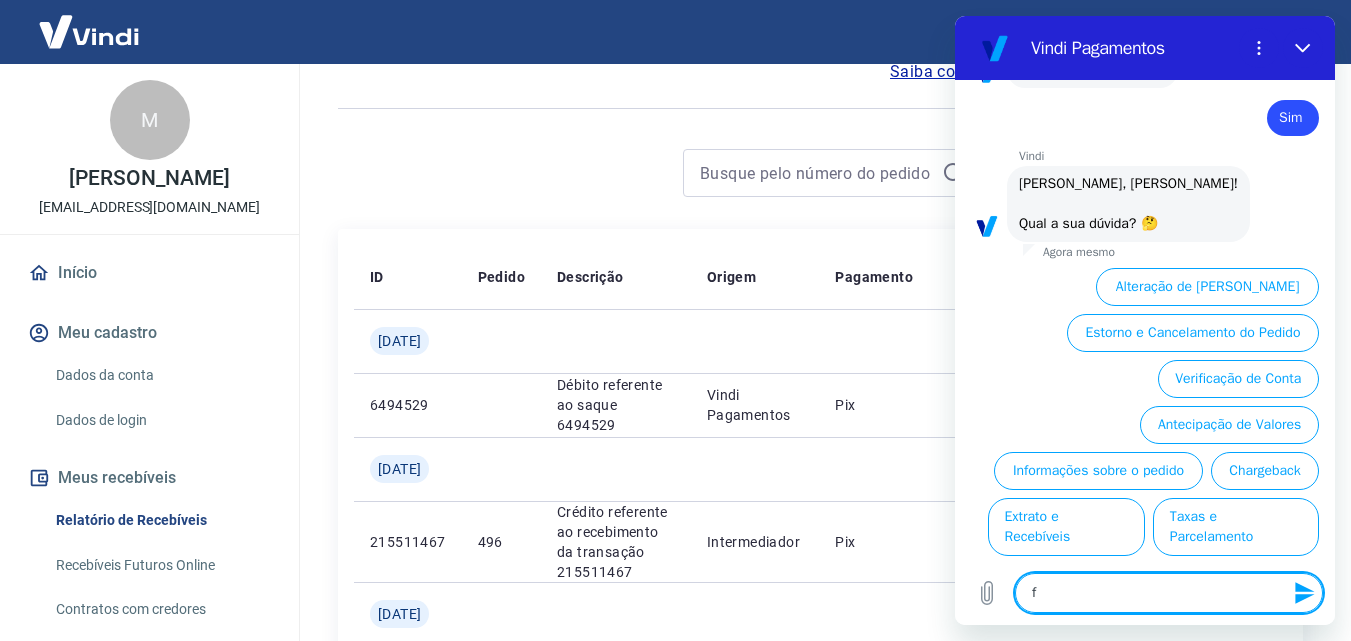 type on "fa" 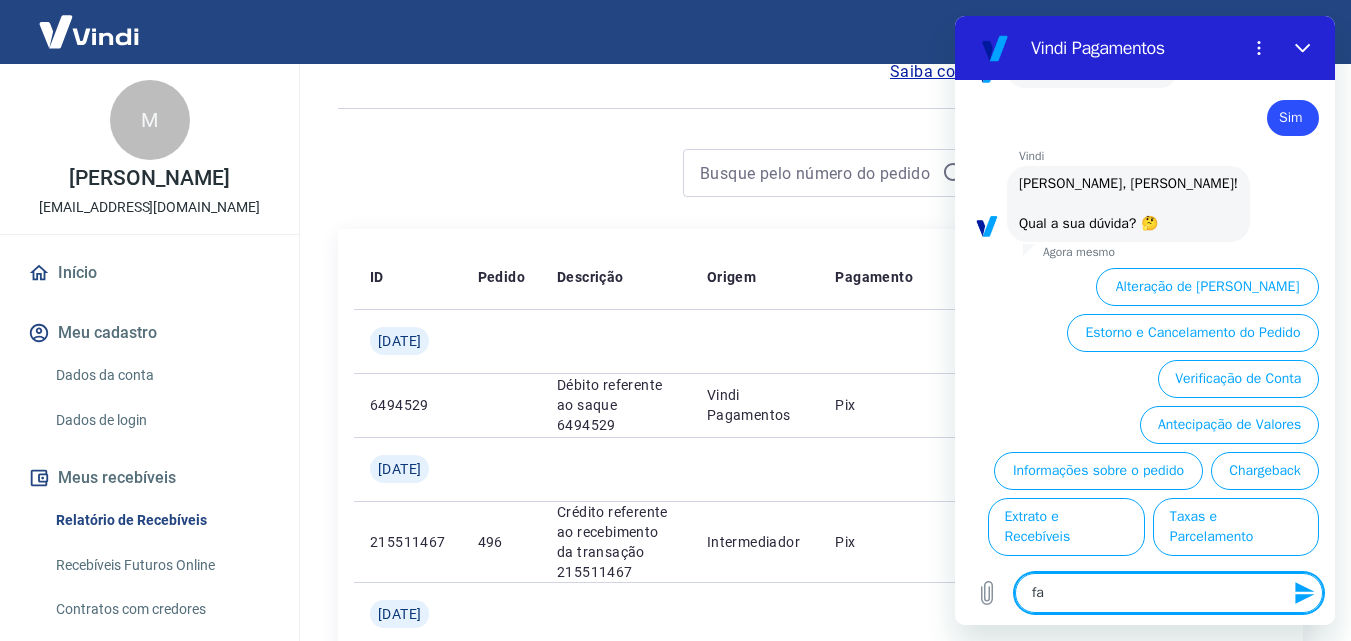 type on "fal" 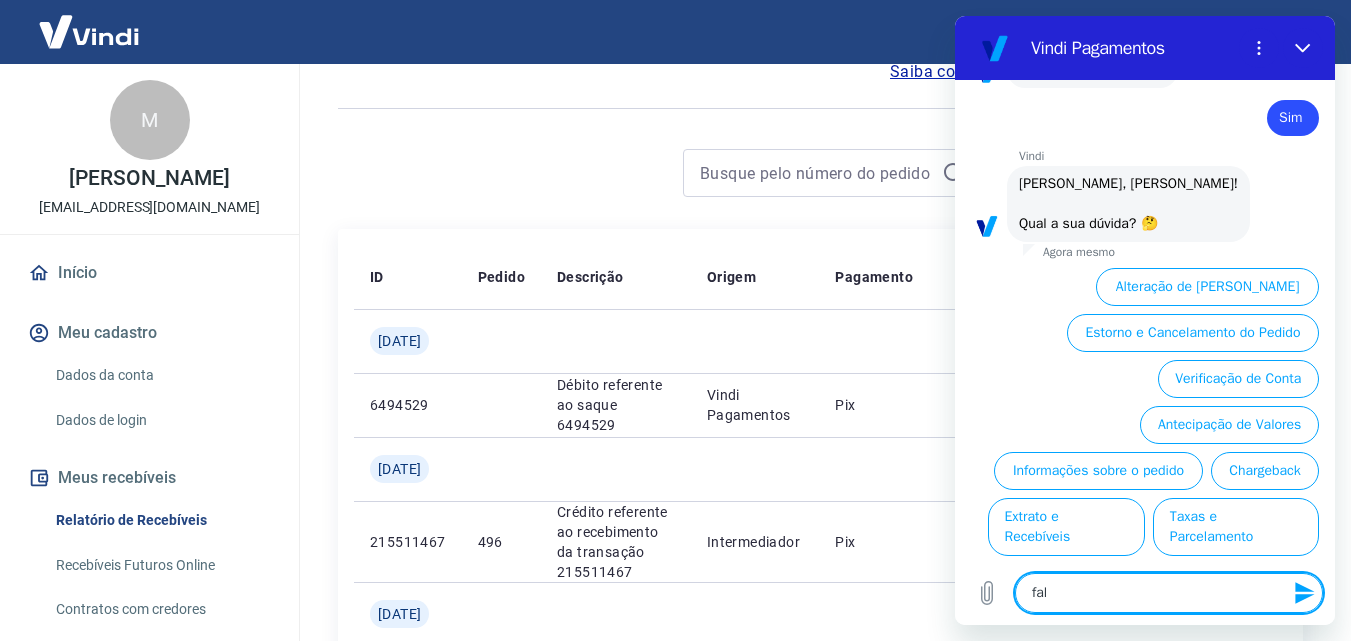 type on "fala" 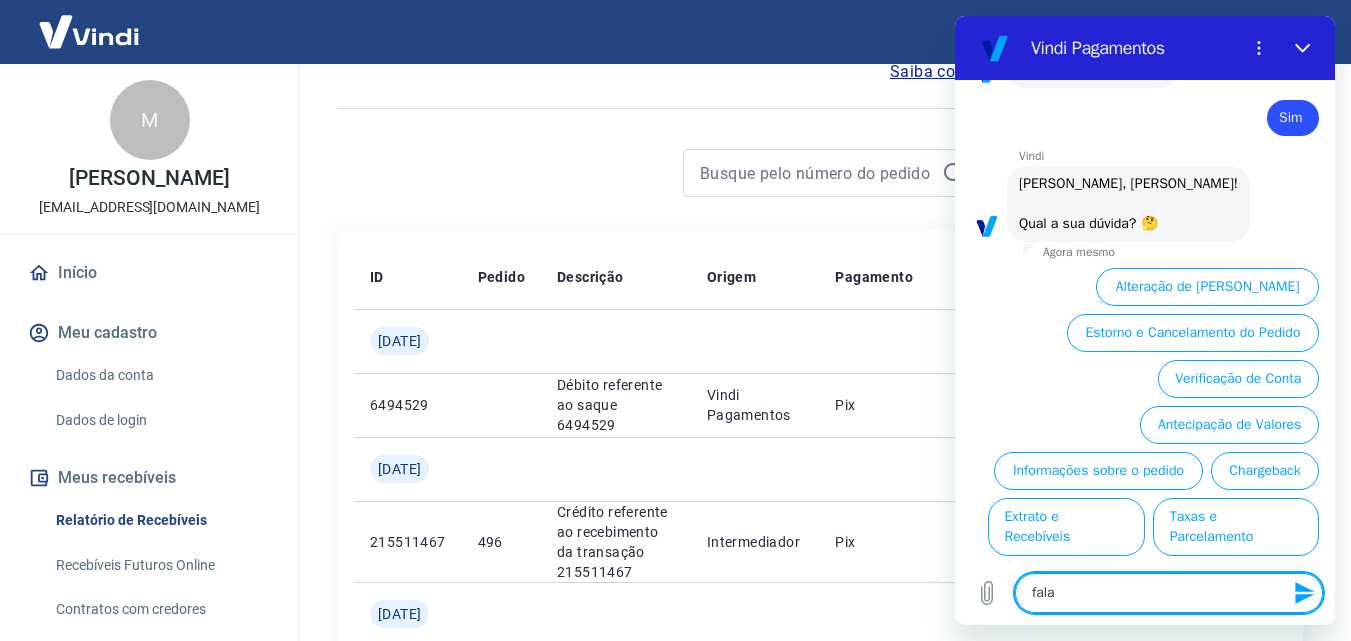 type on "falar" 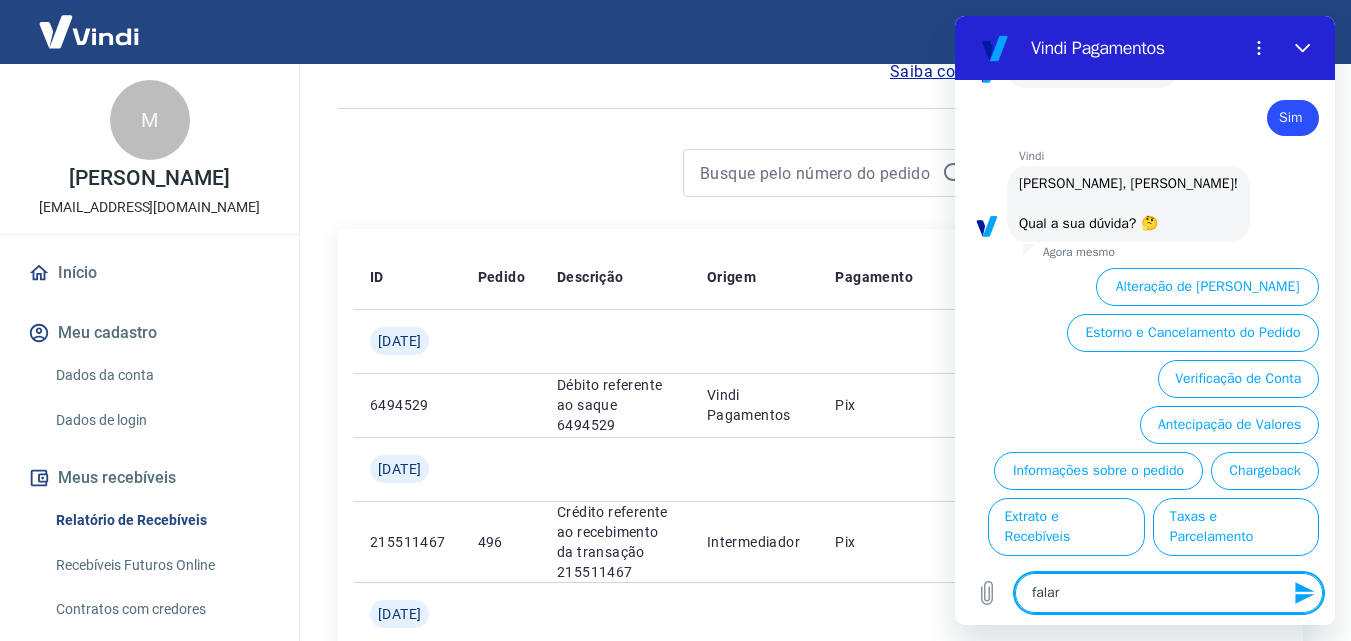 type on "falar" 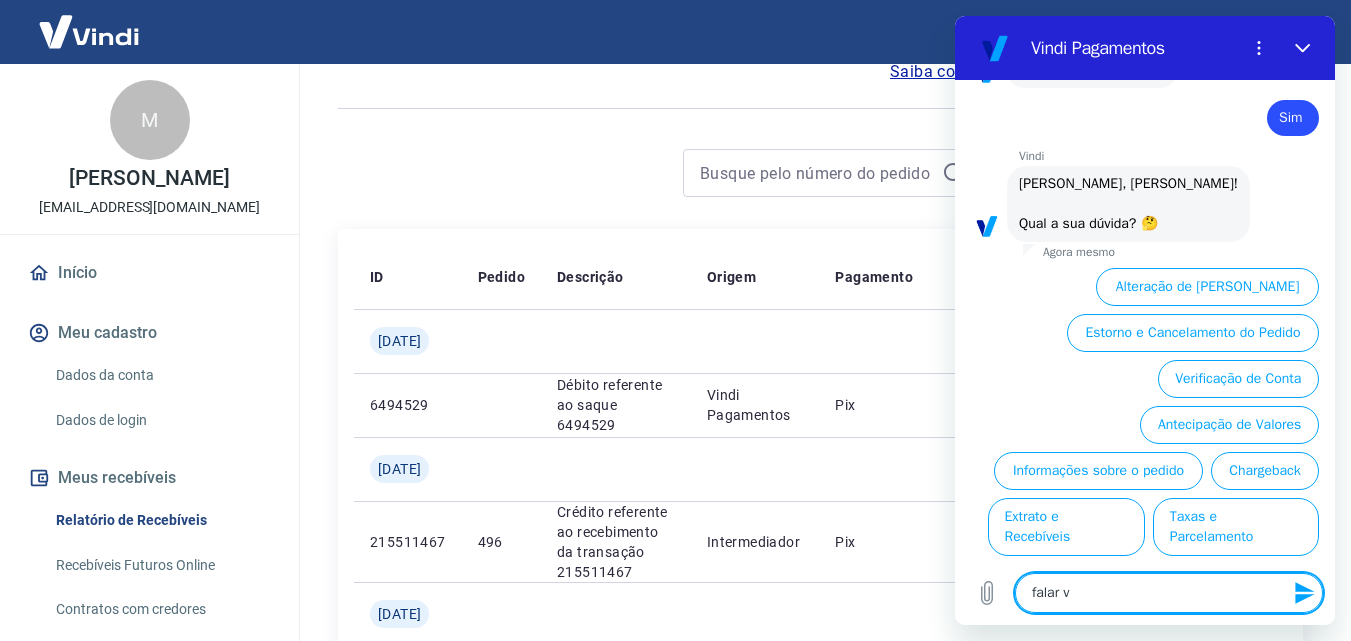 type on "x" 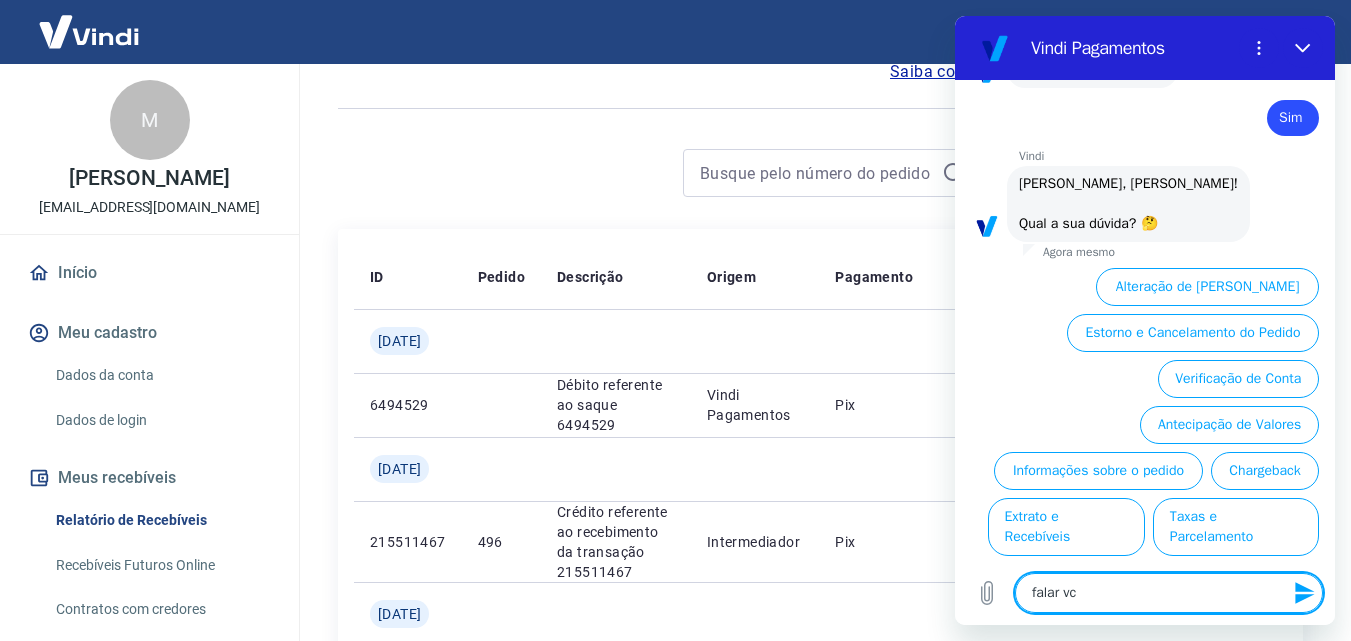 type on "falar vco" 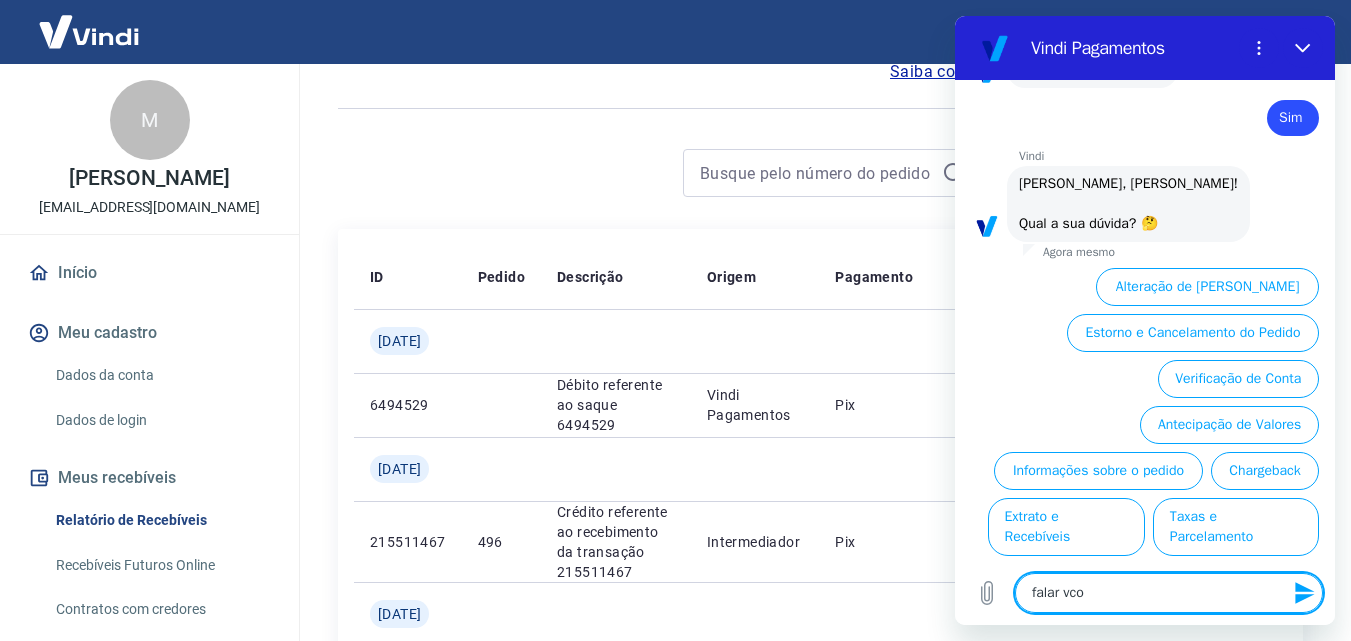 type on "falar vcom" 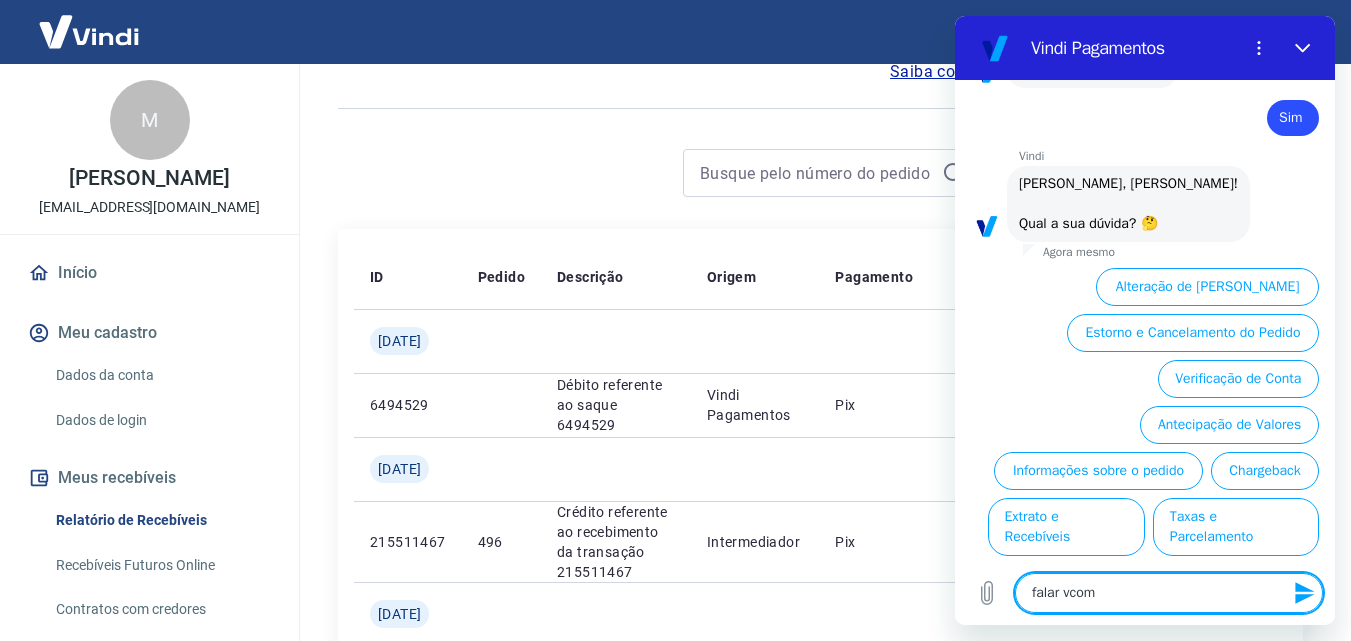 type on "x" 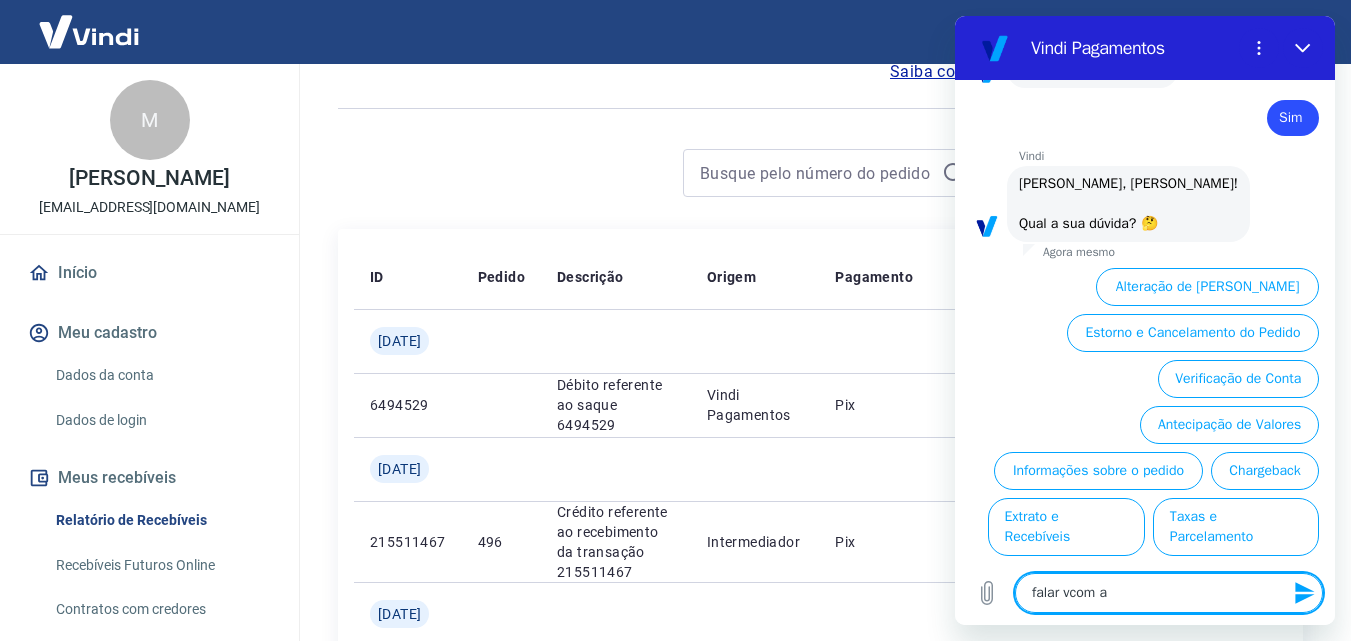 type on "falar vcom at" 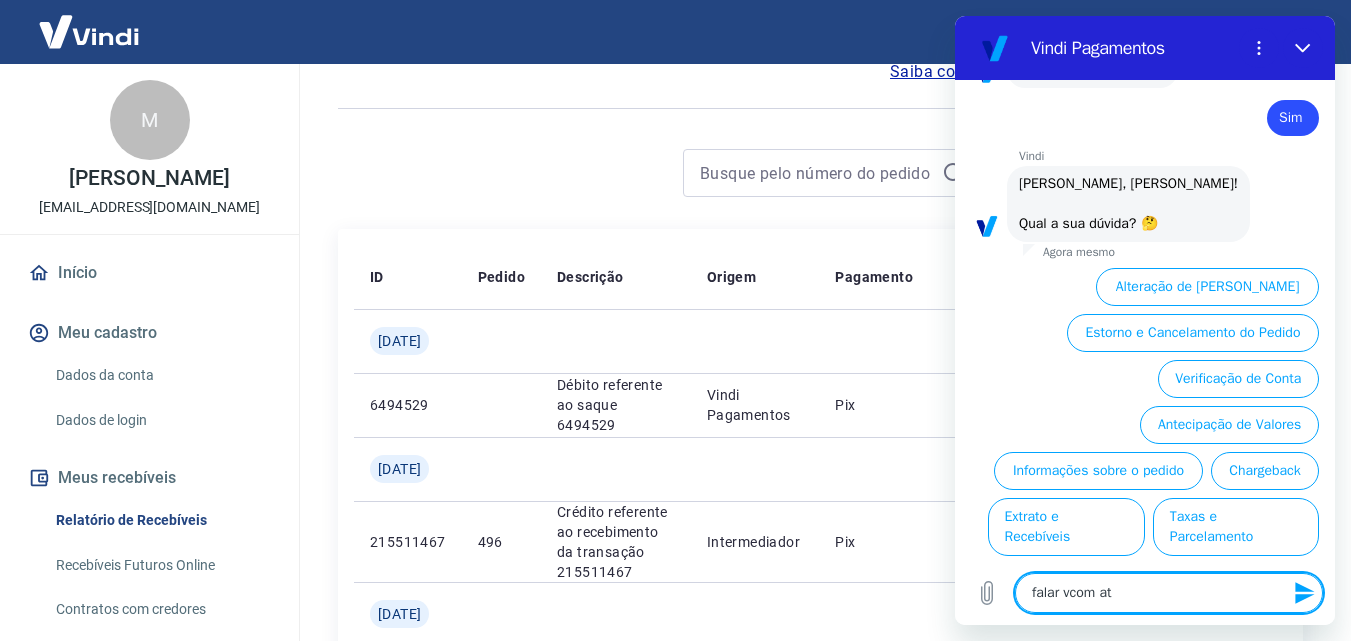 type on "falar vcom ate" 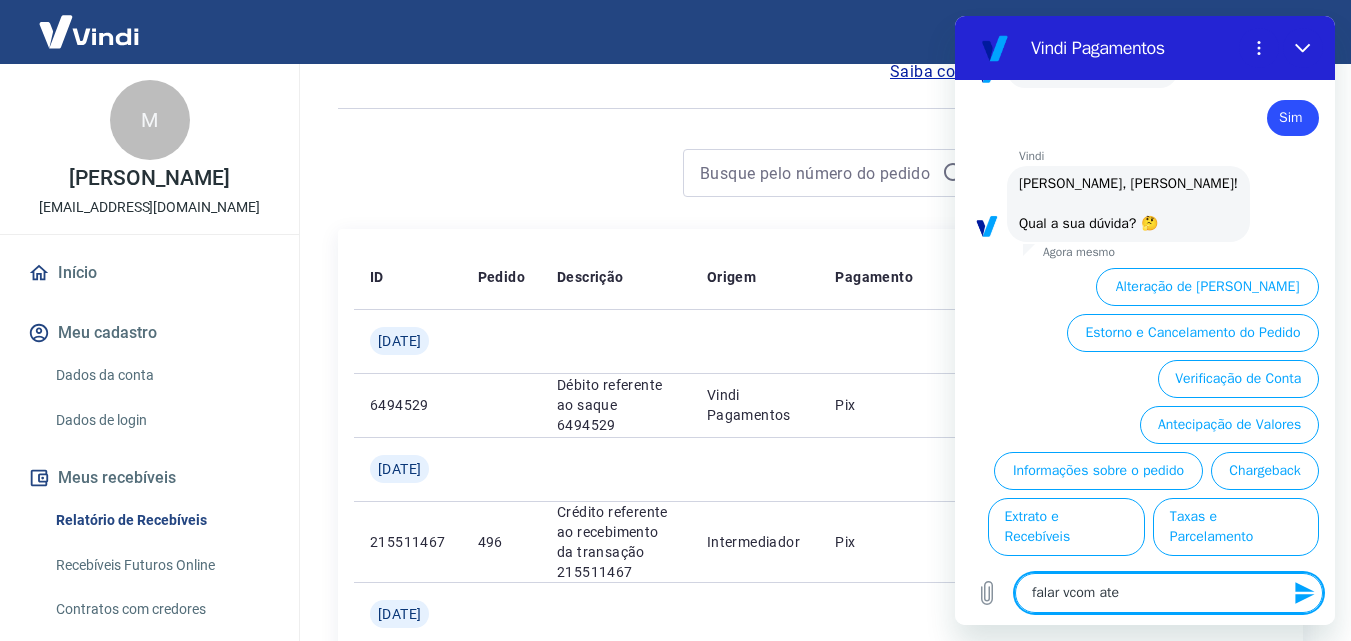 type on "falar vcom [GEOGRAPHIC_DATA]" 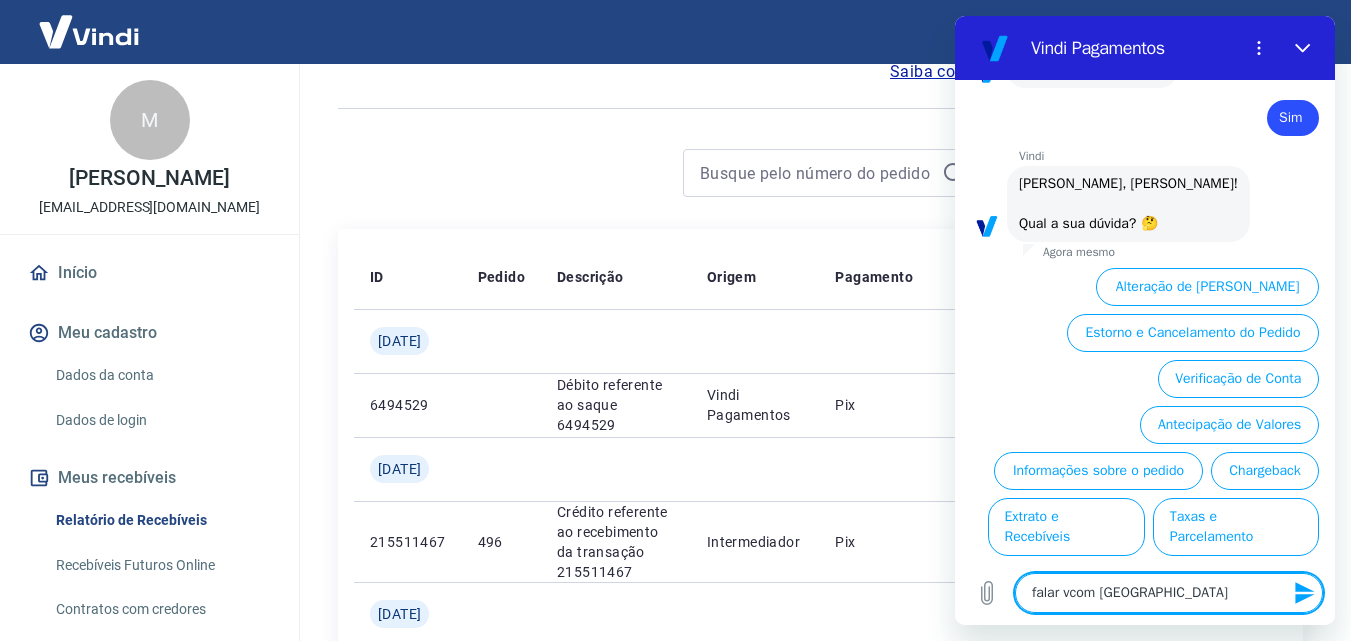 click on "falar vcom [GEOGRAPHIC_DATA]" at bounding box center (1169, 593) 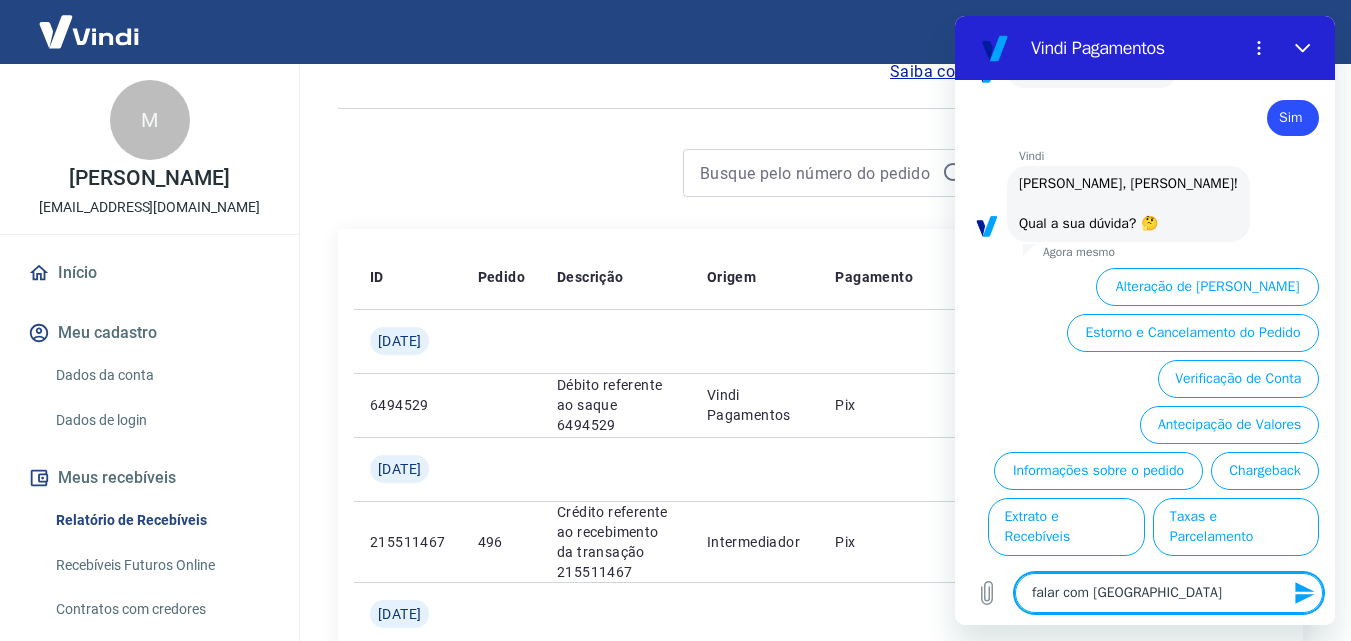 click on "falar com [GEOGRAPHIC_DATA]" at bounding box center (1169, 593) 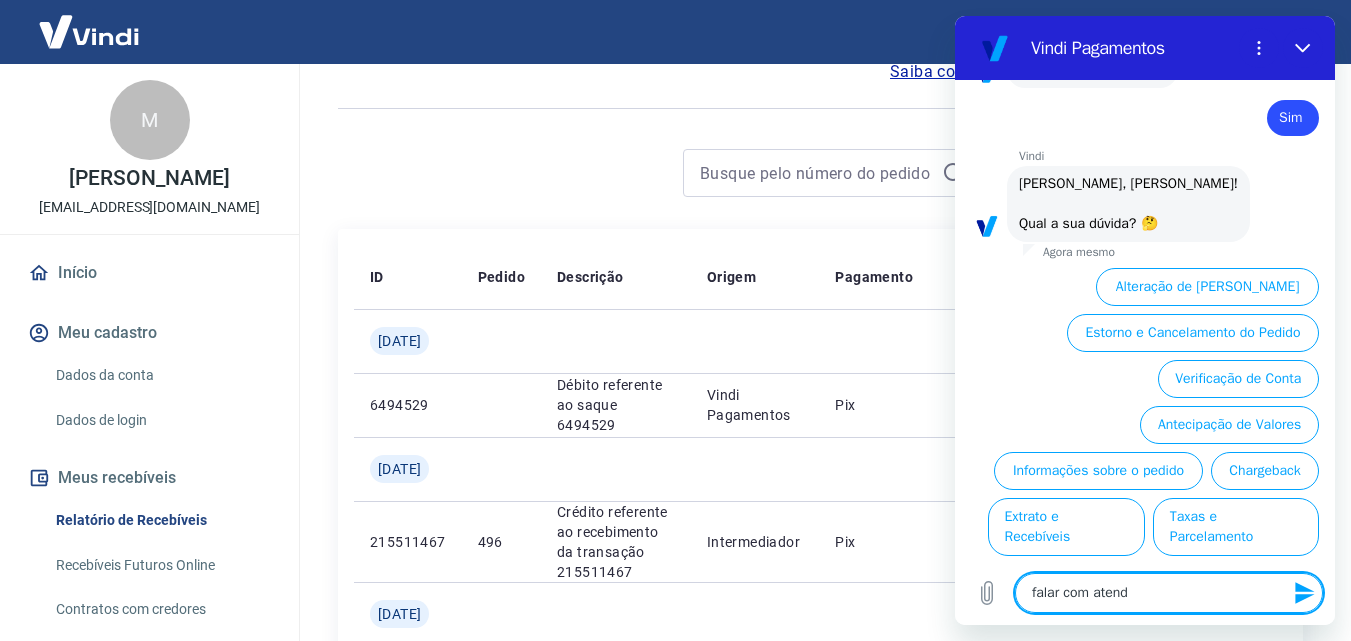 type on "falar com atende" 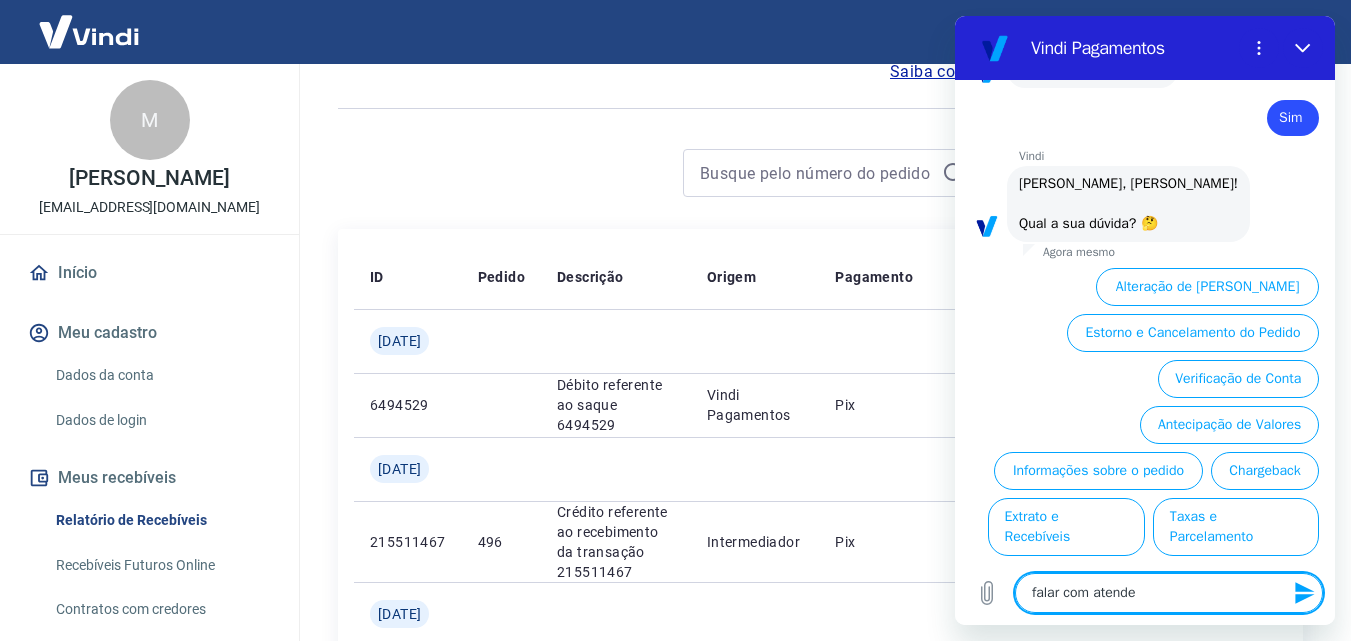 type on "falar com atenden" 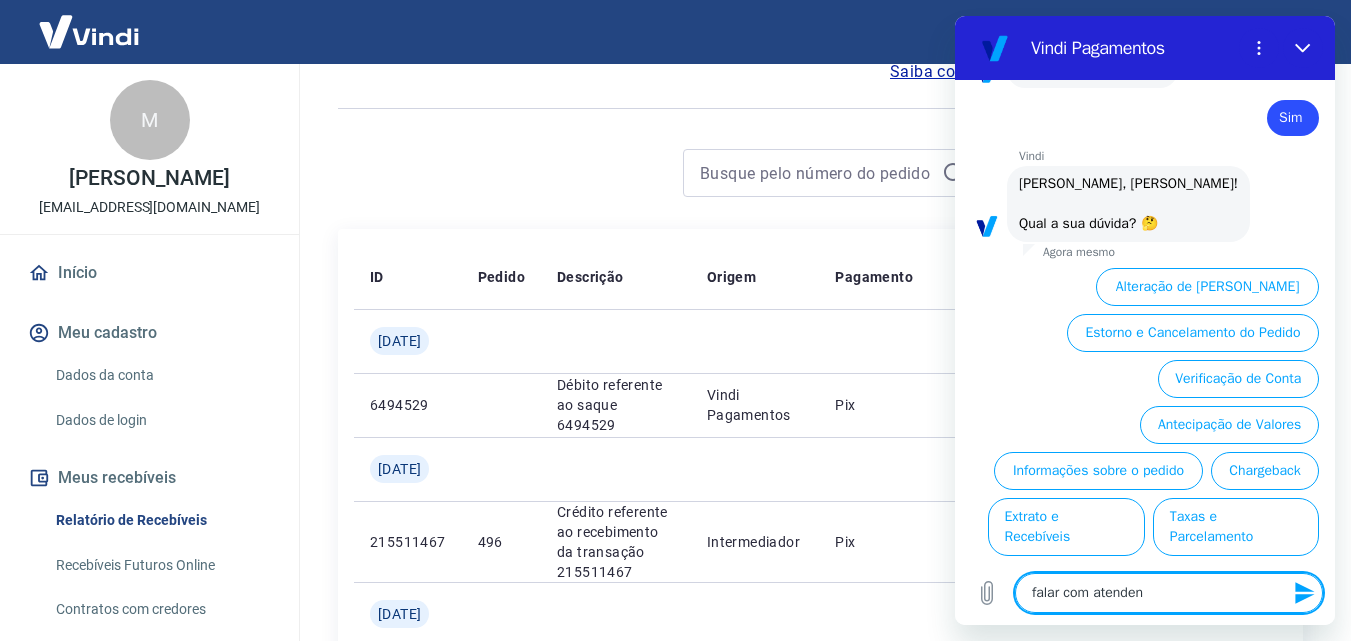type on "falar com atendent" 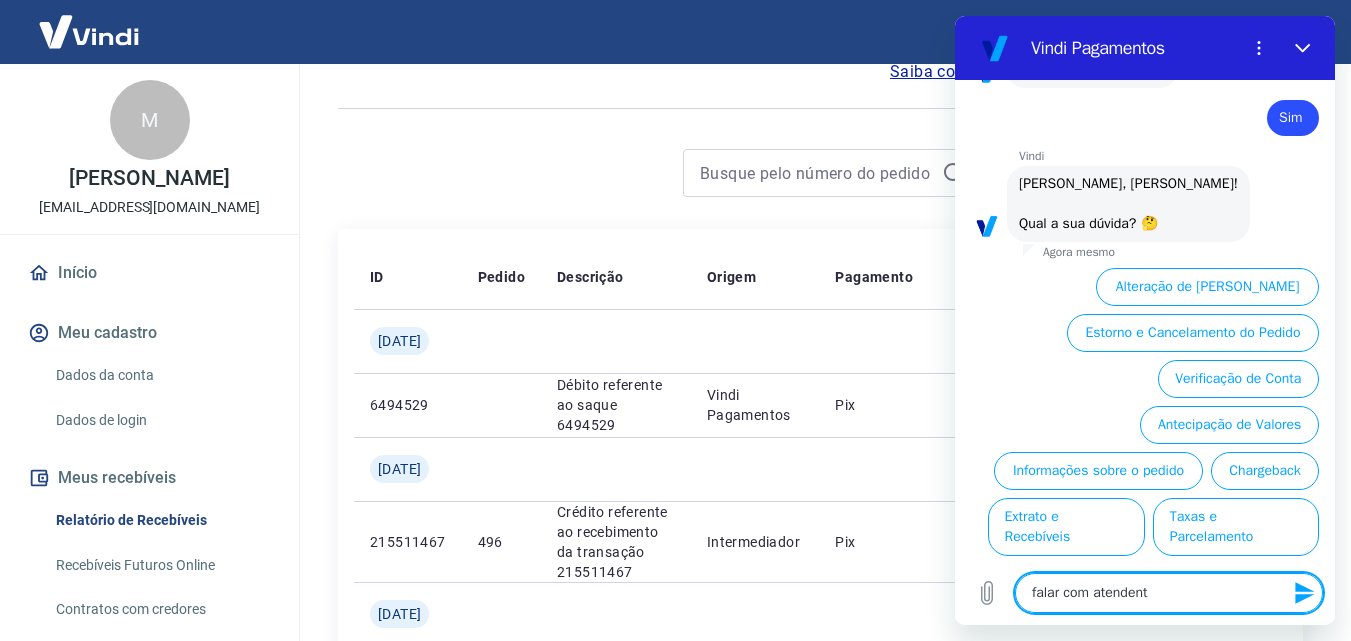 type on "falar com atendente" 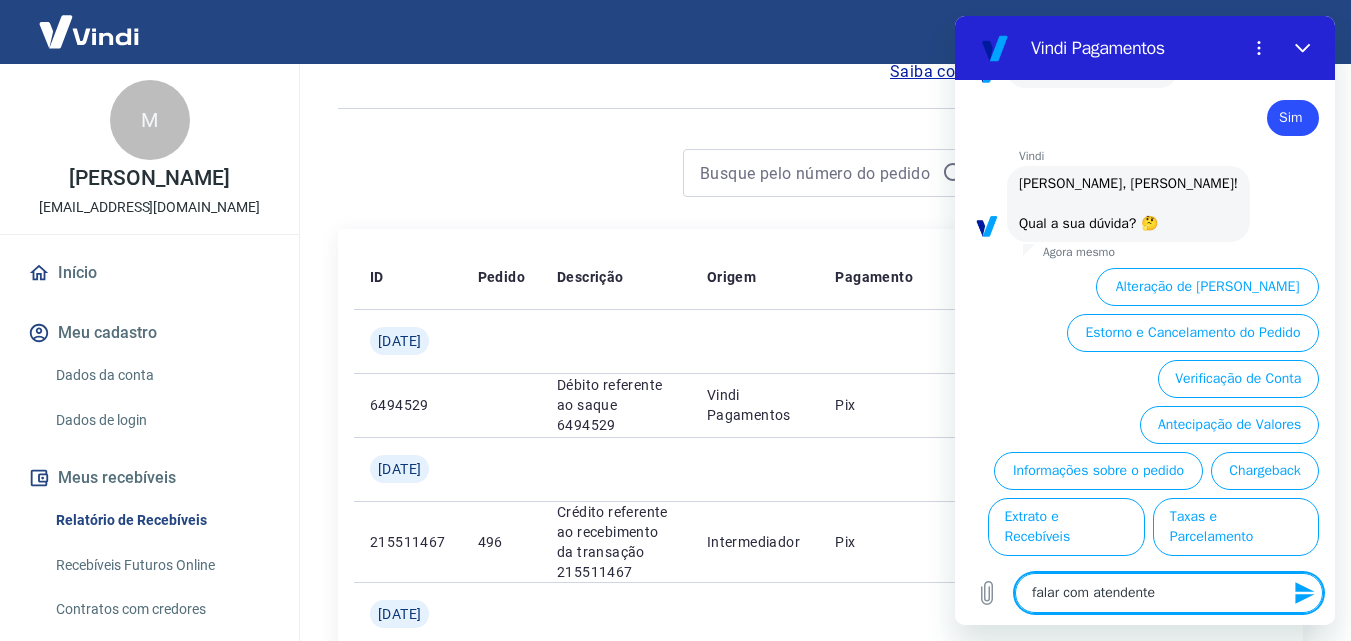 type 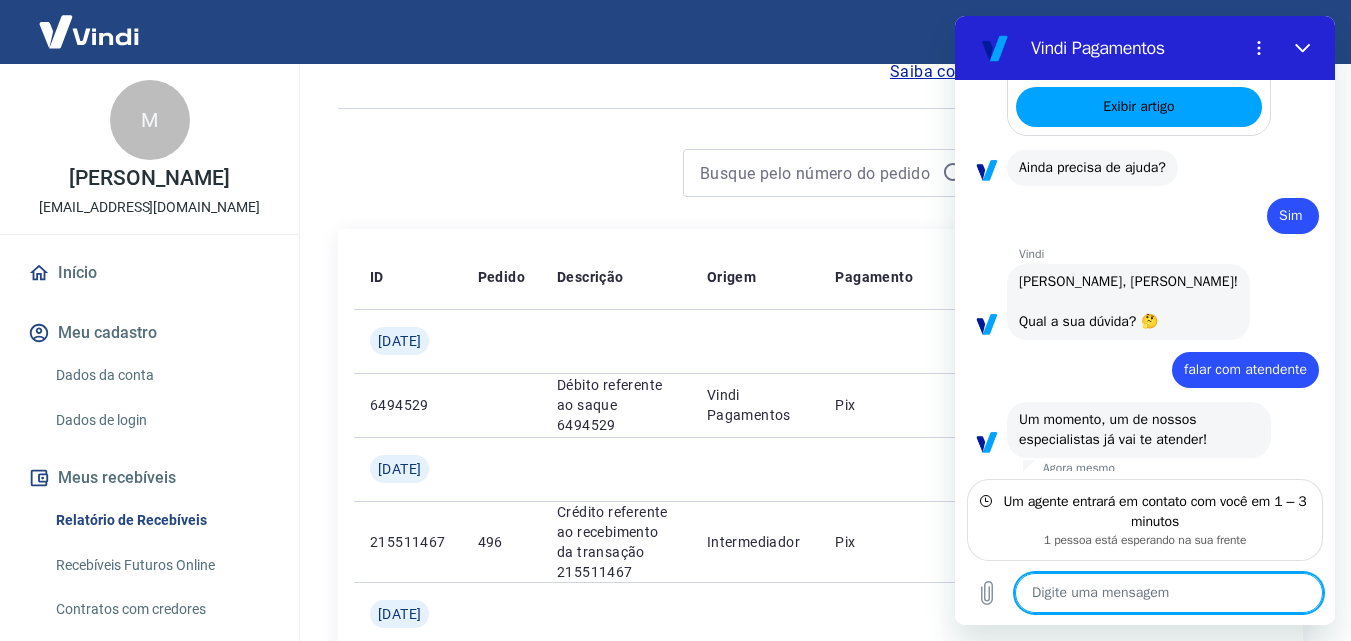 scroll, scrollTop: 3338, scrollLeft: 0, axis: vertical 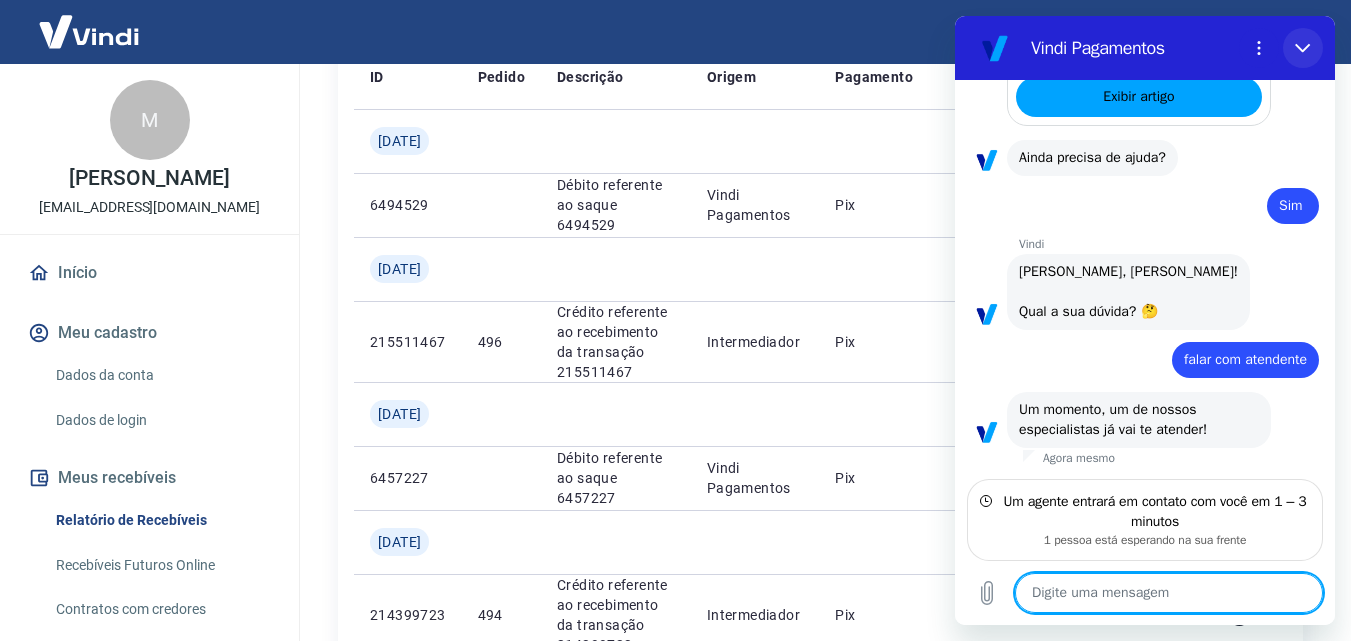 click 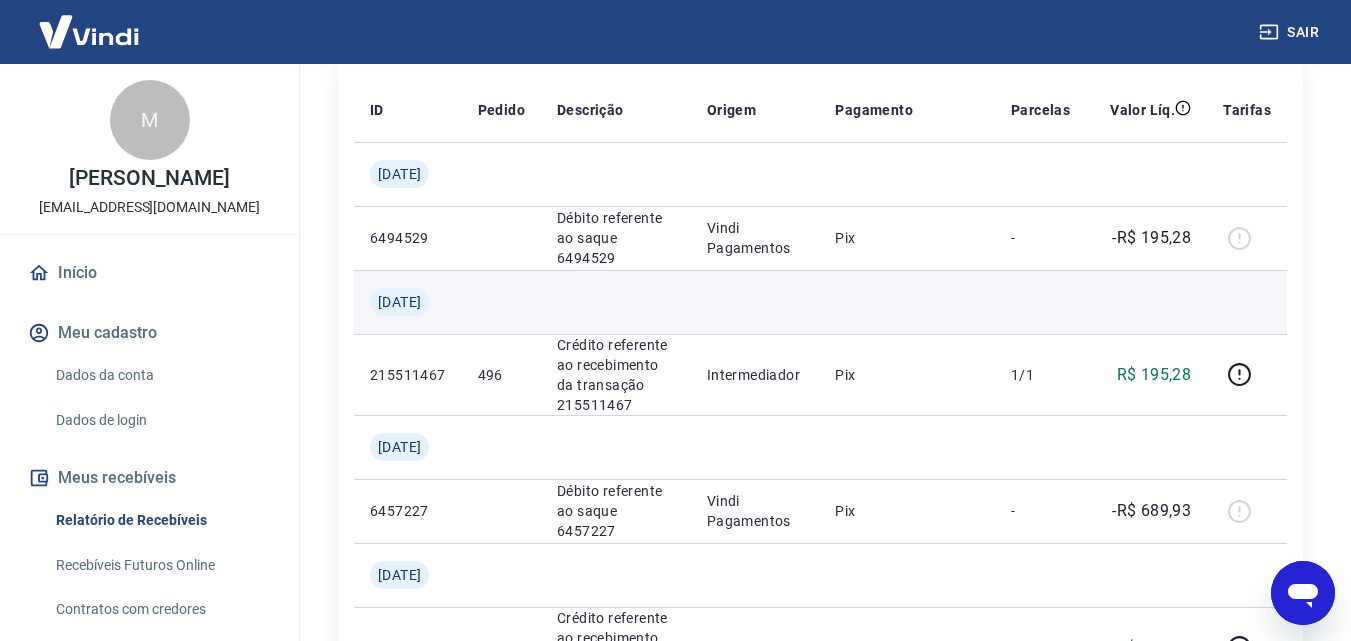 scroll, scrollTop: 300, scrollLeft: 0, axis: vertical 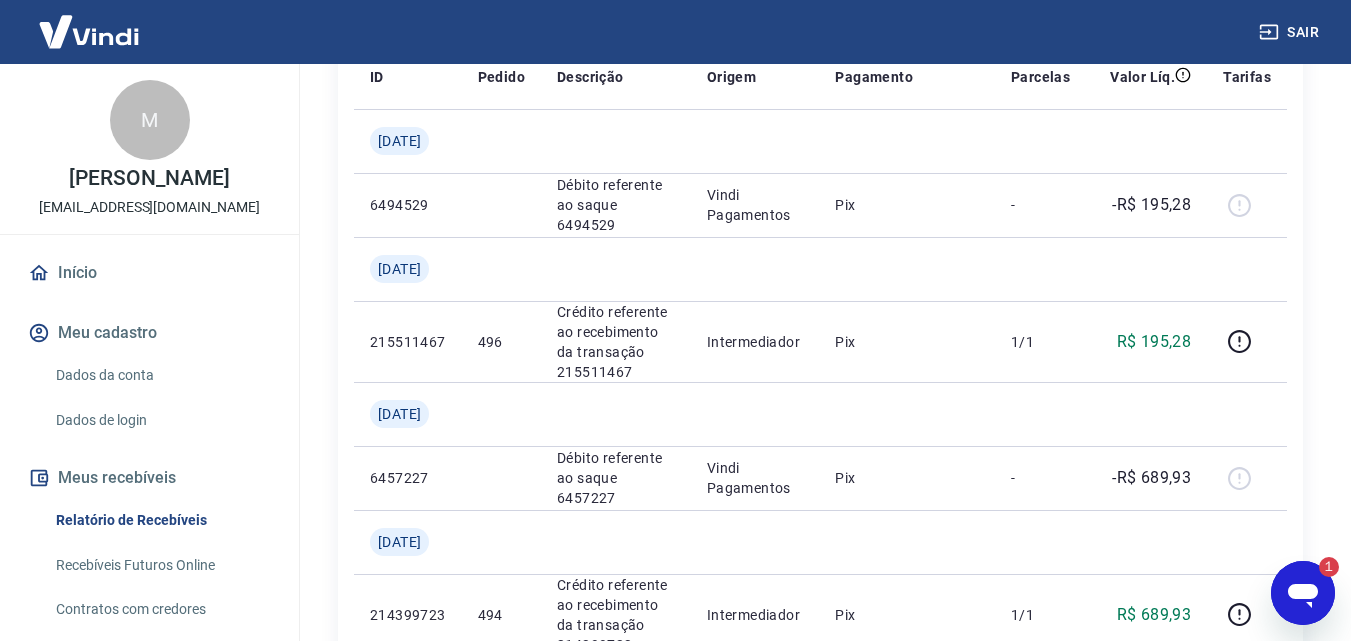 click 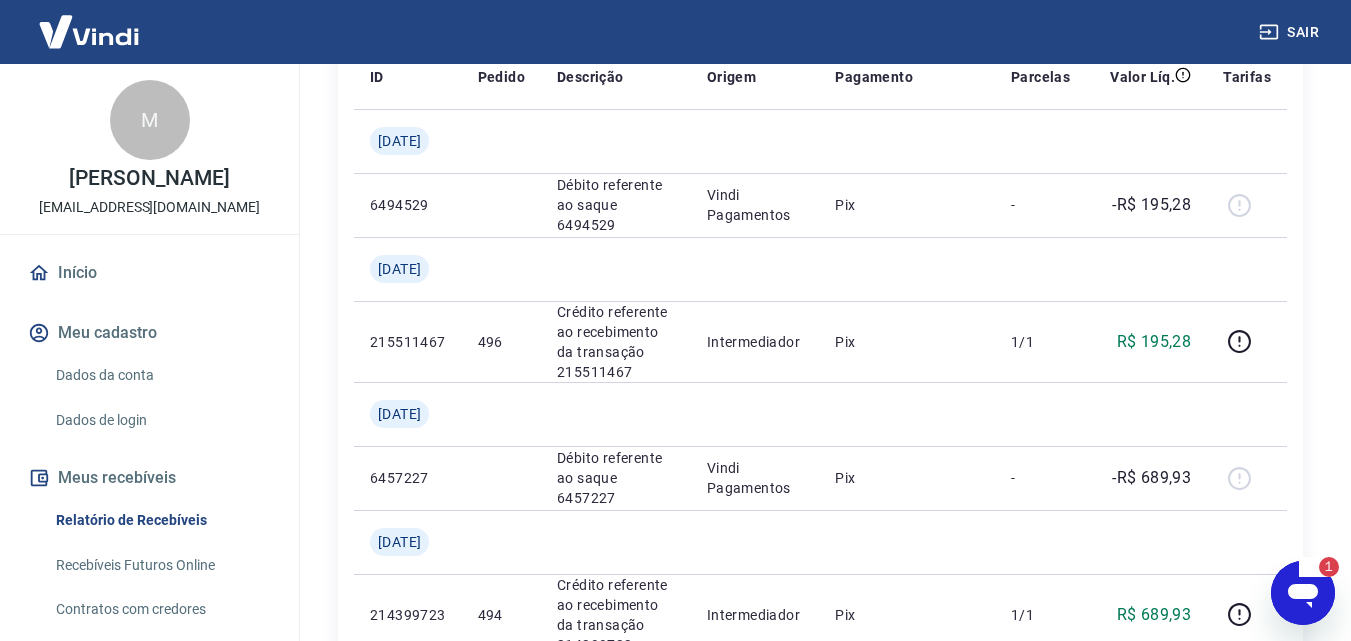 type on "x" 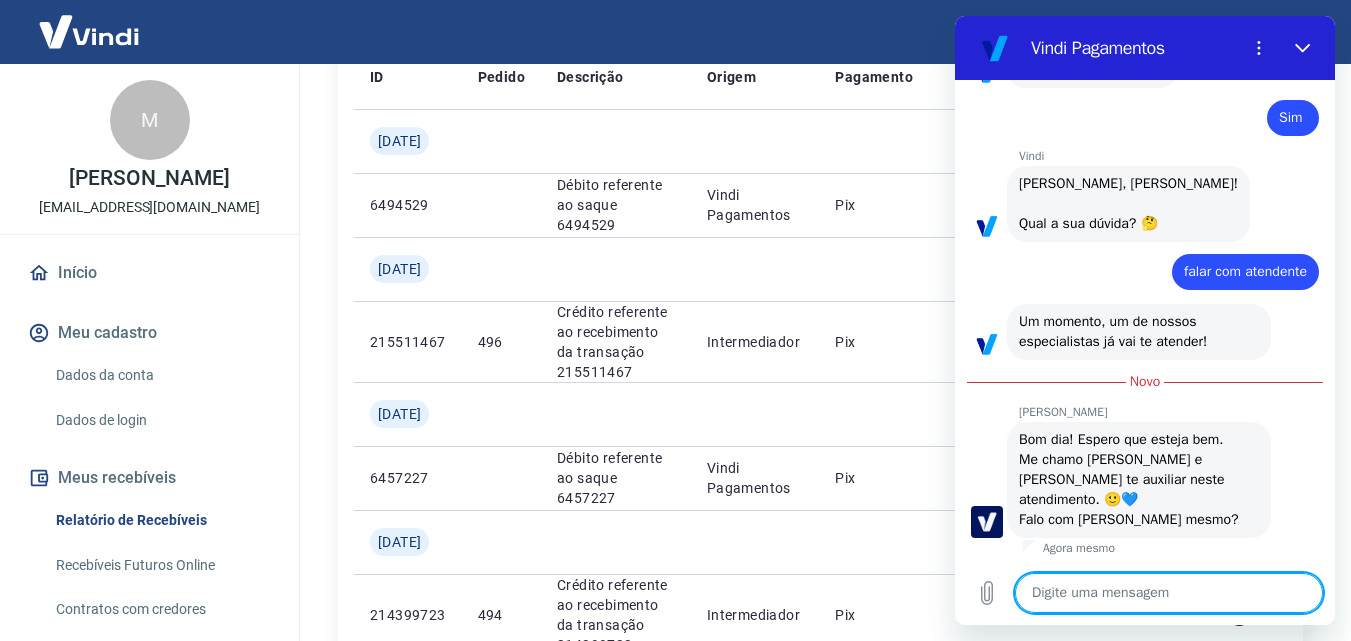 scroll, scrollTop: 3406, scrollLeft: 0, axis: vertical 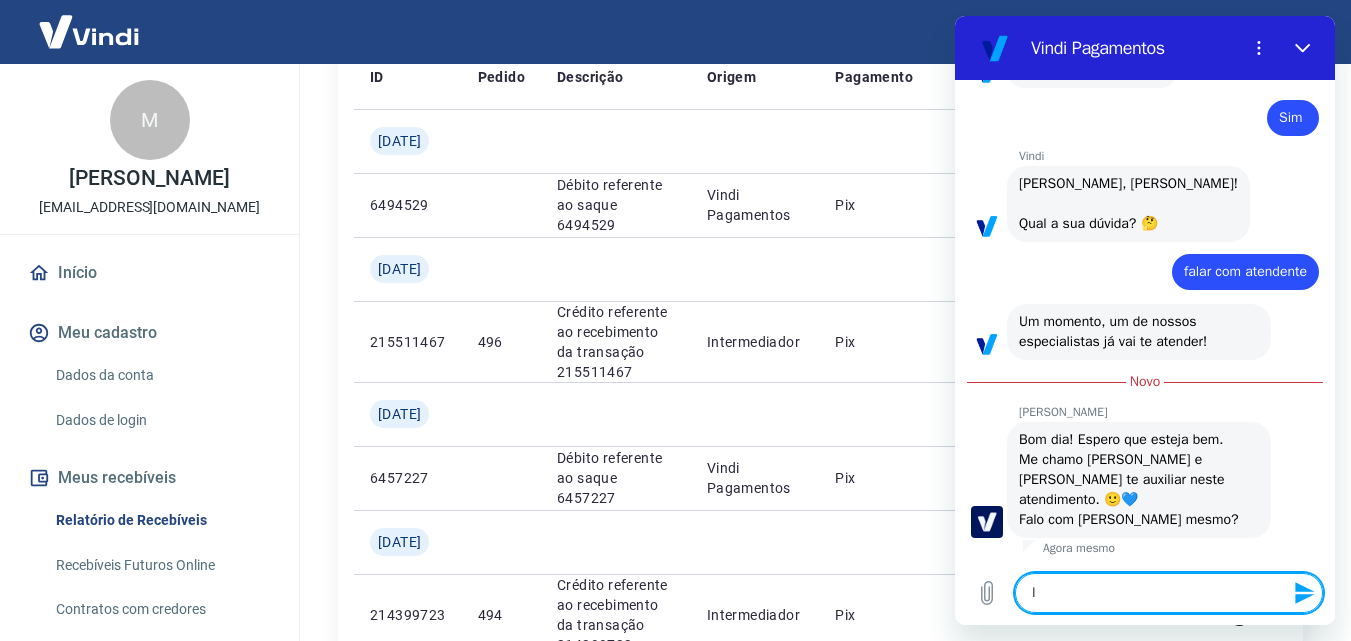 type on "Is" 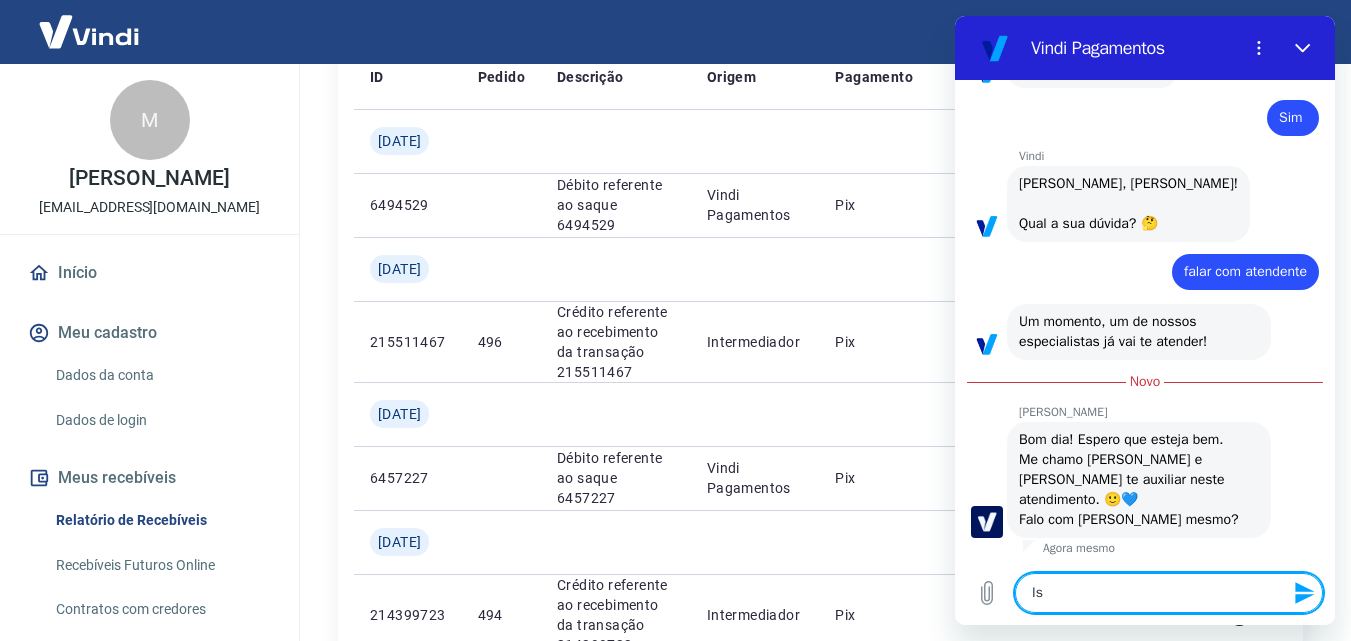 type on "Iss" 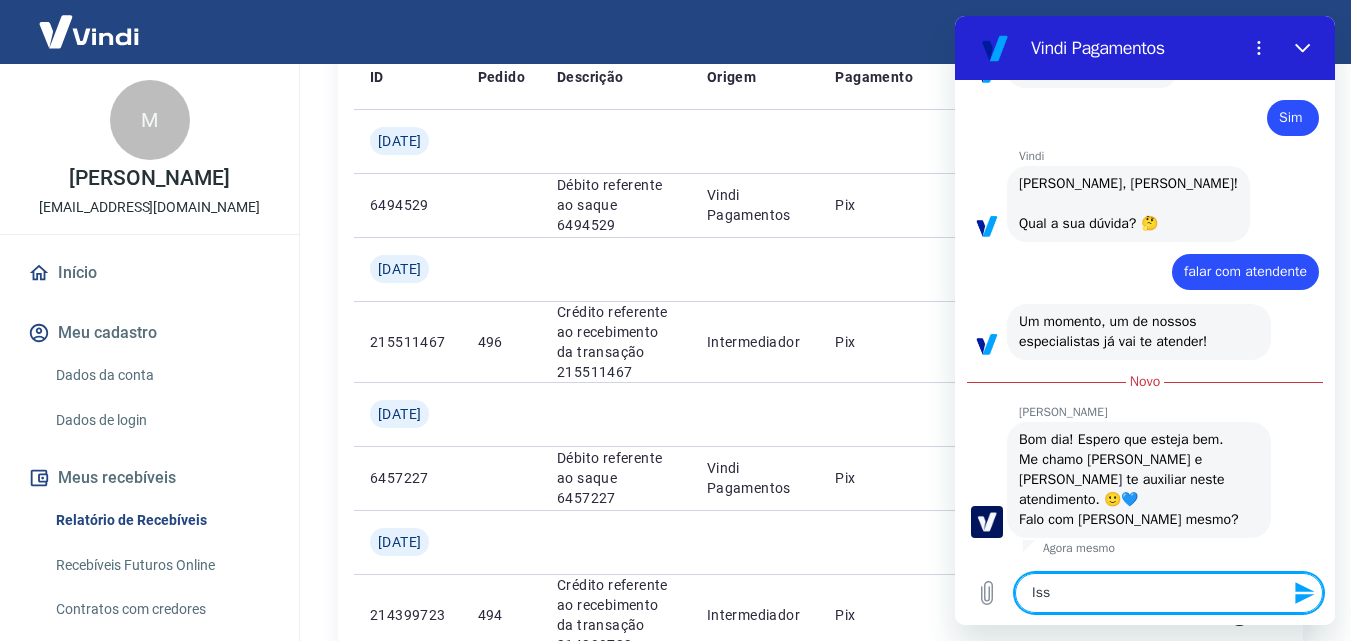 type on "Isso" 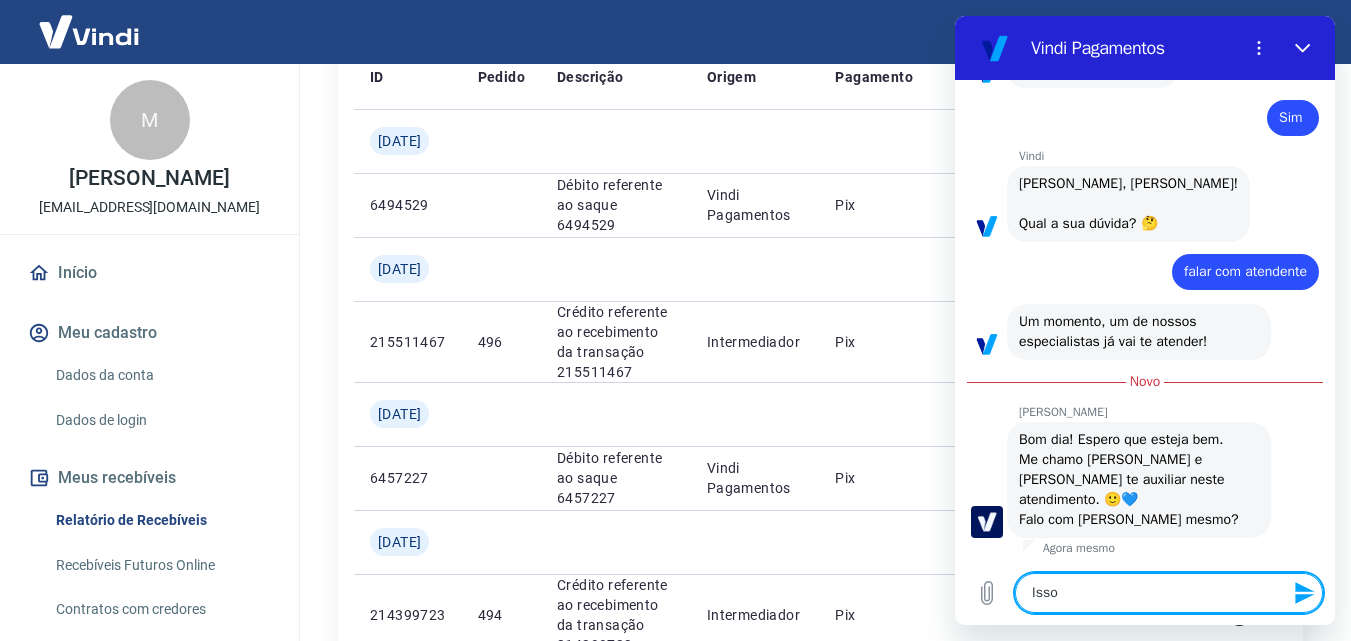 type 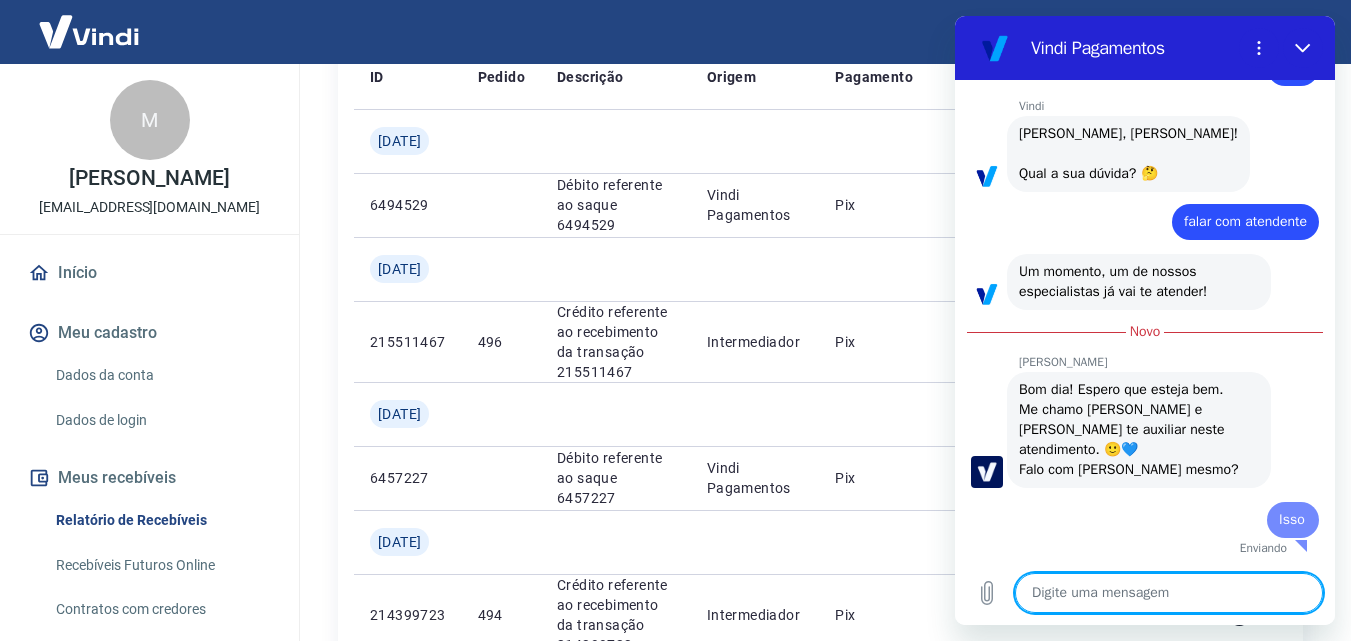 type on "x" 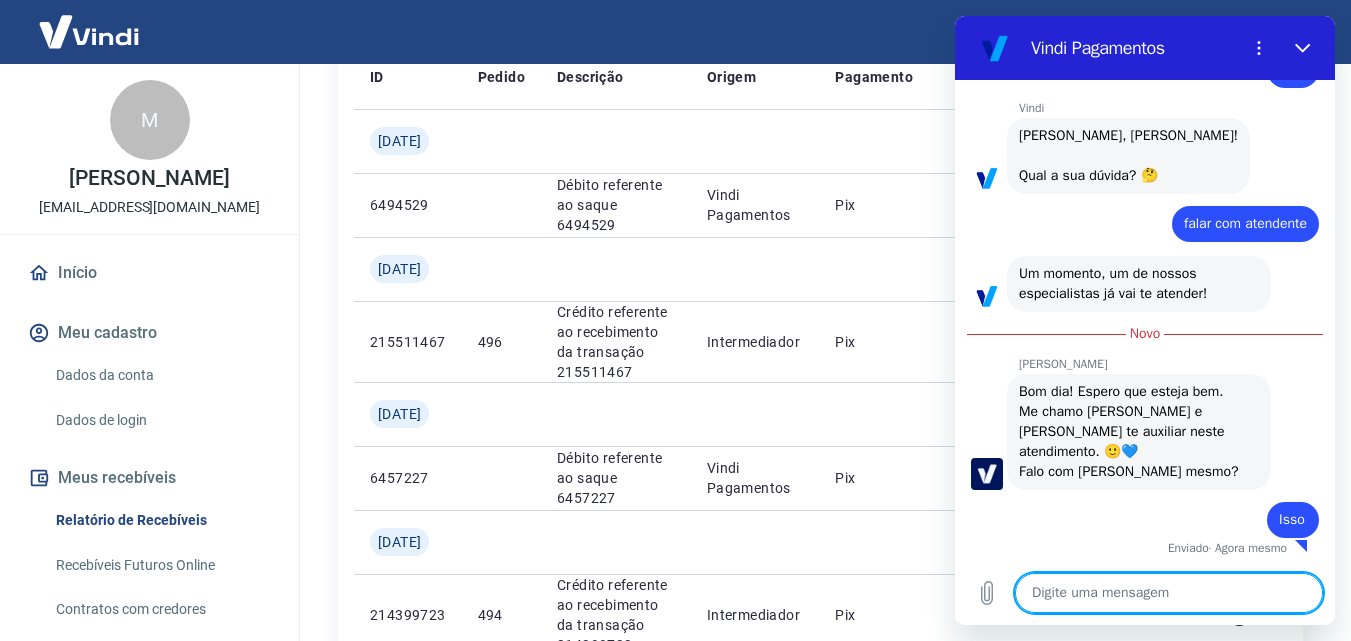 scroll, scrollTop: 3454, scrollLeft: 0, axis: vertical 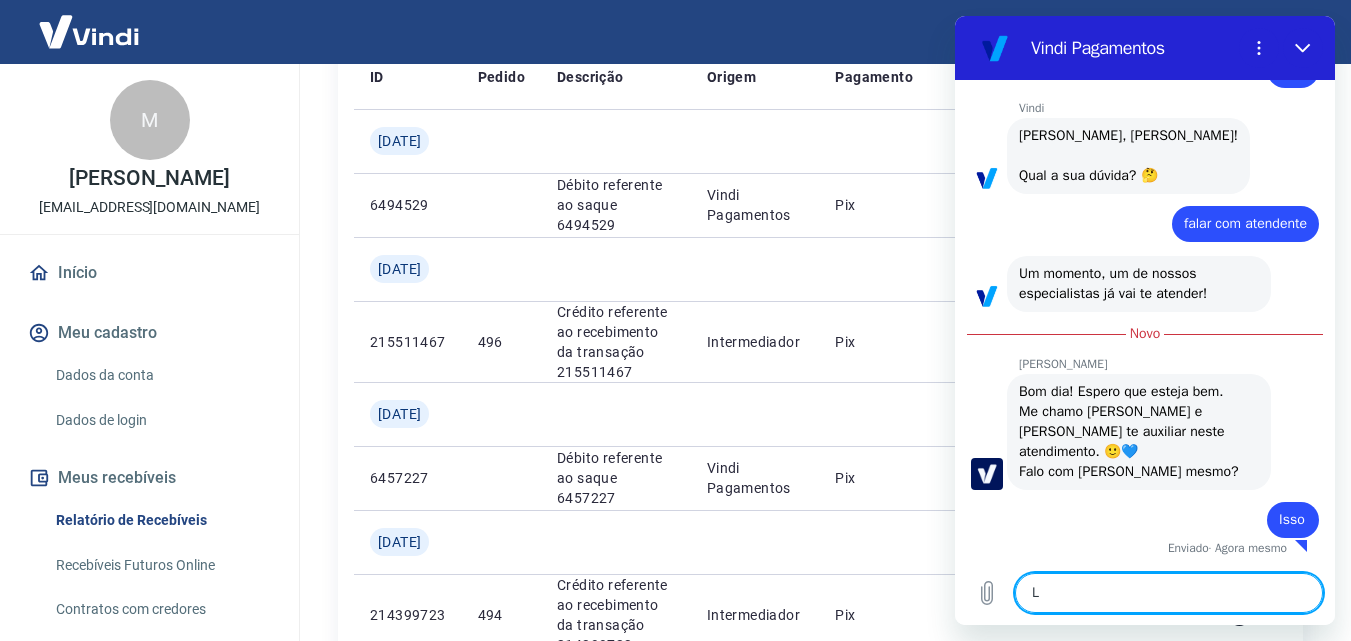 type on "x" 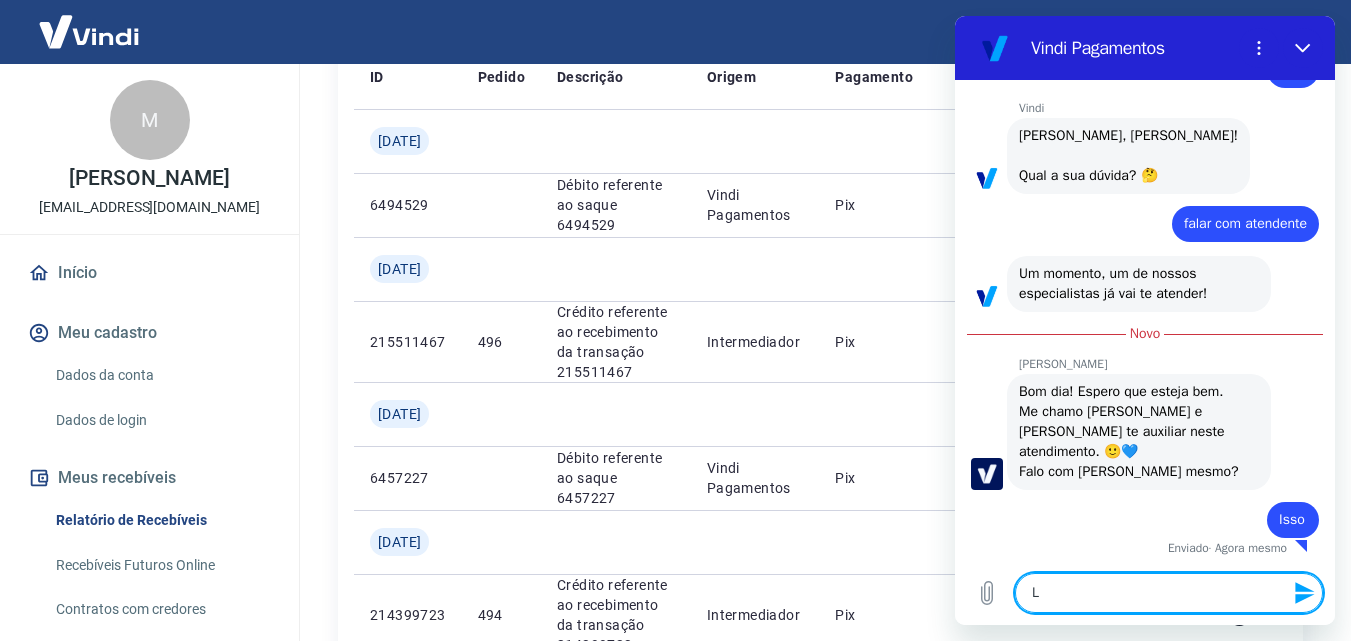 type on "La" 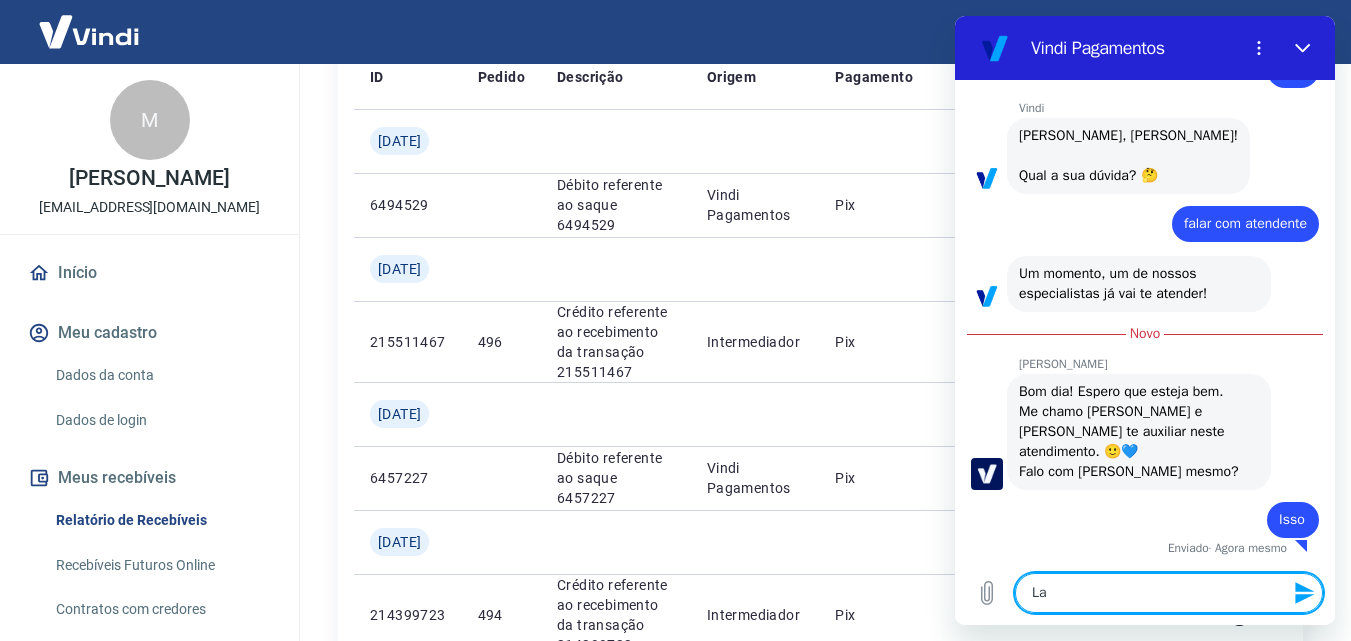 type on "Lau" 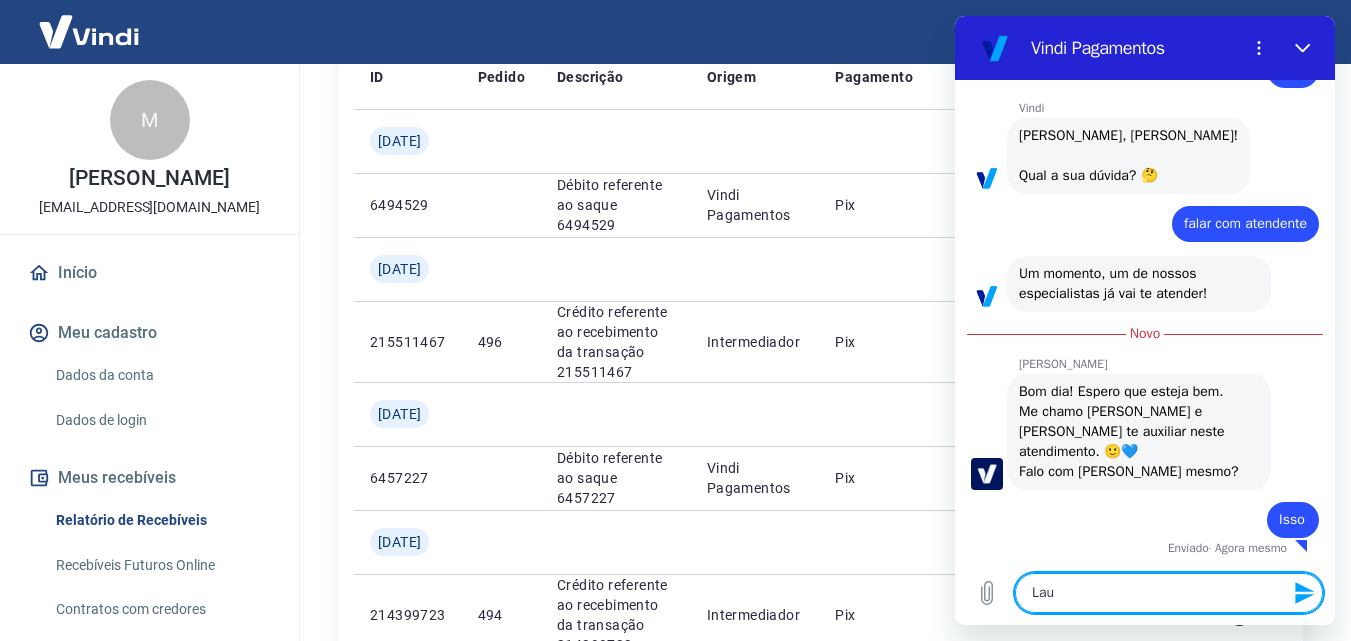 type on "Laur" 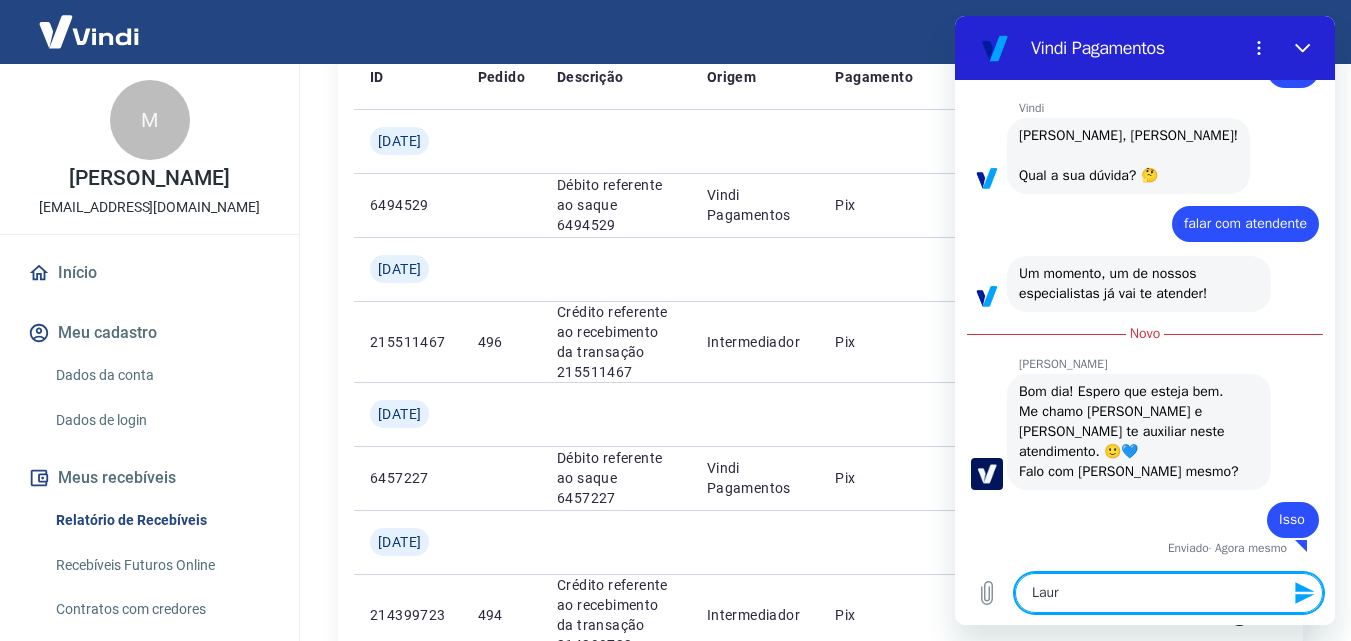 type on "[PERSON_NAME]" 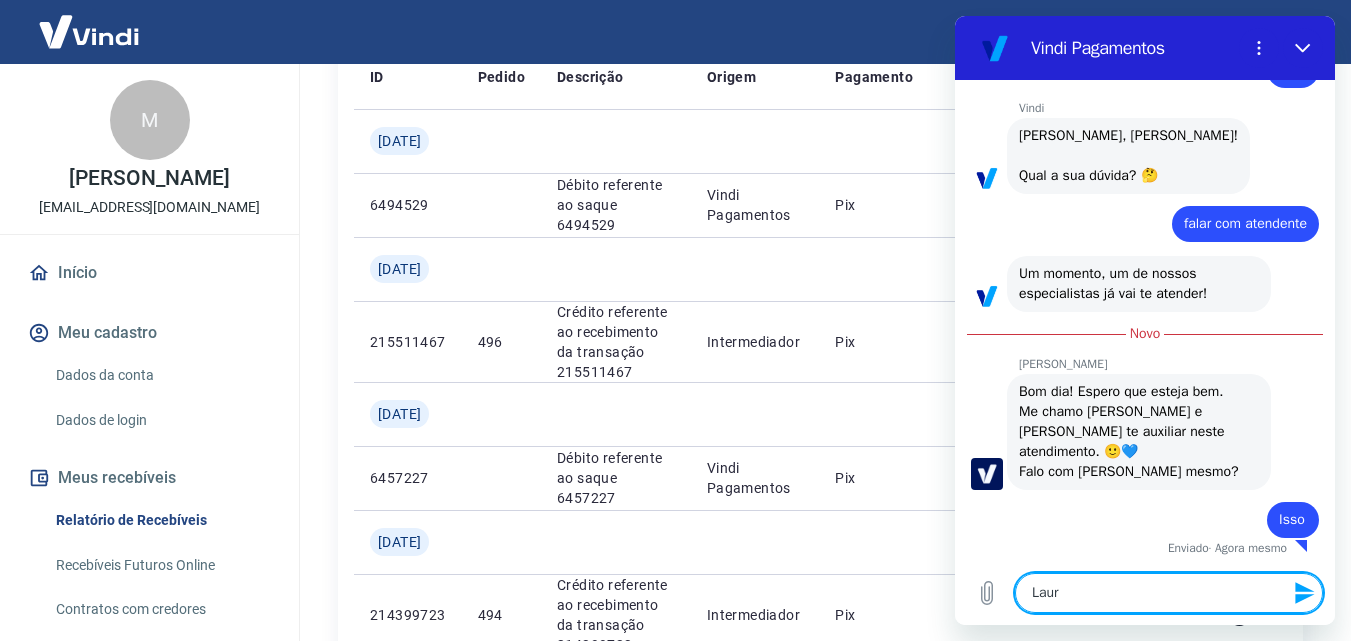type on "x" 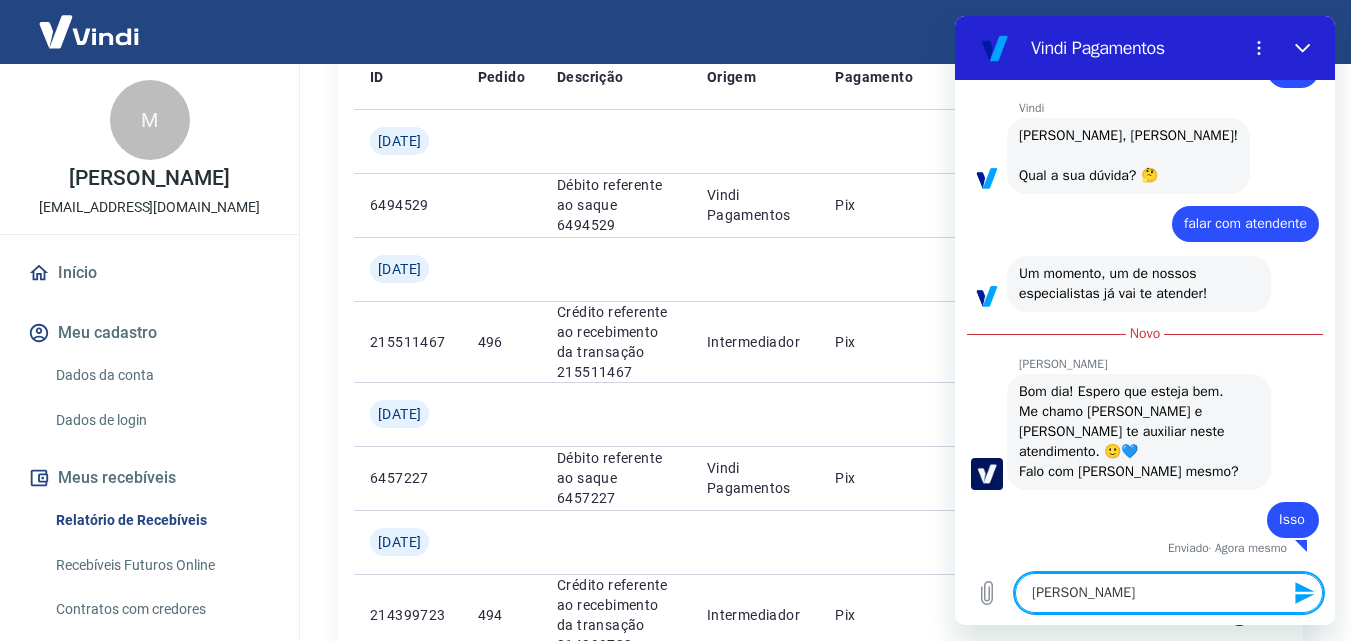 type on "[PERSON_NAME]" 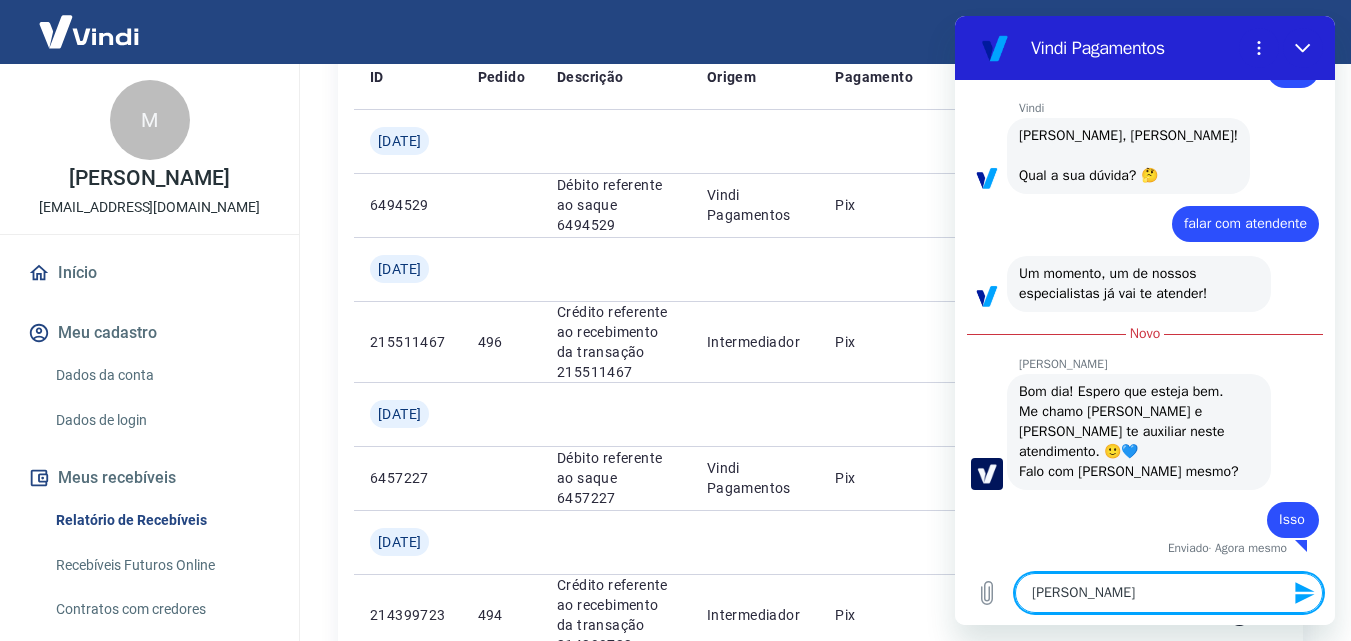 type on "x" 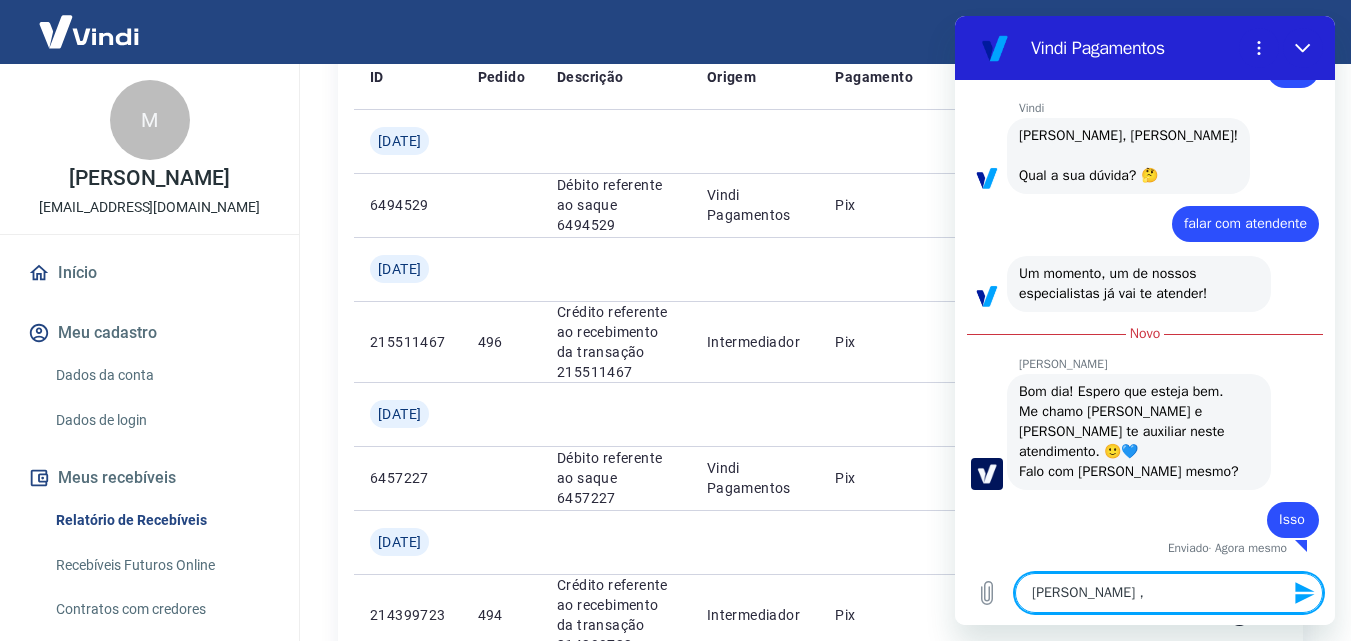 type on "[PERSON_NAME] ," 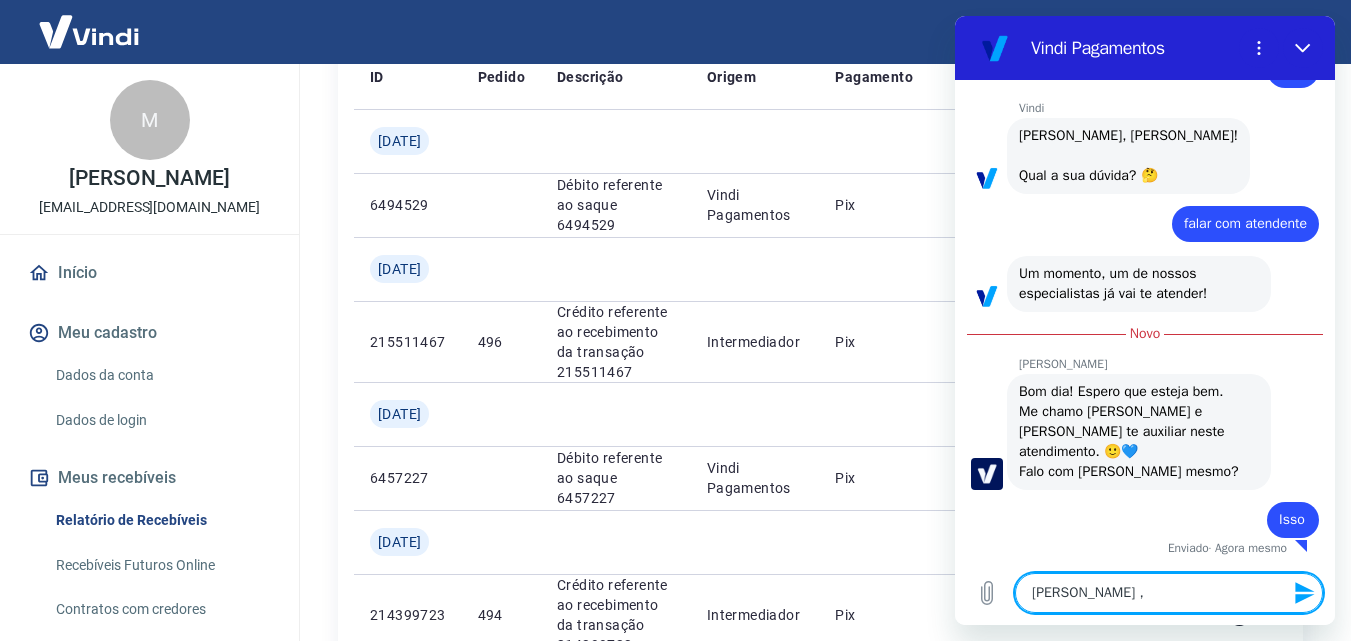 type on "x" 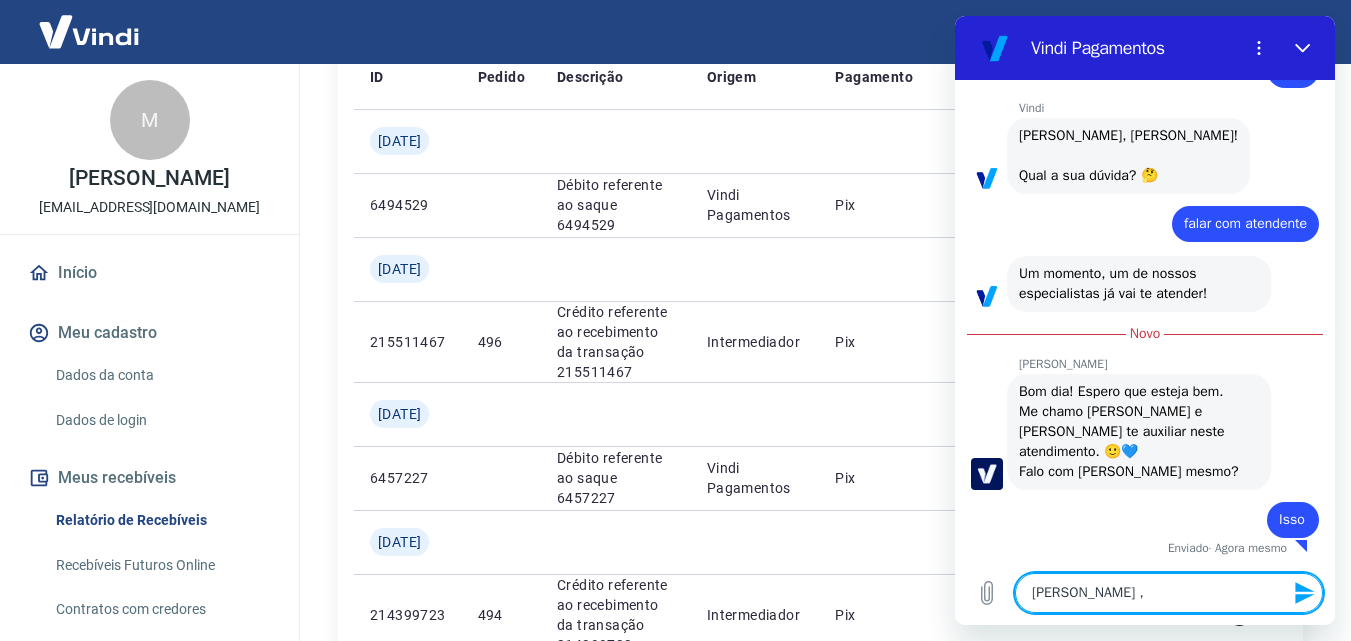 type on "[PERSON_NAME] , h" 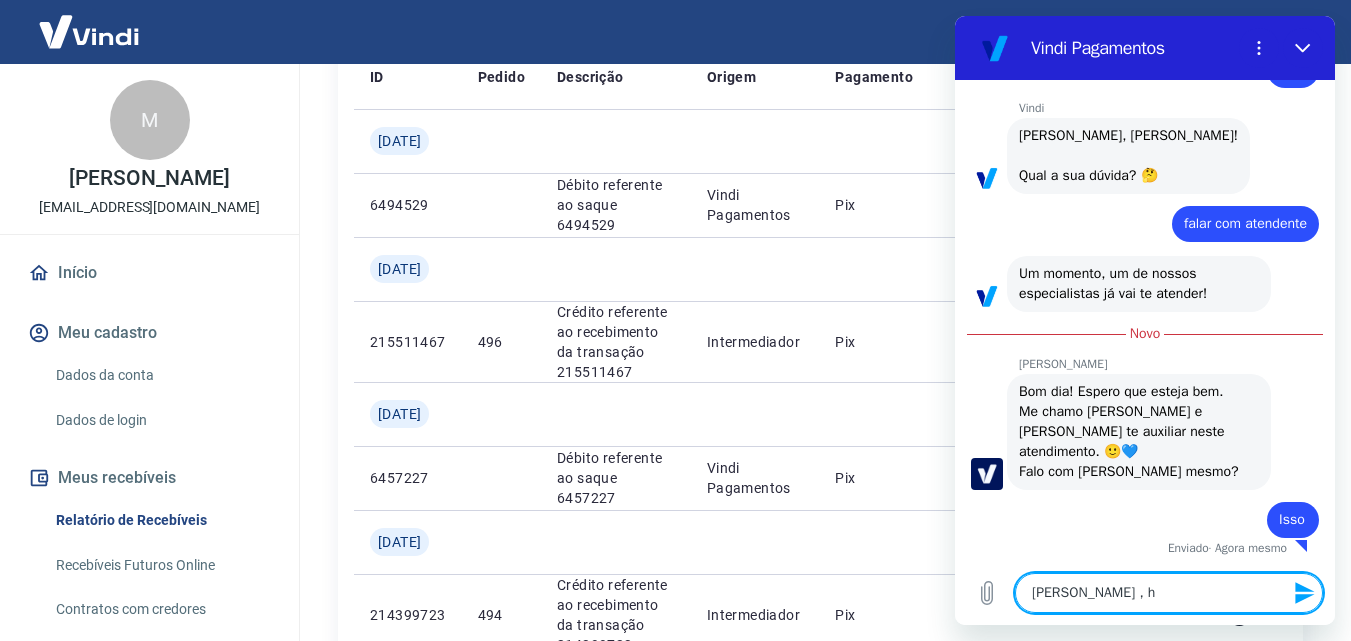 type on "[PERSON_NAME] , ho" 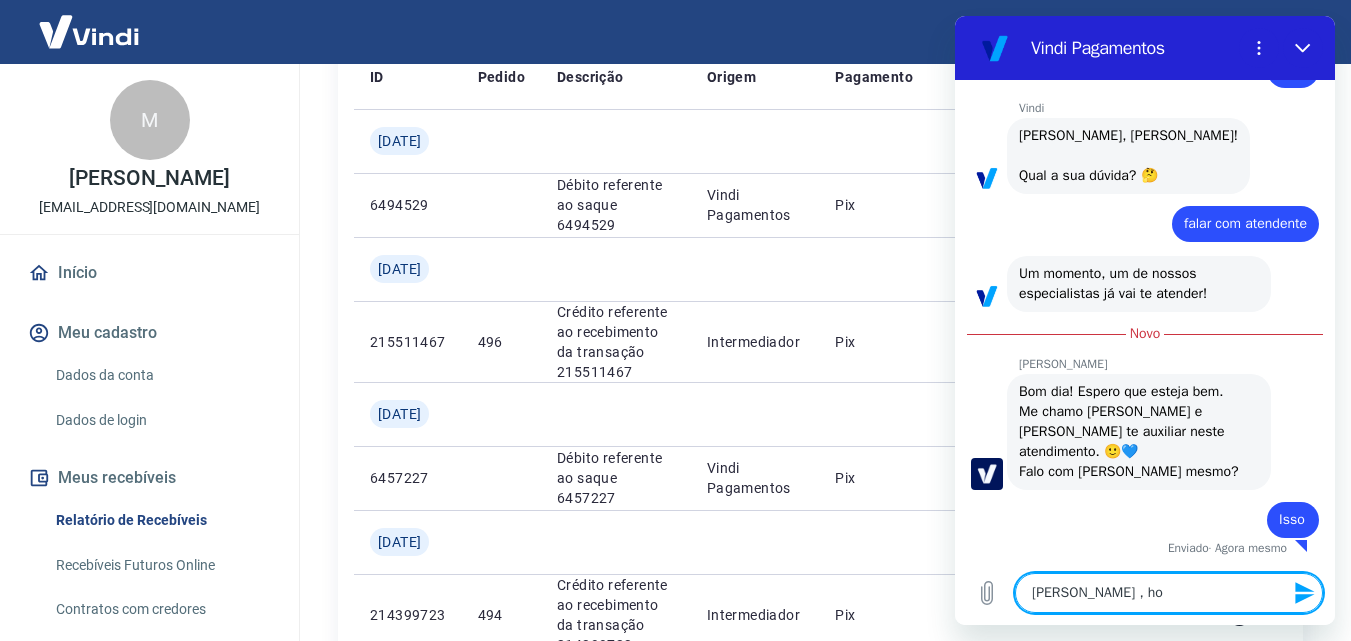 type on "[PERSON_NAME] , hou" 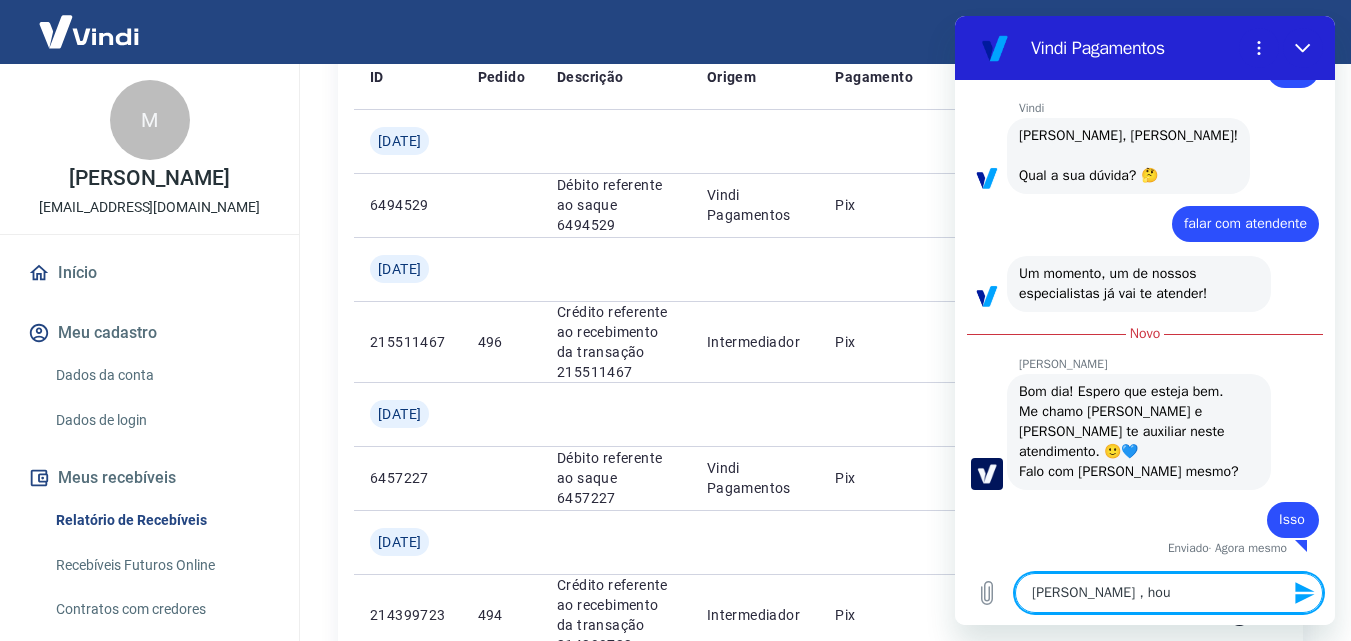 type on "[PERSON_NAME] , houv" 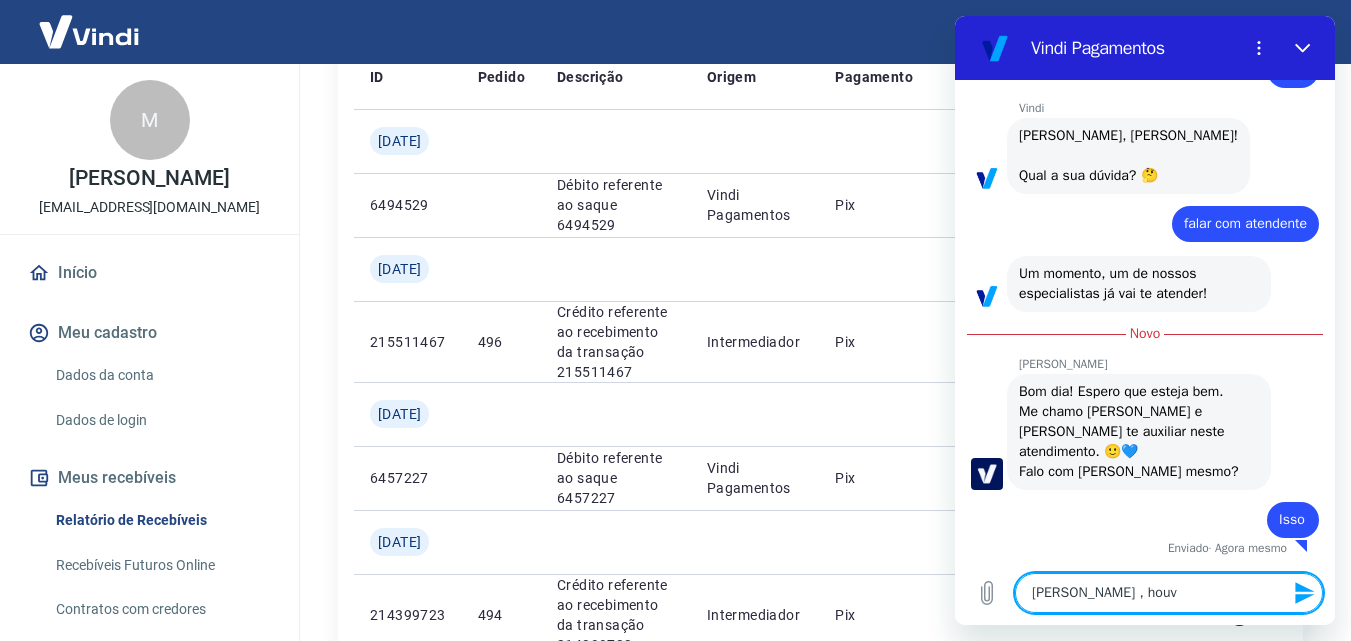 type on "[PERSON_NAME] , houve" 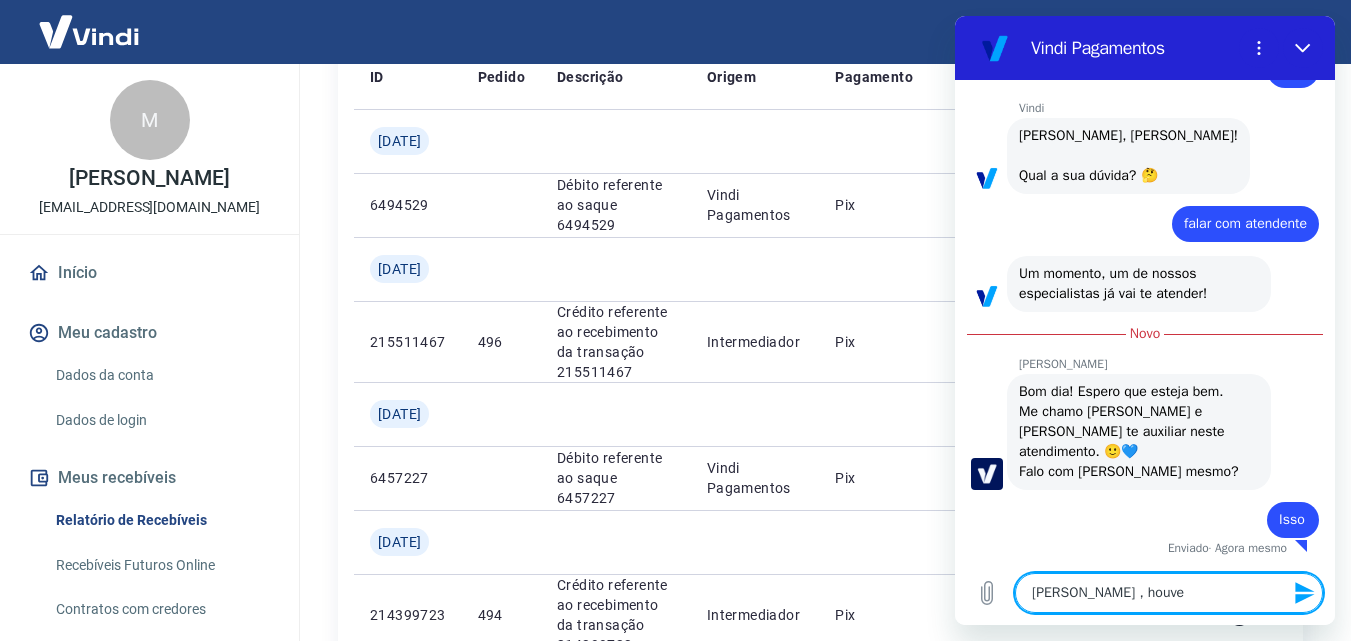 type on "[PERSON_NAME] , houve" 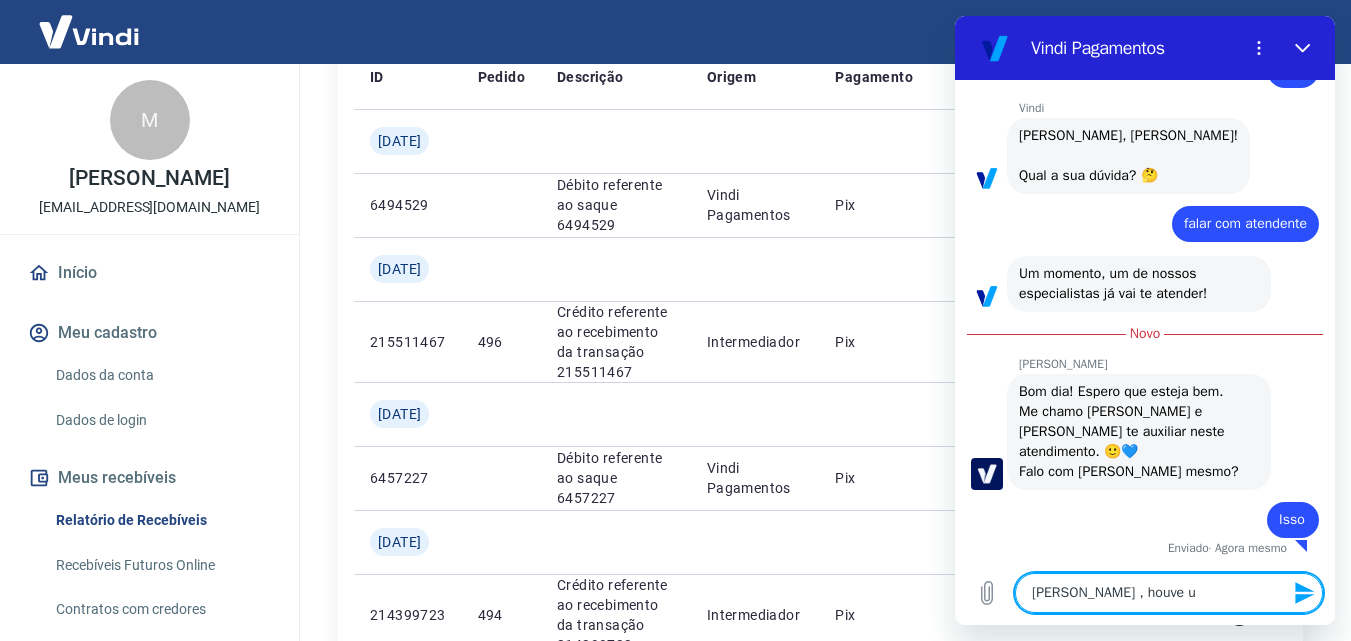 type on "[PERSON_NAME] , houve um" 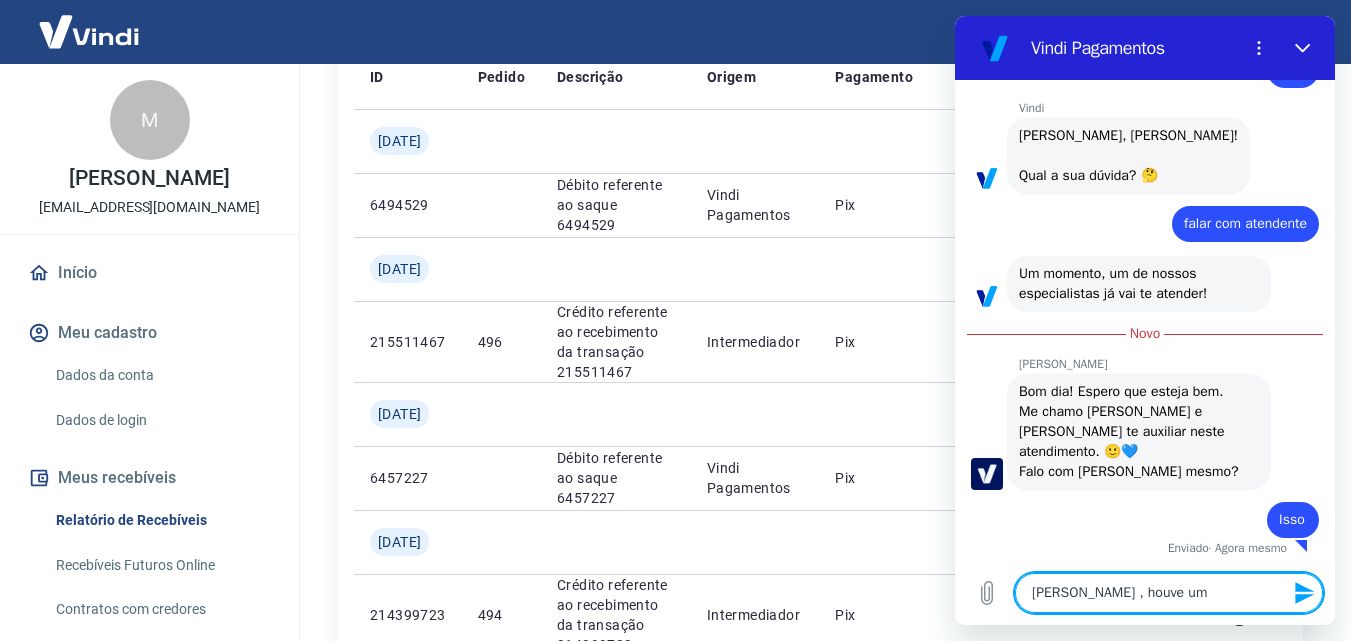 type on "x" 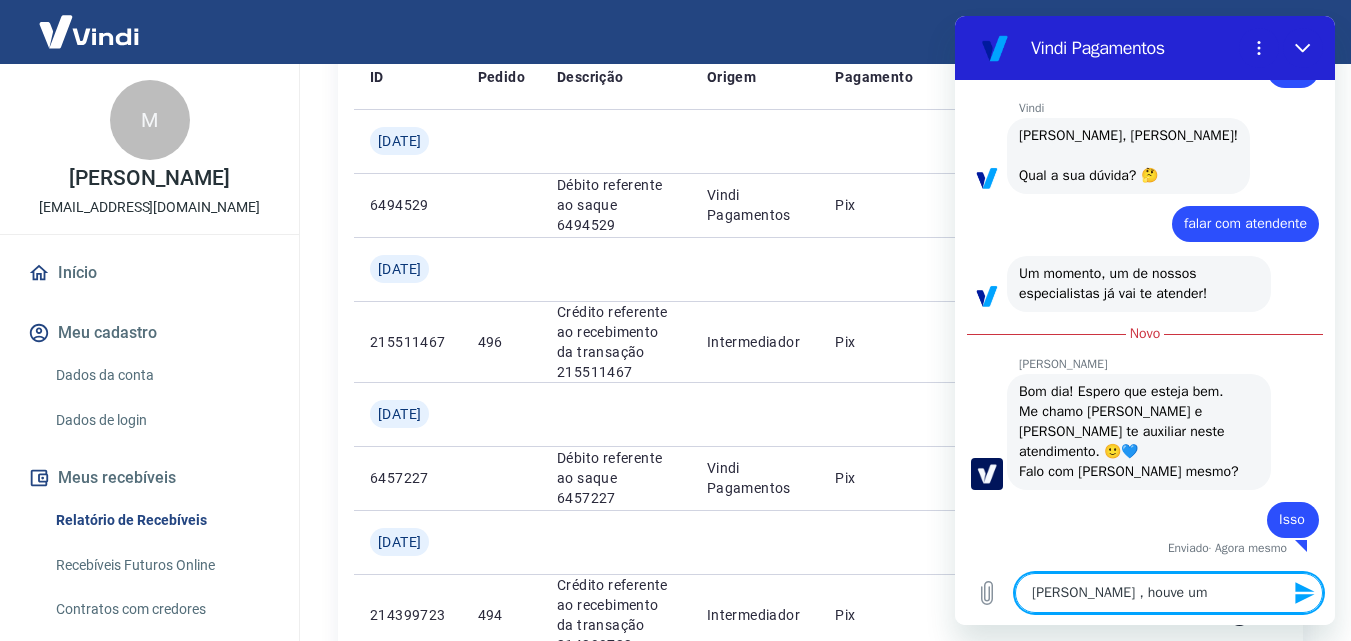 type on "[PERSON_NAME] , houve um" 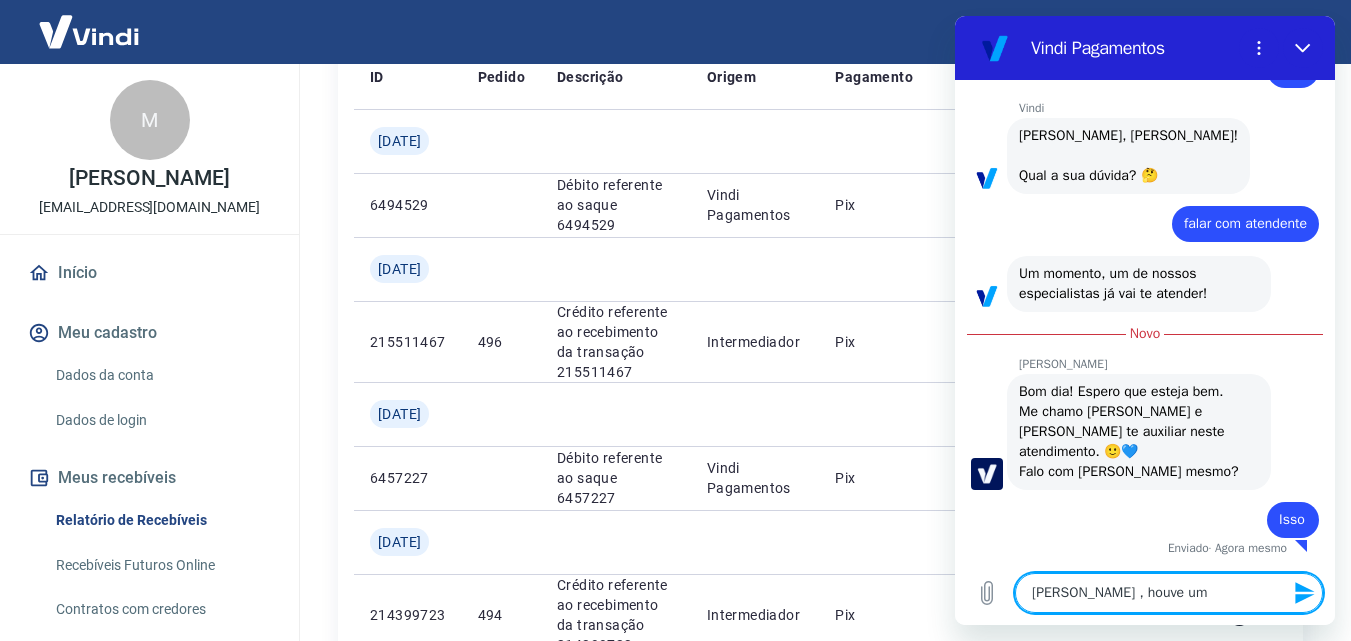 type on "x" 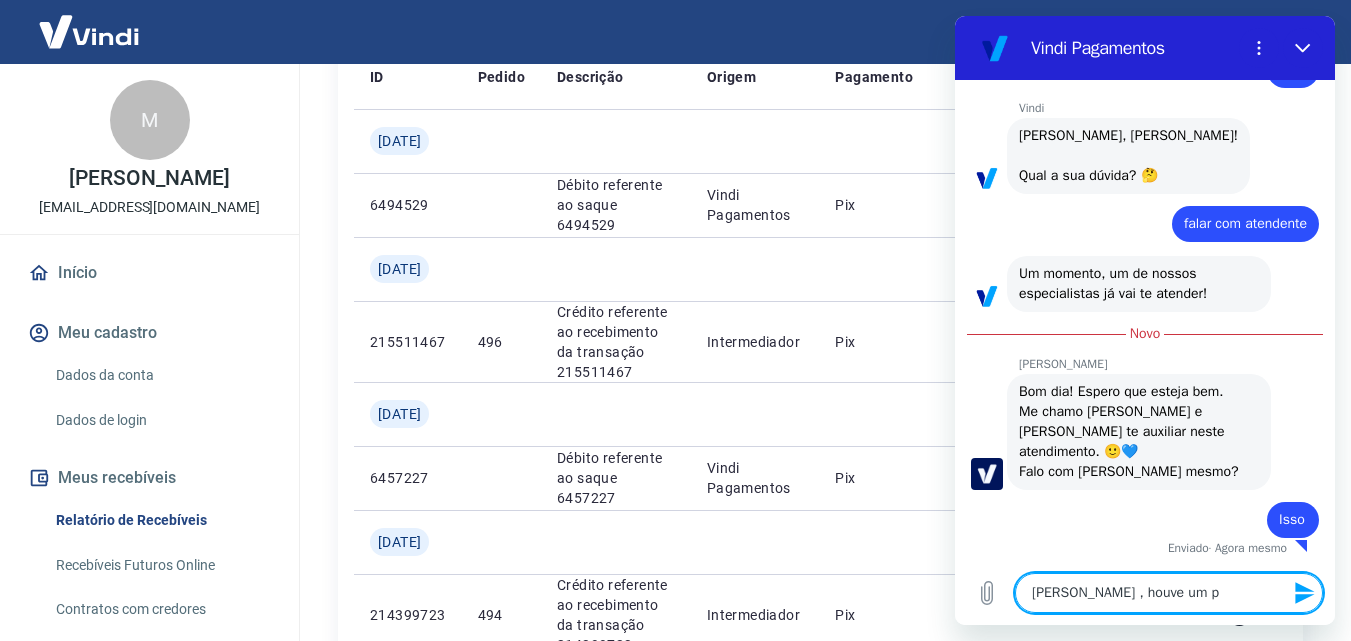 type on "[PERSON_NAME] , houve um pr" 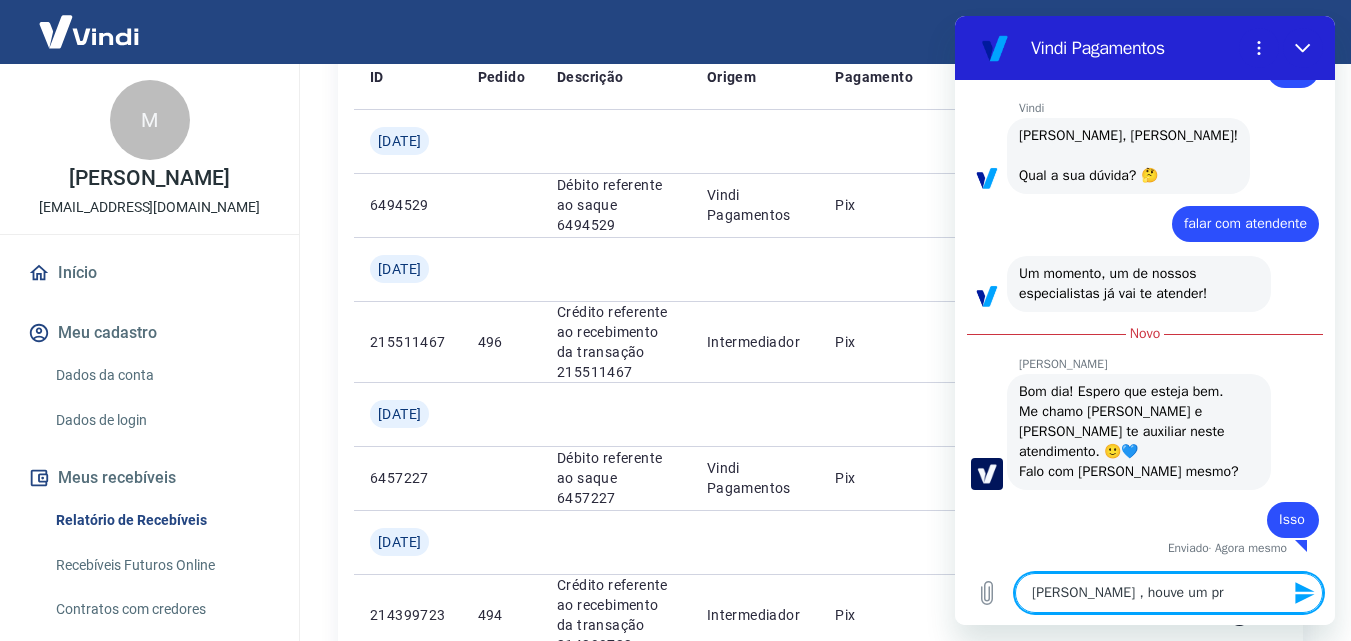 type on "[PERSON_NAME] , houve um pro" 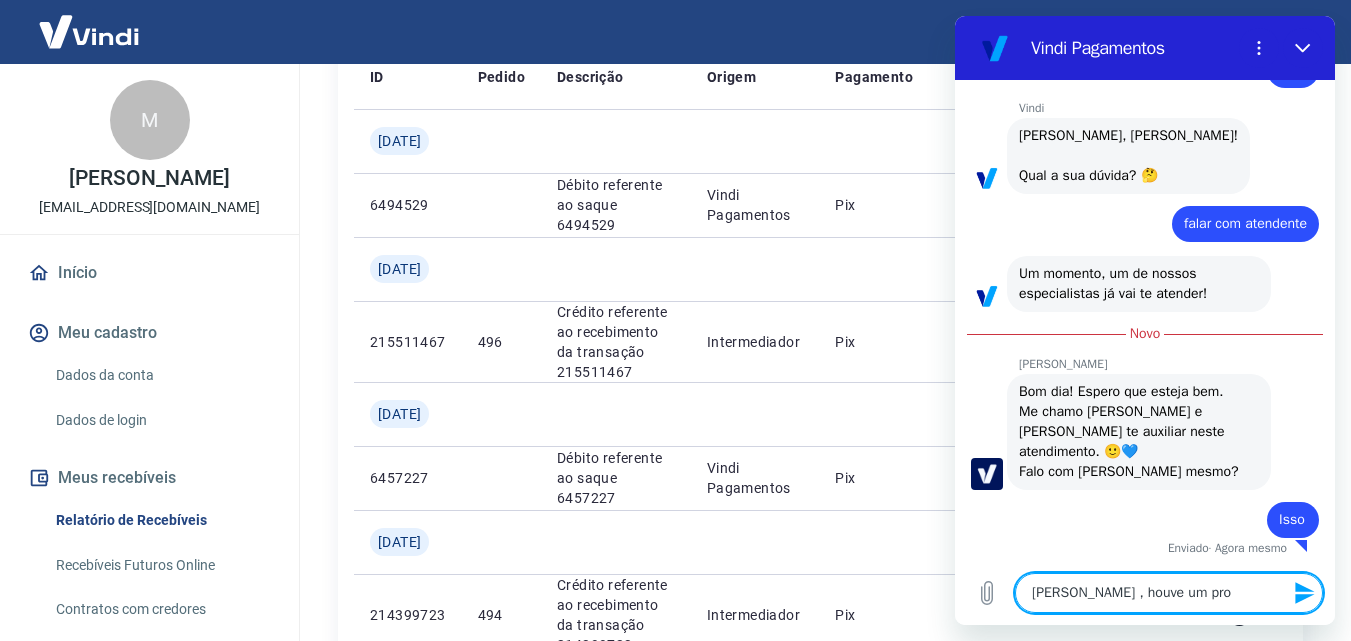 type on "[PERSON_NAME] , houve um prob" 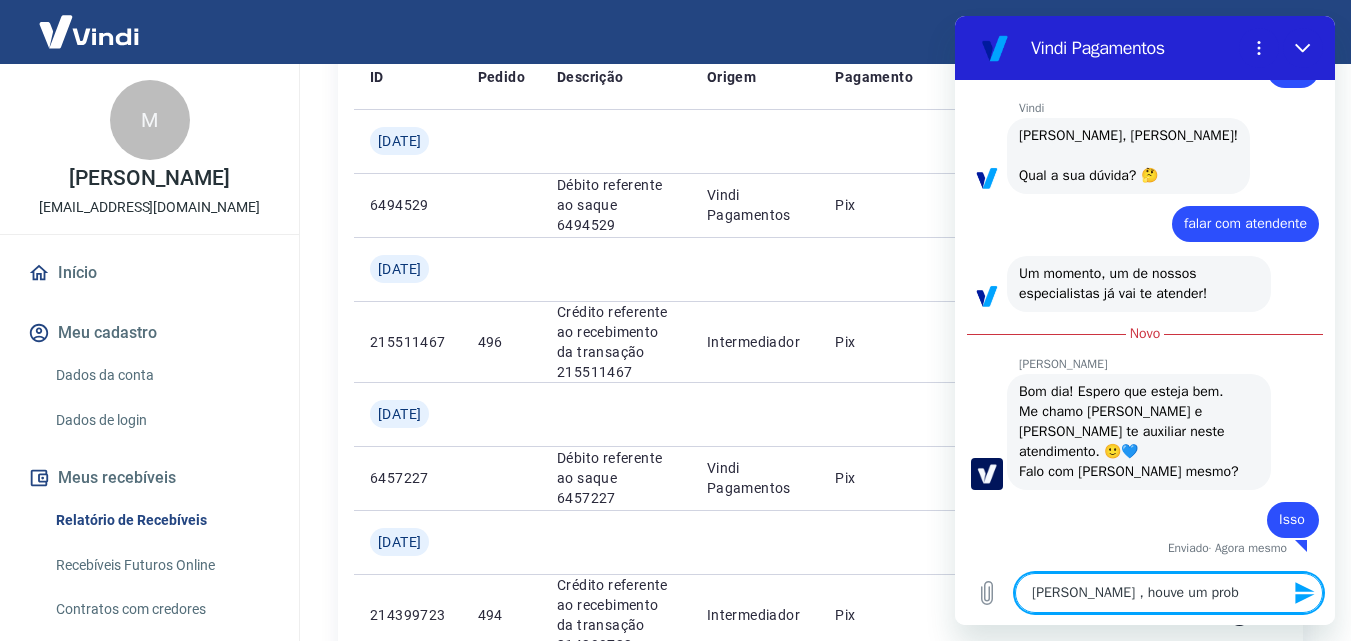 type on "[PERSON_NAME] , houve um probl" 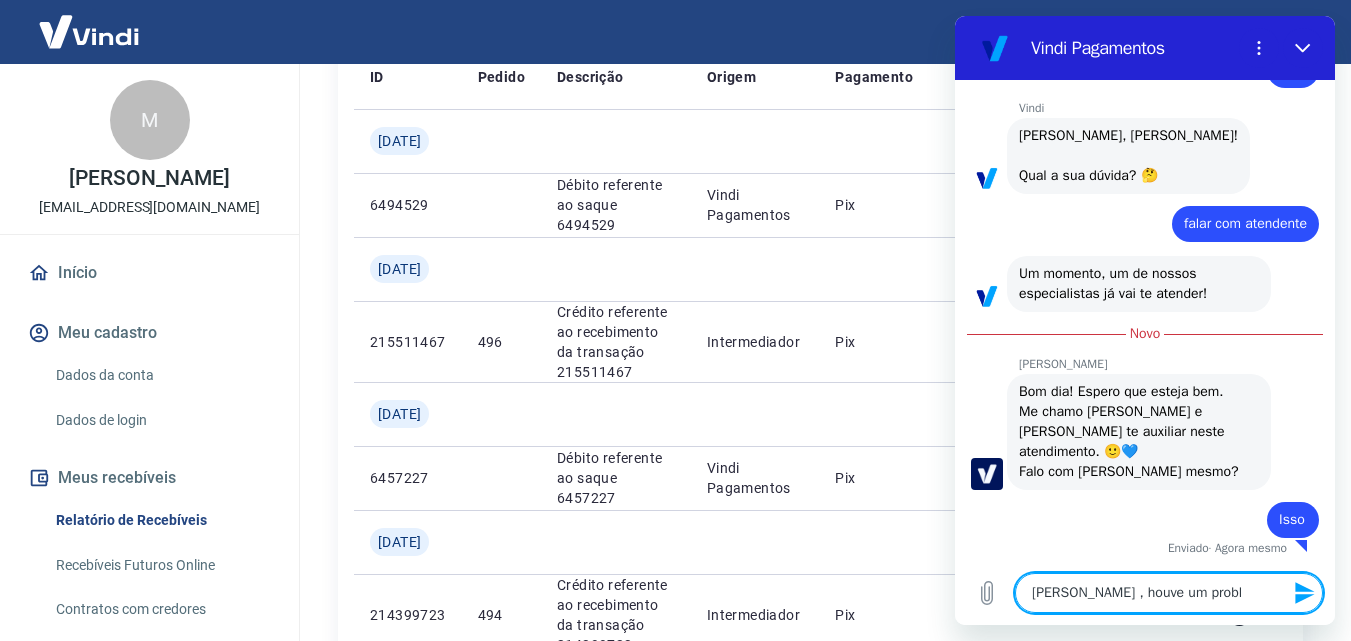 type on "[PERSON_NAME] , houve um proble" 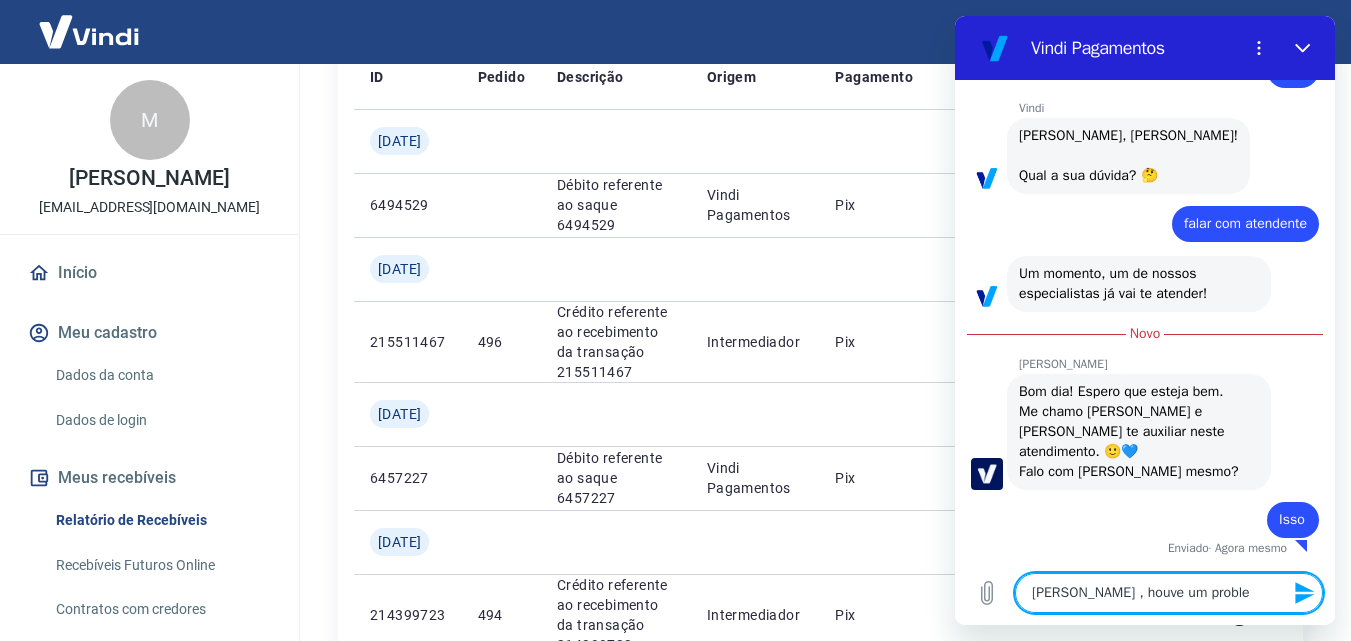type on "x" 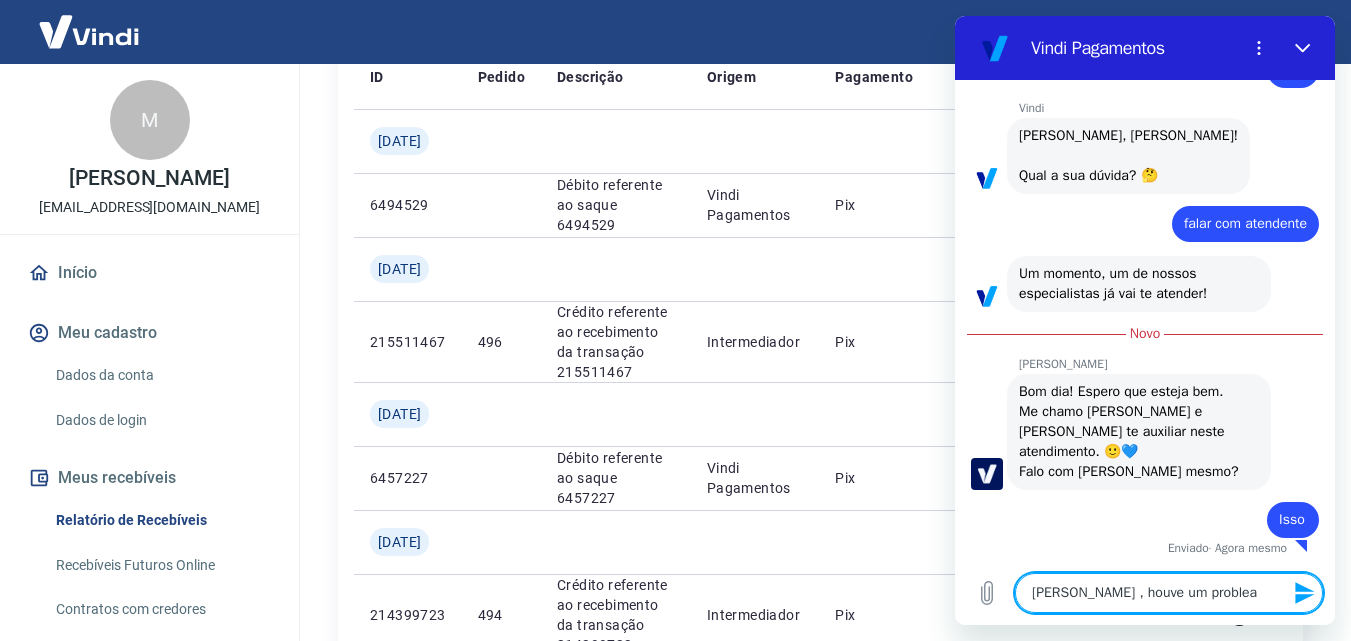 type on "[PERSON_NAME] , houve um problea" 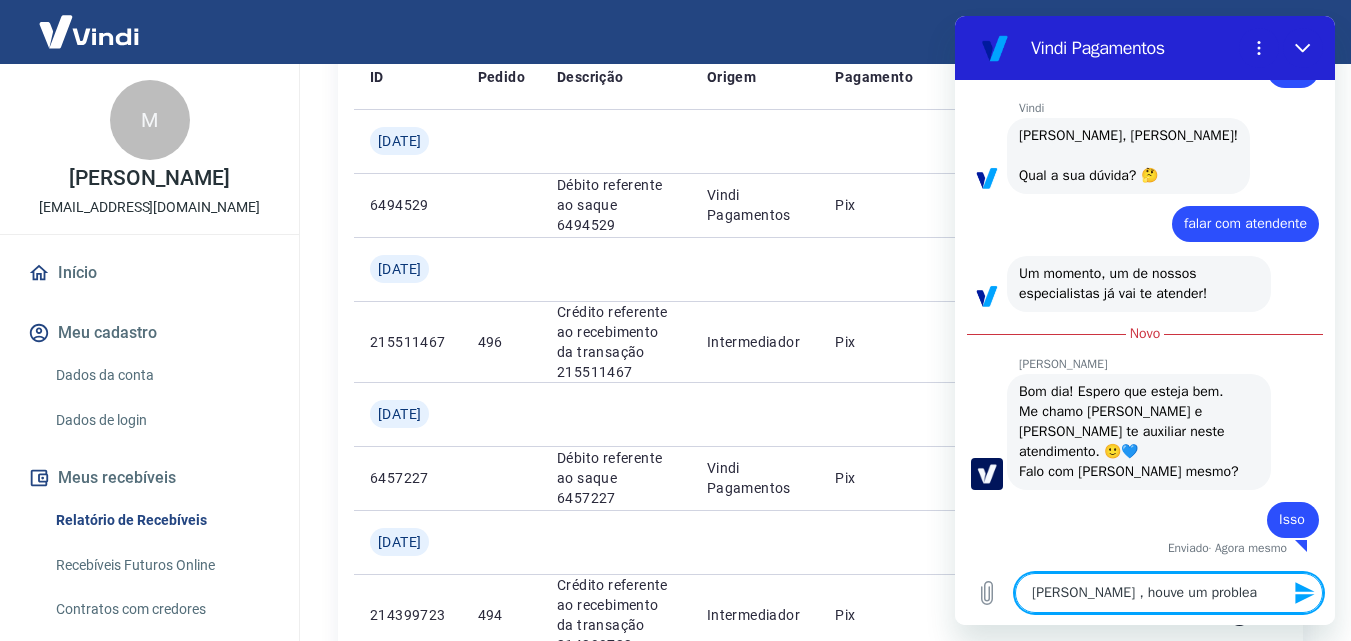 type on "x" 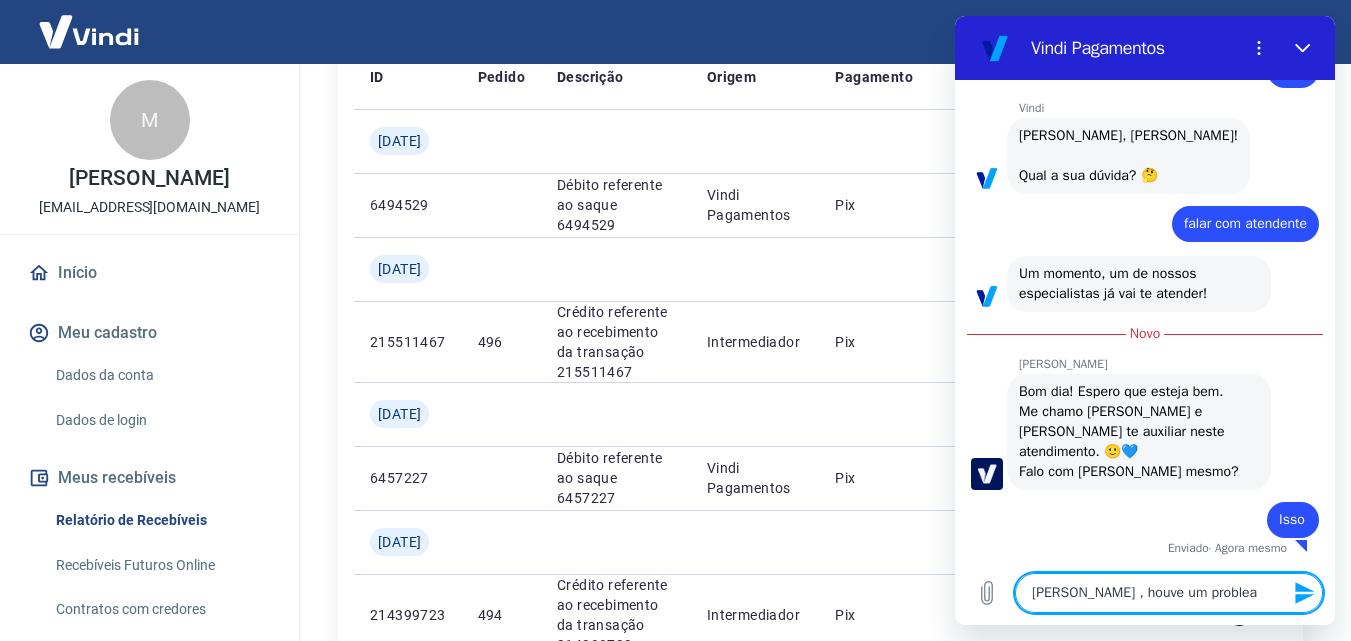 type on "x" 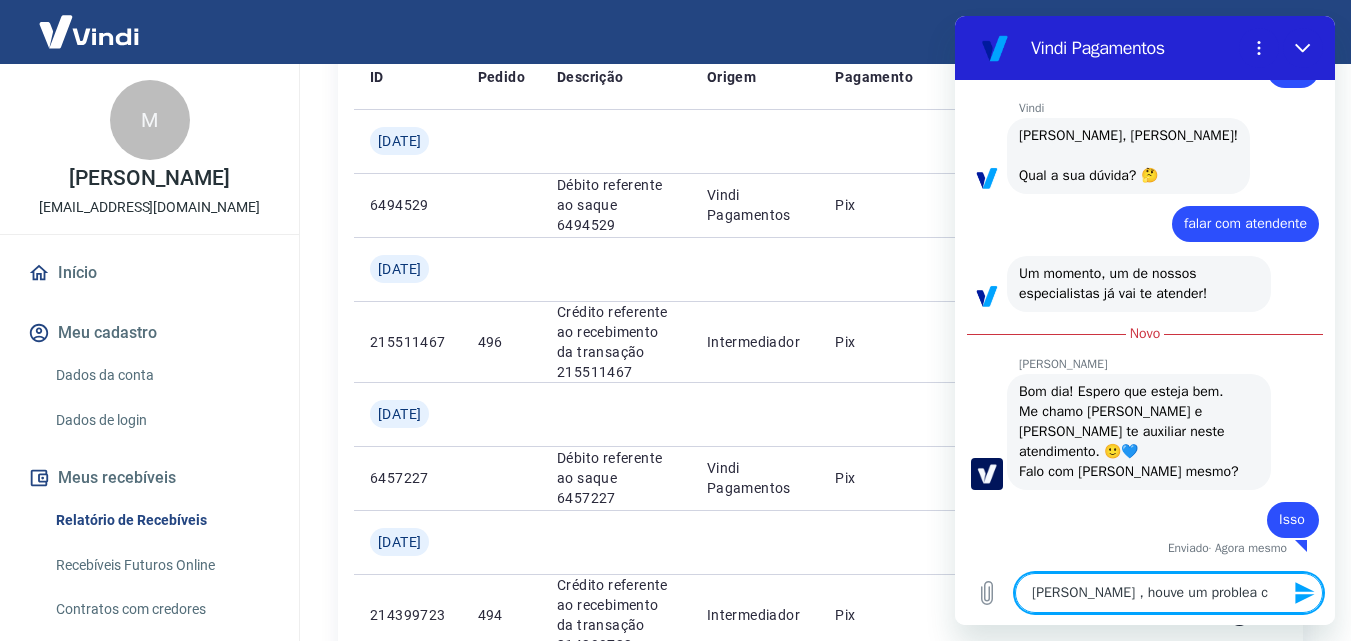 type on "[PERSON_NAME] , houve um problea co" 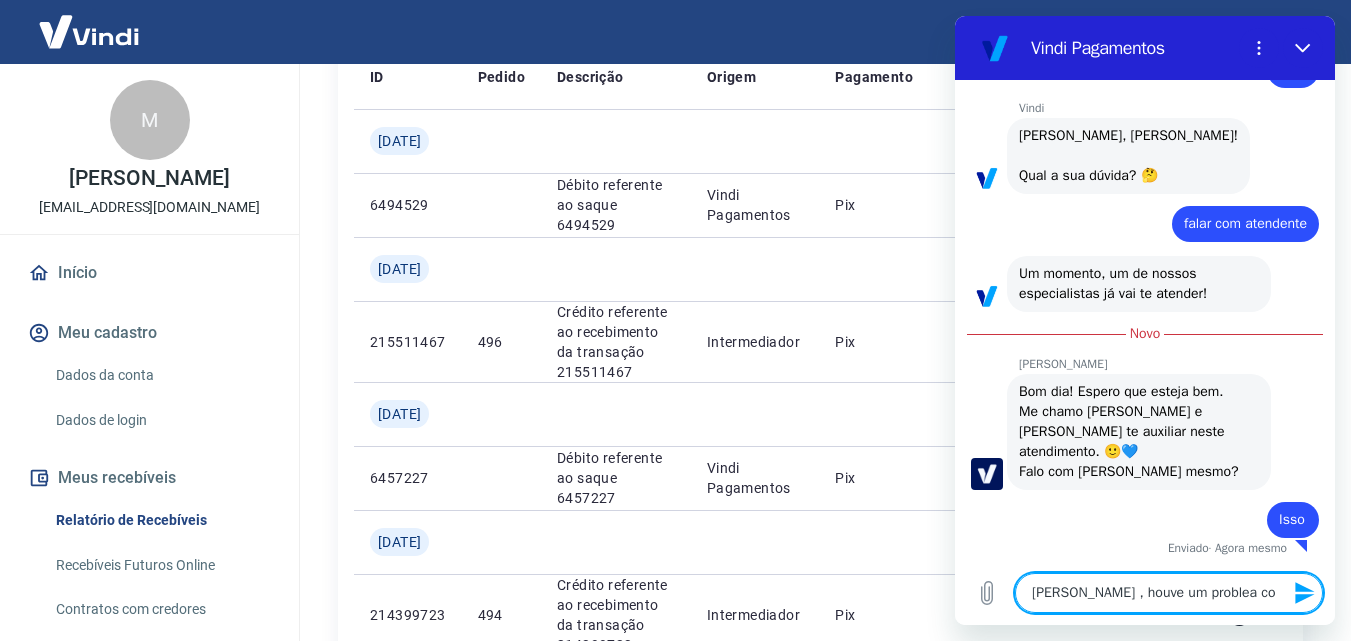 type on "x" 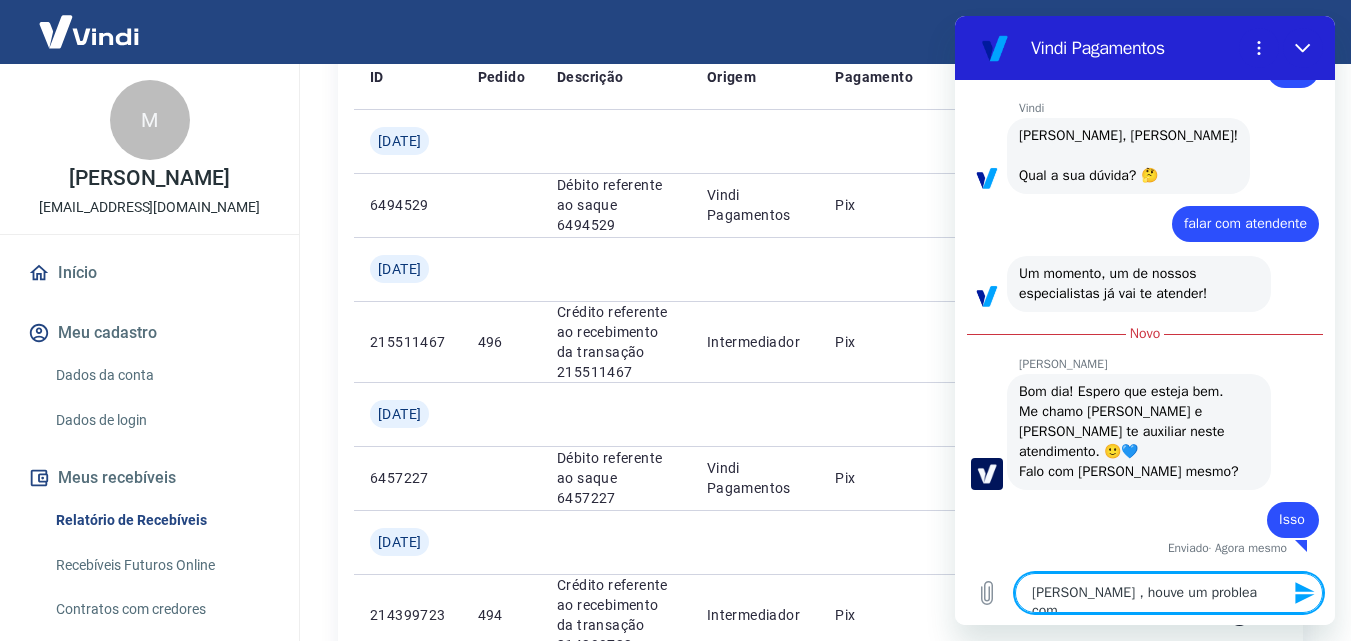 type on "[PERSON_NAME] , houve um problea com" 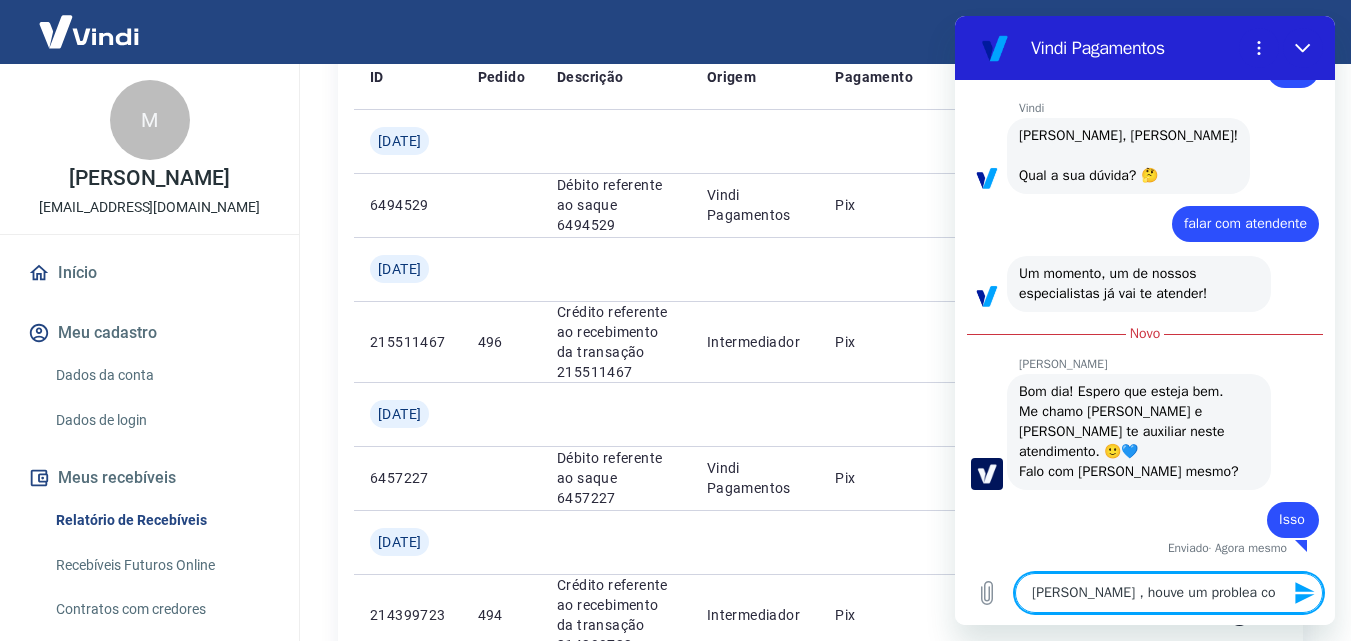 type on "[PERSON_NAME] , houve um problea c" 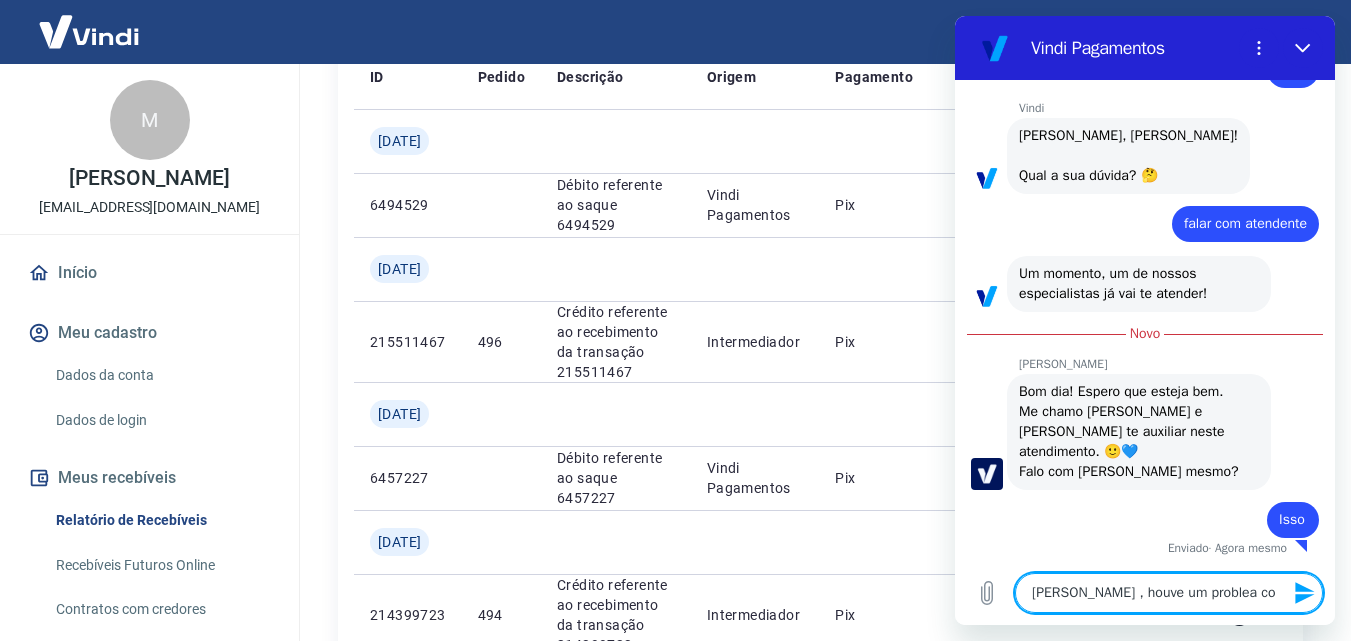 type on "x" 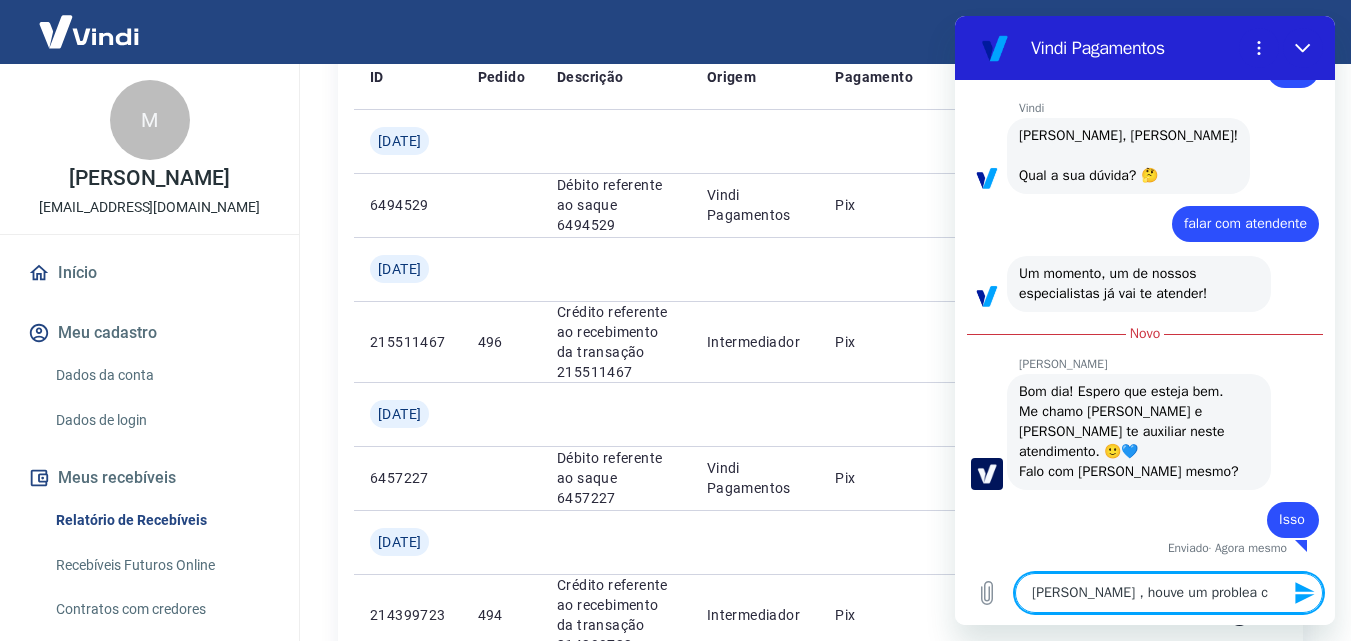 type on "[PERSON_NAME] , houve um problea" 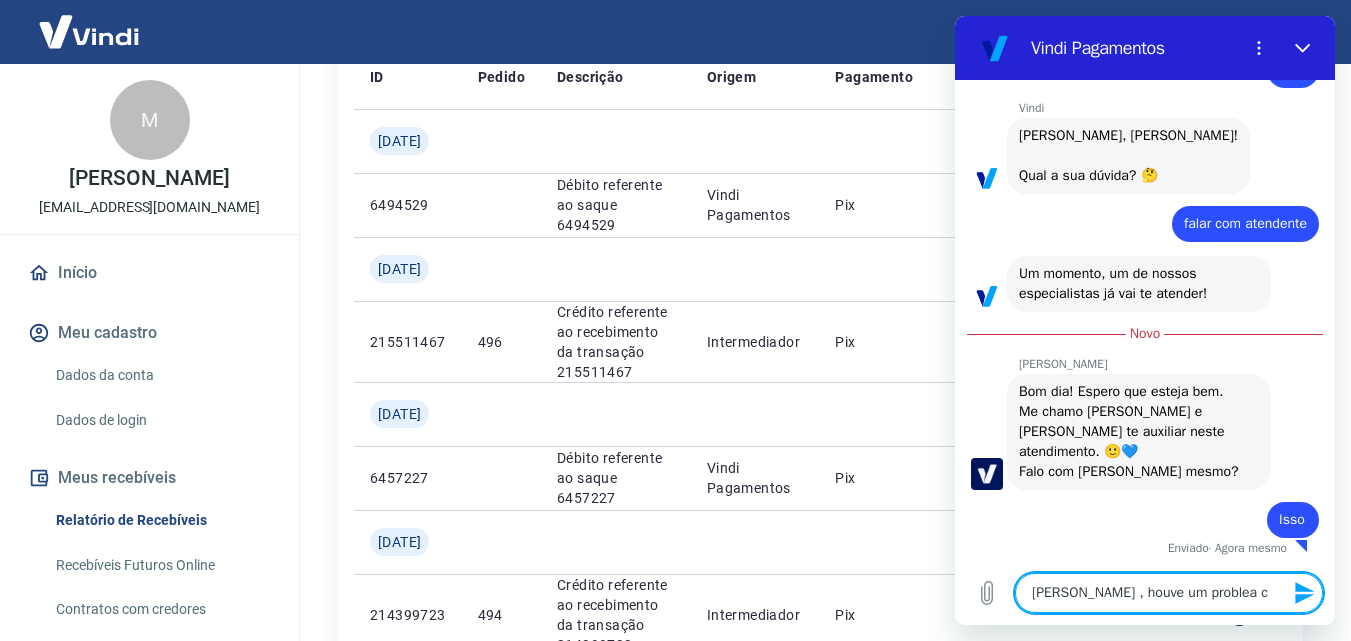 type on "x" 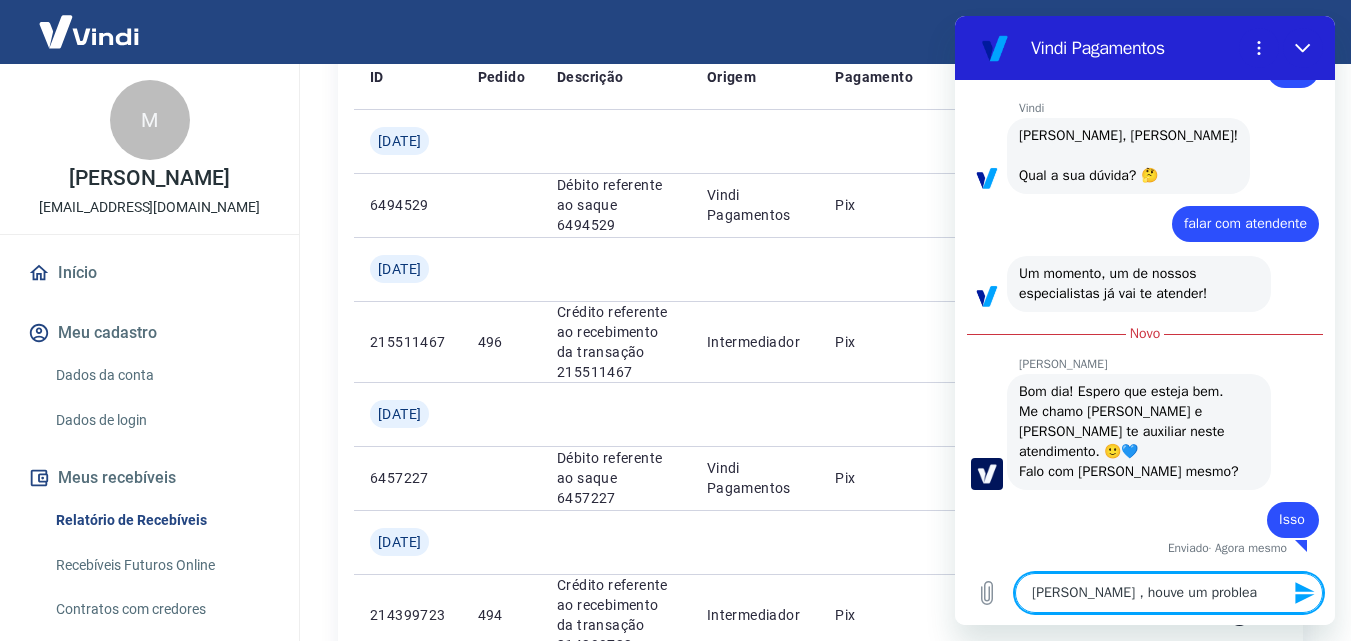 type on "[PERSON_NAME] , houve um problea" 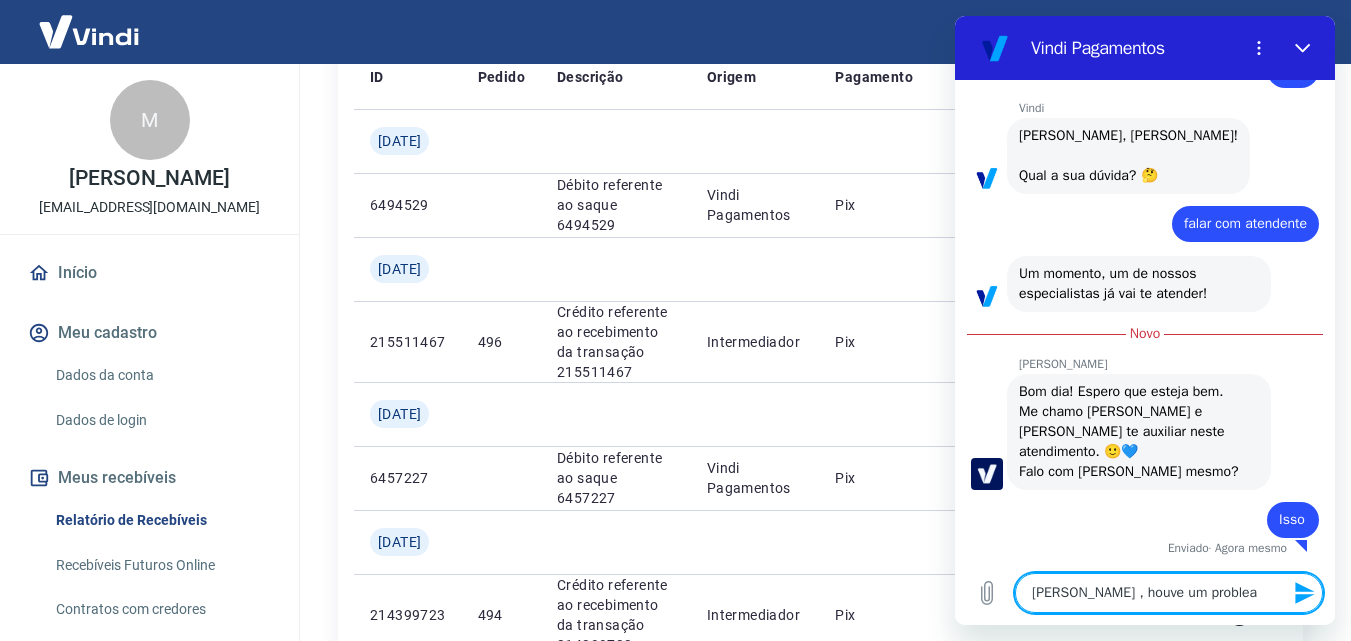 type on "x" 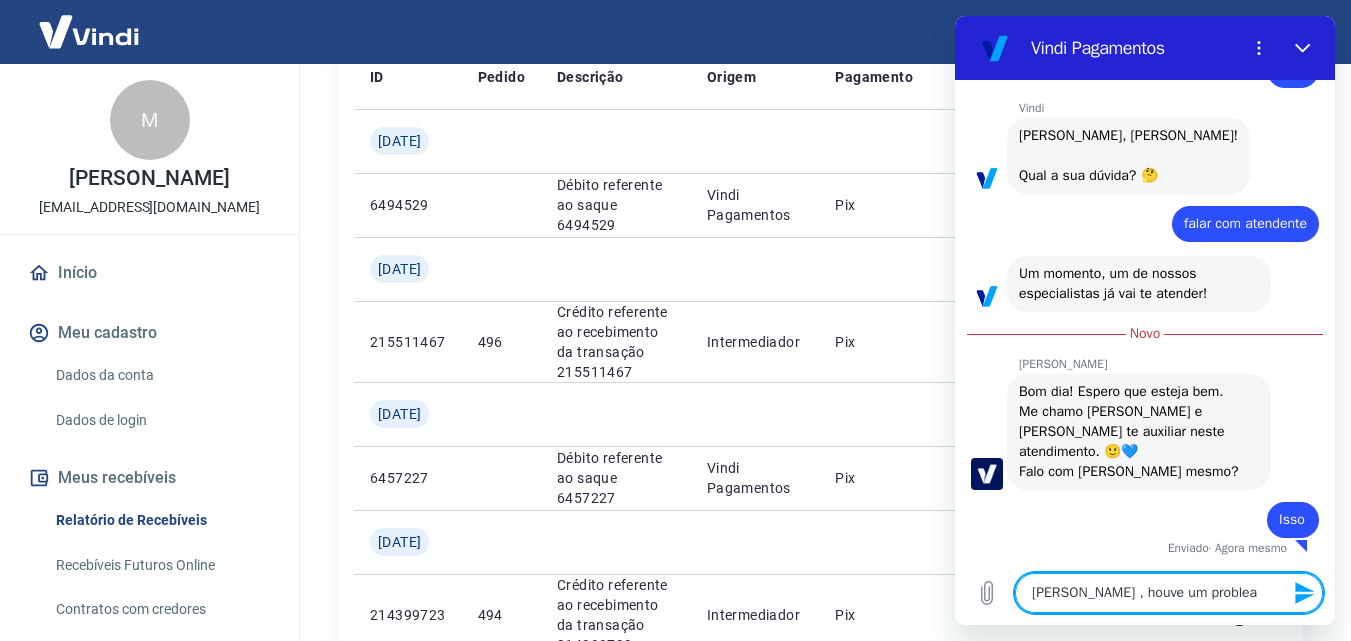 type on "[PERSON_NAME] , houve um proble" 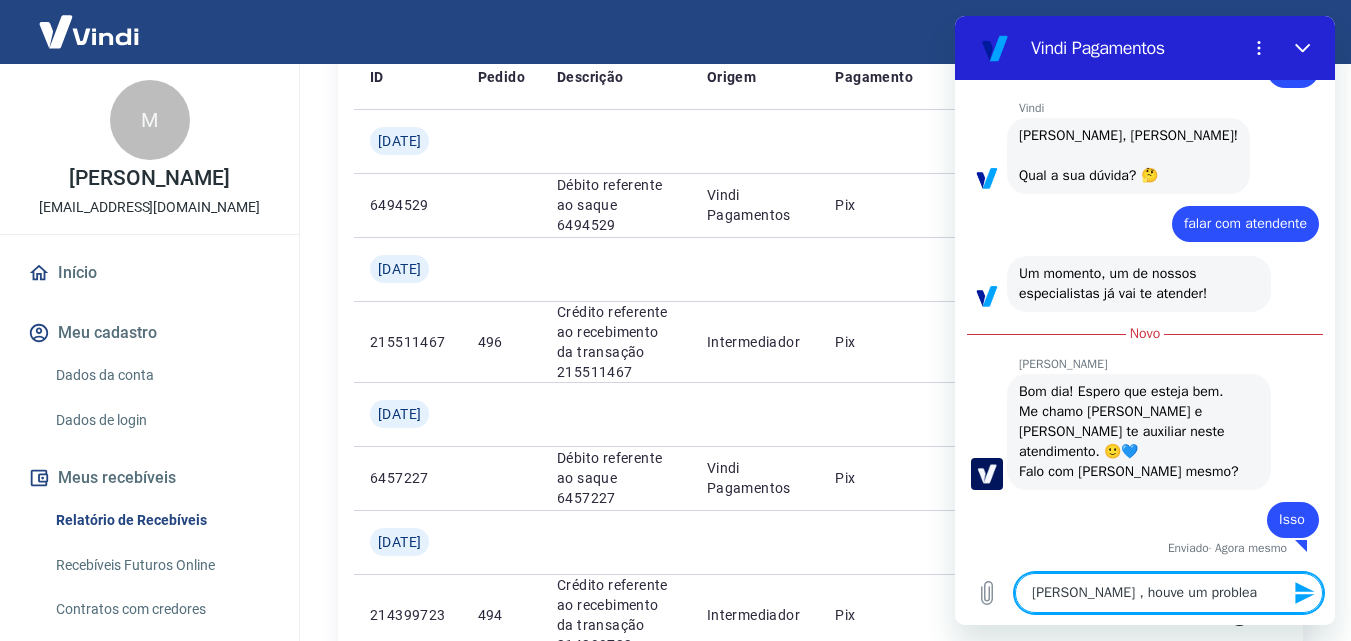 type on "x" 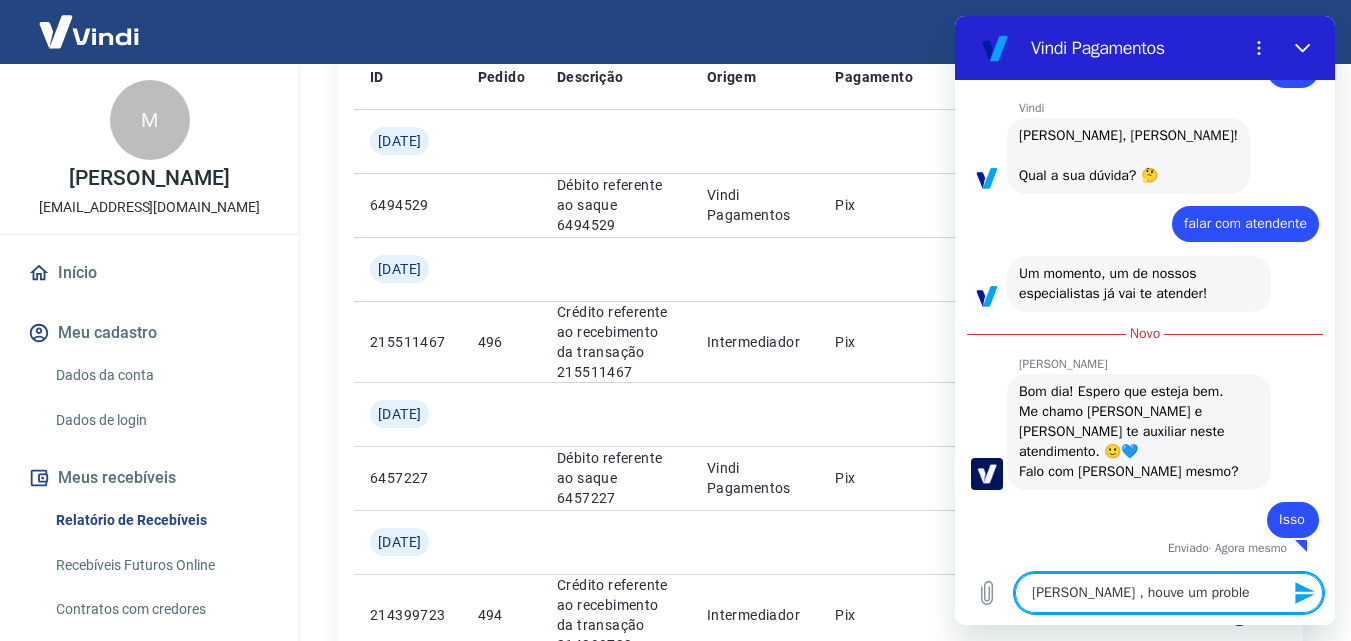 type on "[PERSON_NAME] , houve um probl" 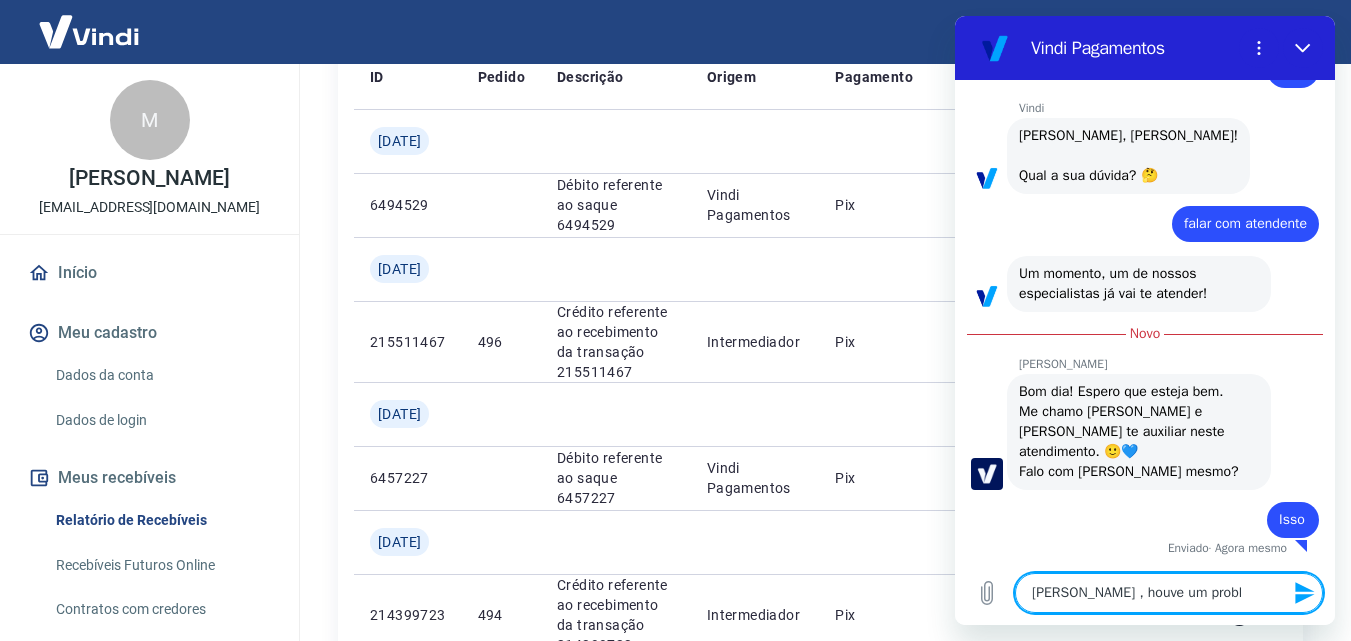type on "[PERSON_NAME] , houve um prob" 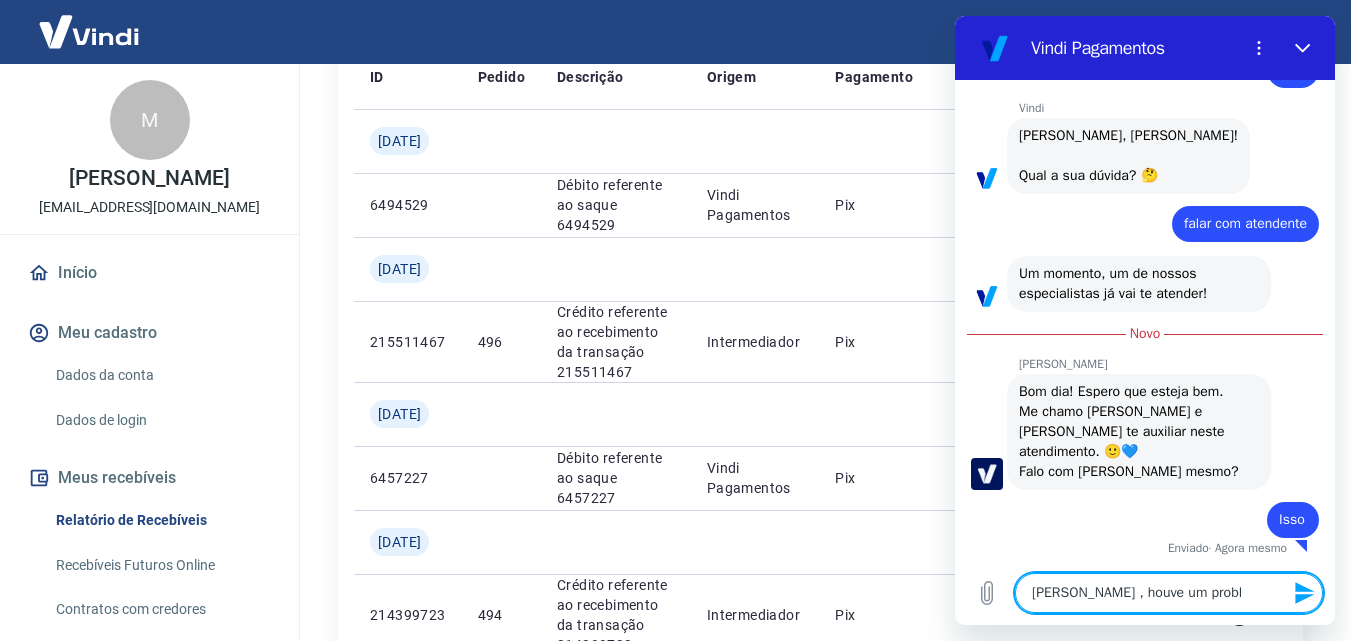 type on "x" 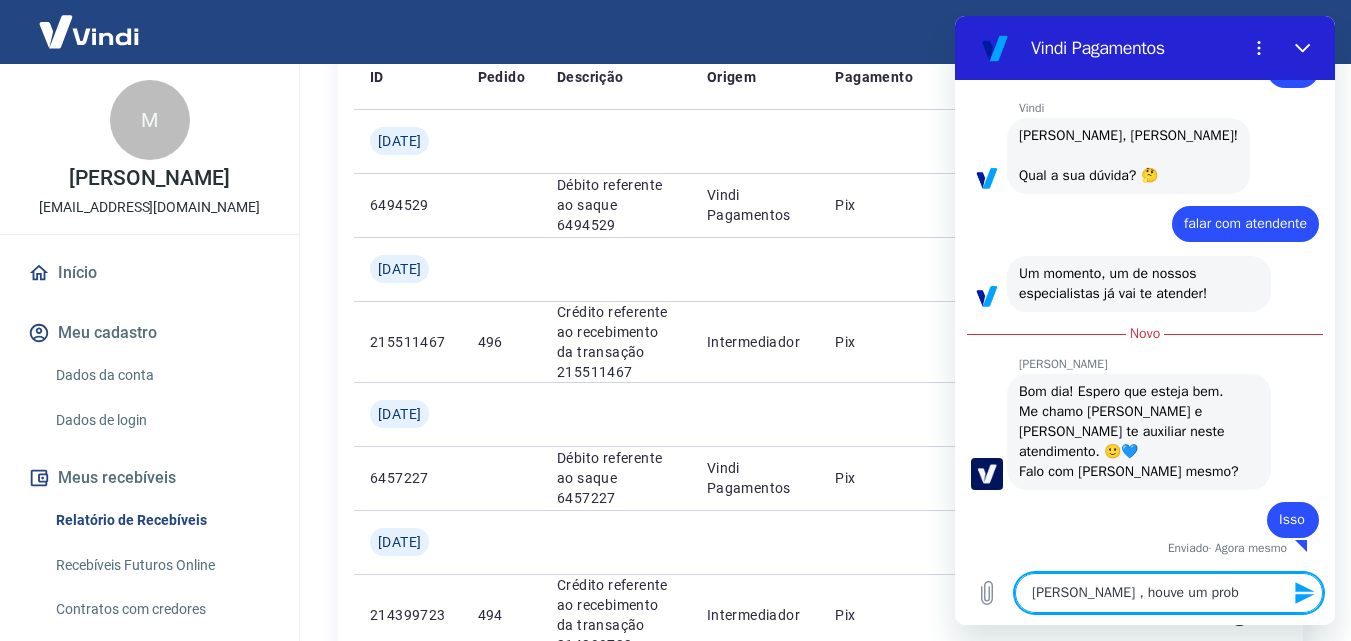 type on "[PERSON_NAME] , houve um pro" 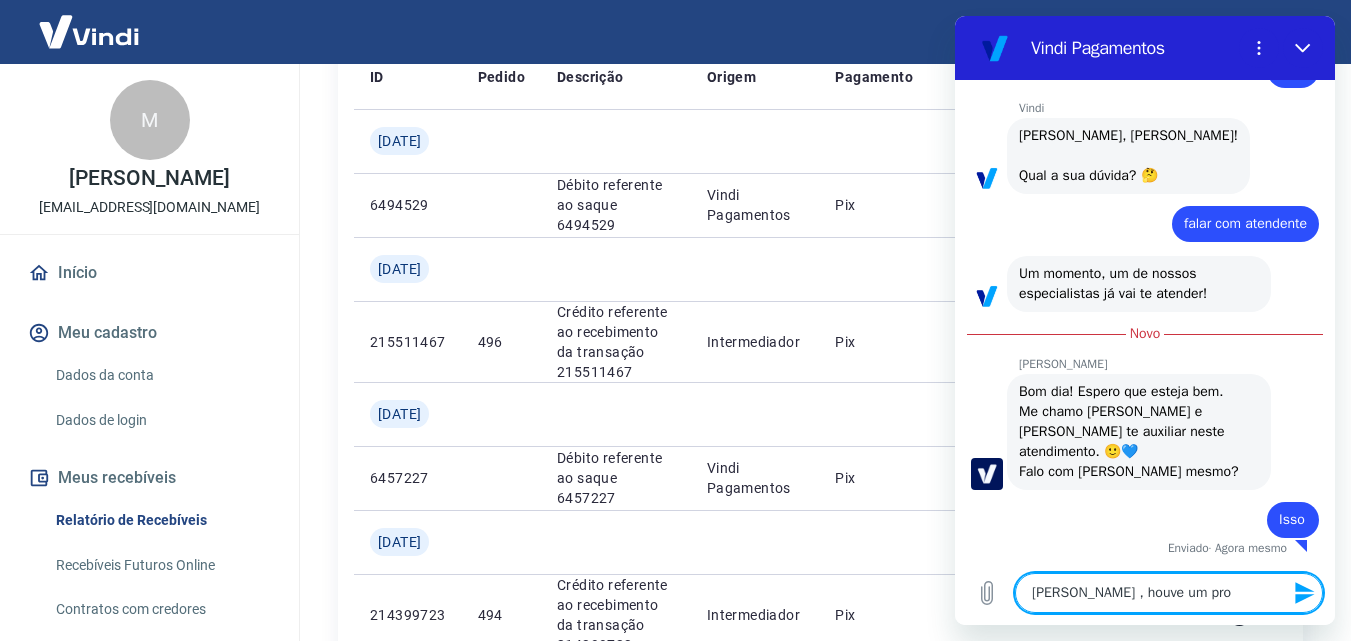 type on "[PERSON_NAME] , houve um pr" 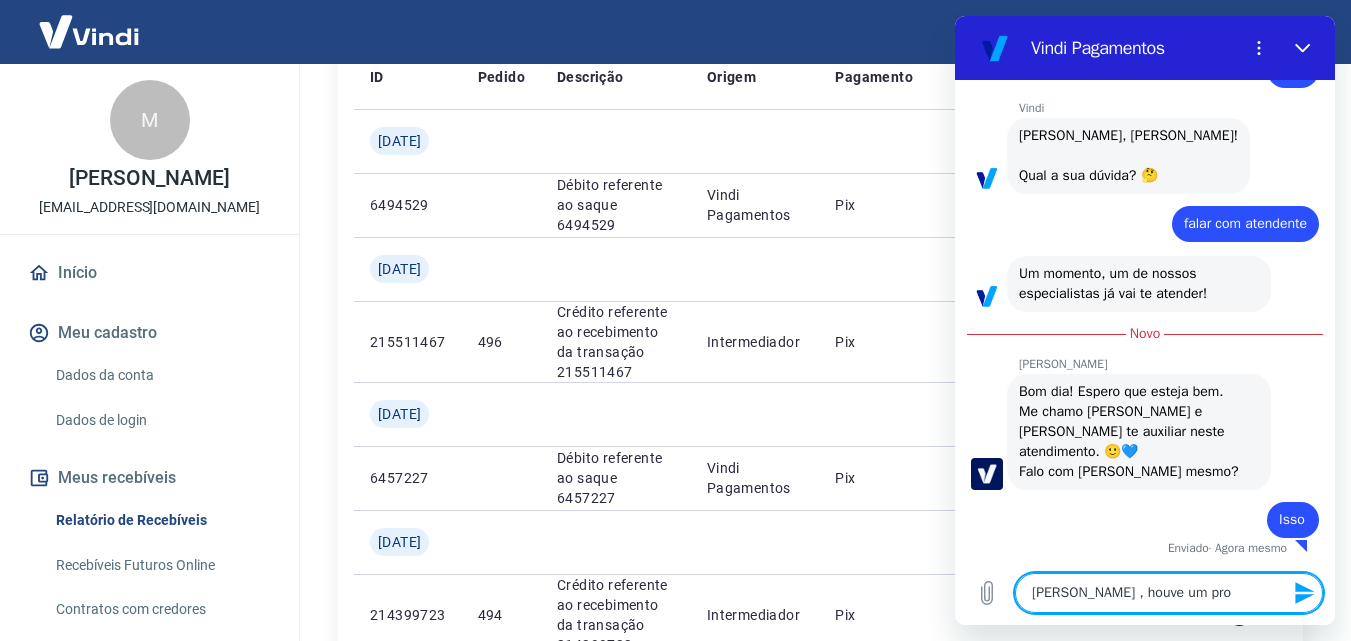 type on "x" 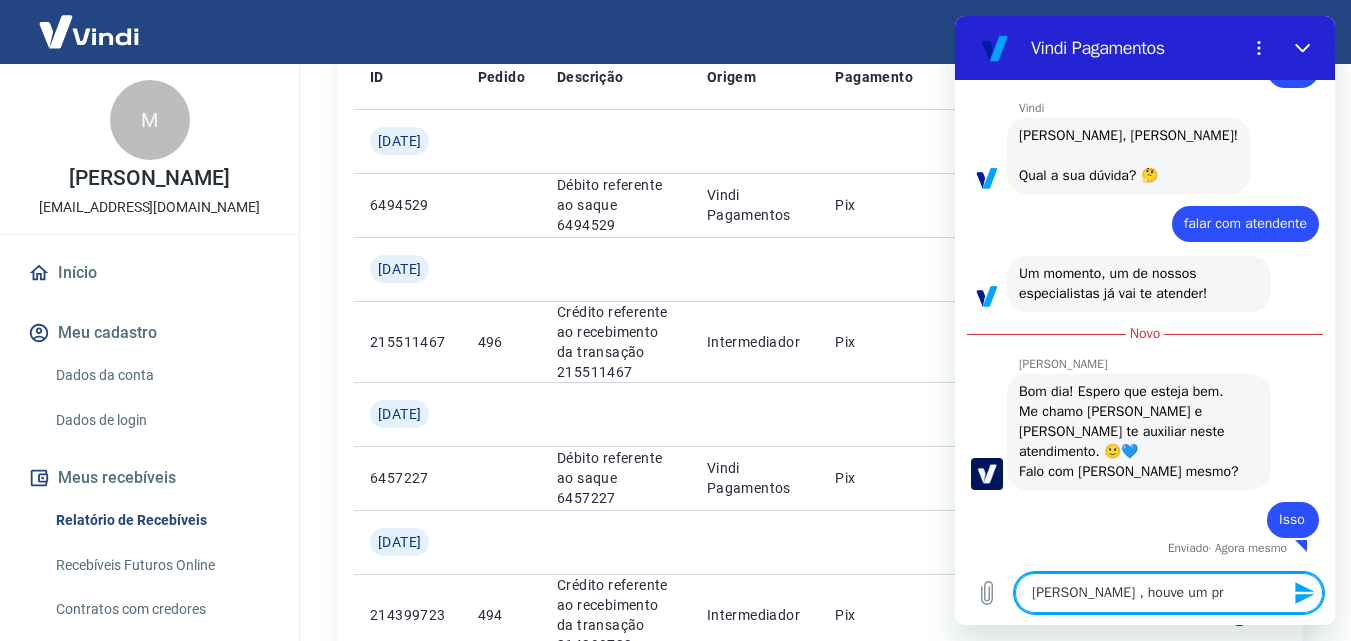 type on "[PERSON_NAME] , houve um p" 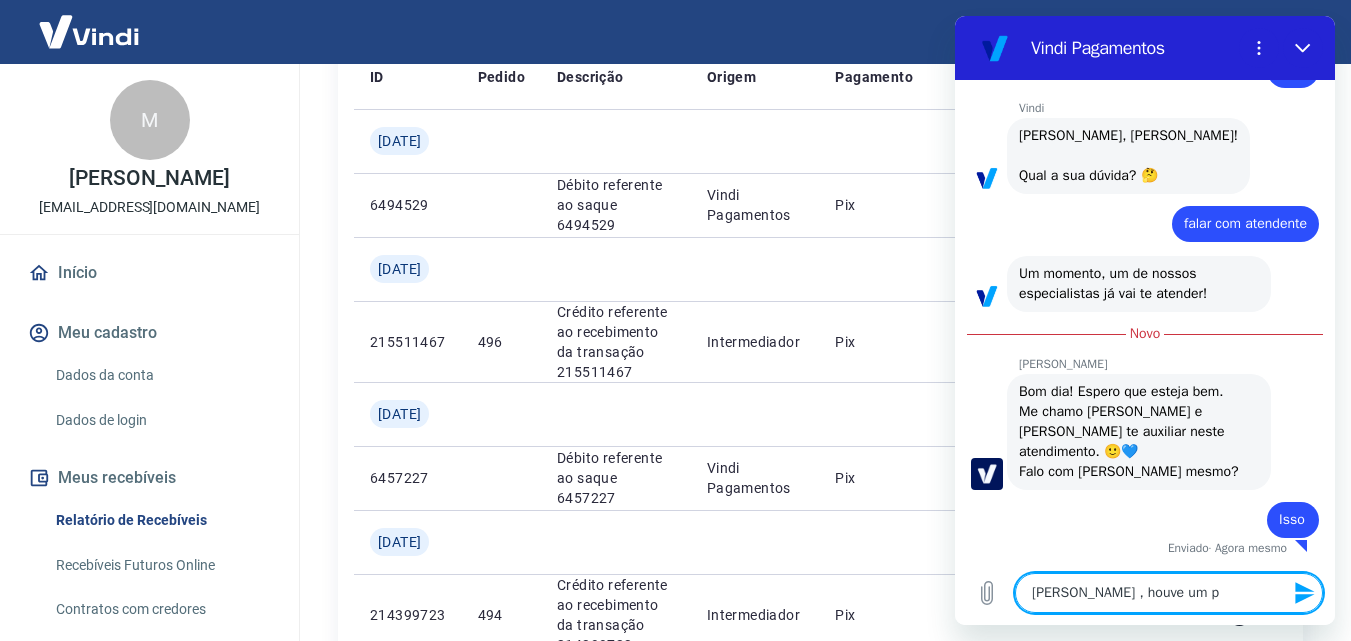 type on "x" 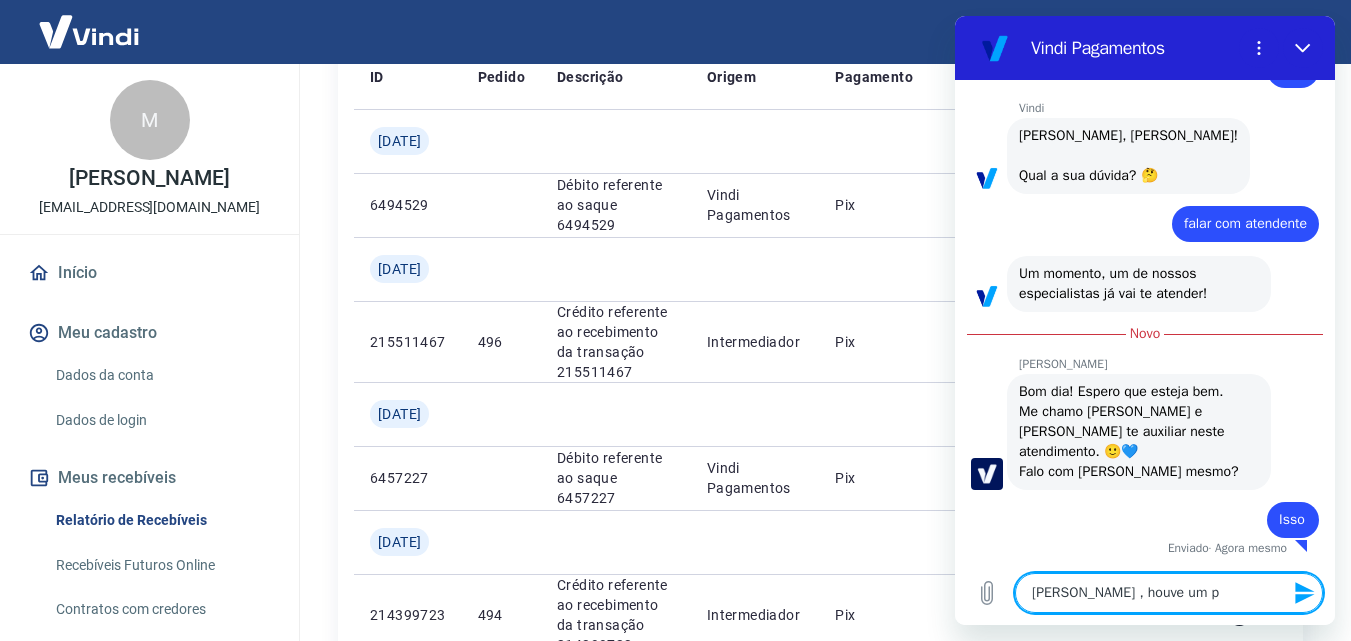 type on "[PERSON_NAME] , houve um" 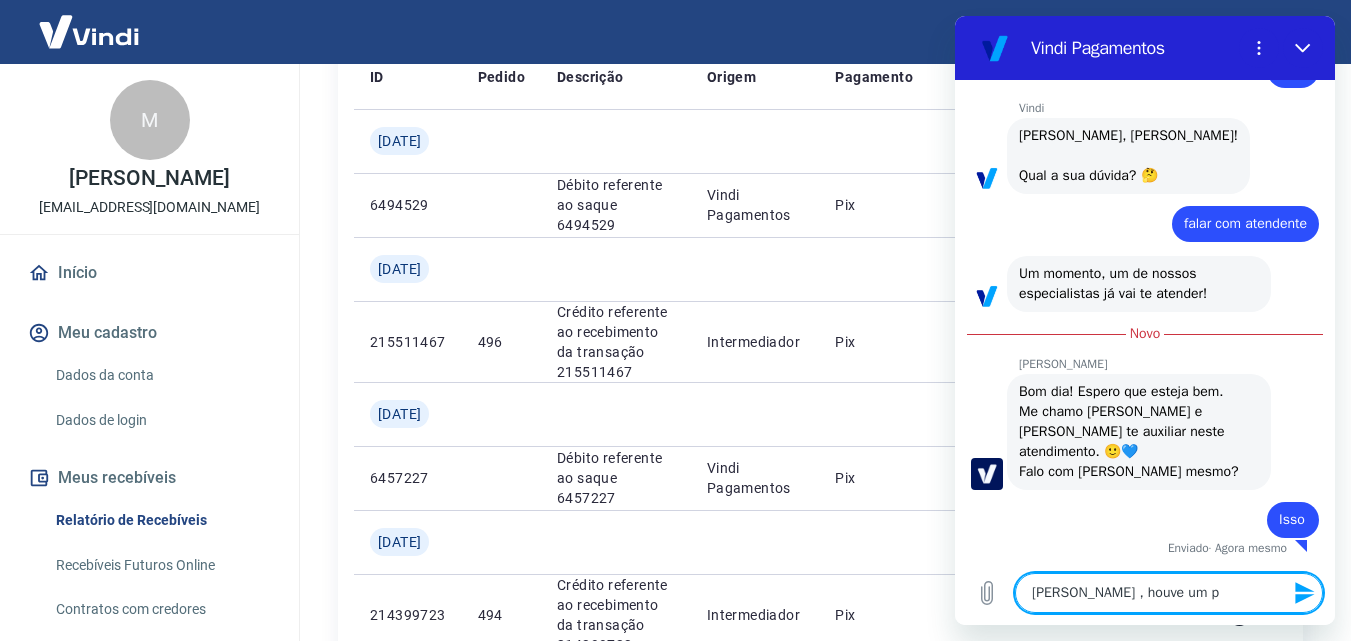 type on "x" 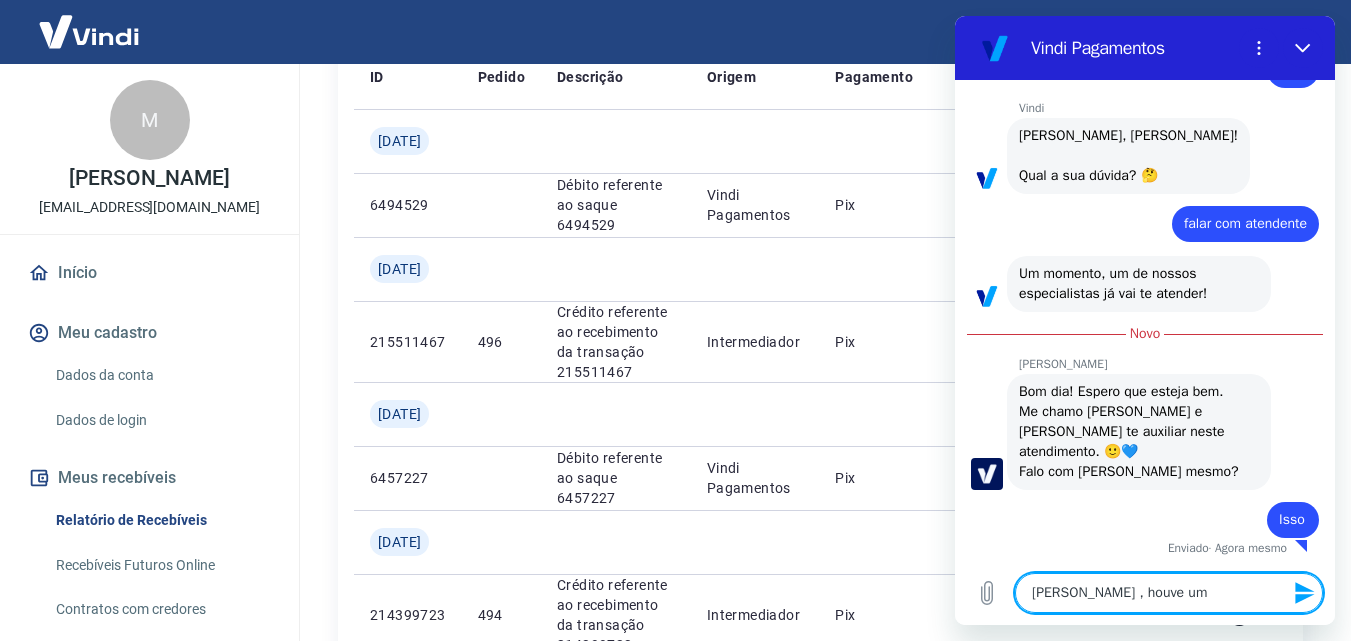 type on "[PERSON_NAME] , houve um" 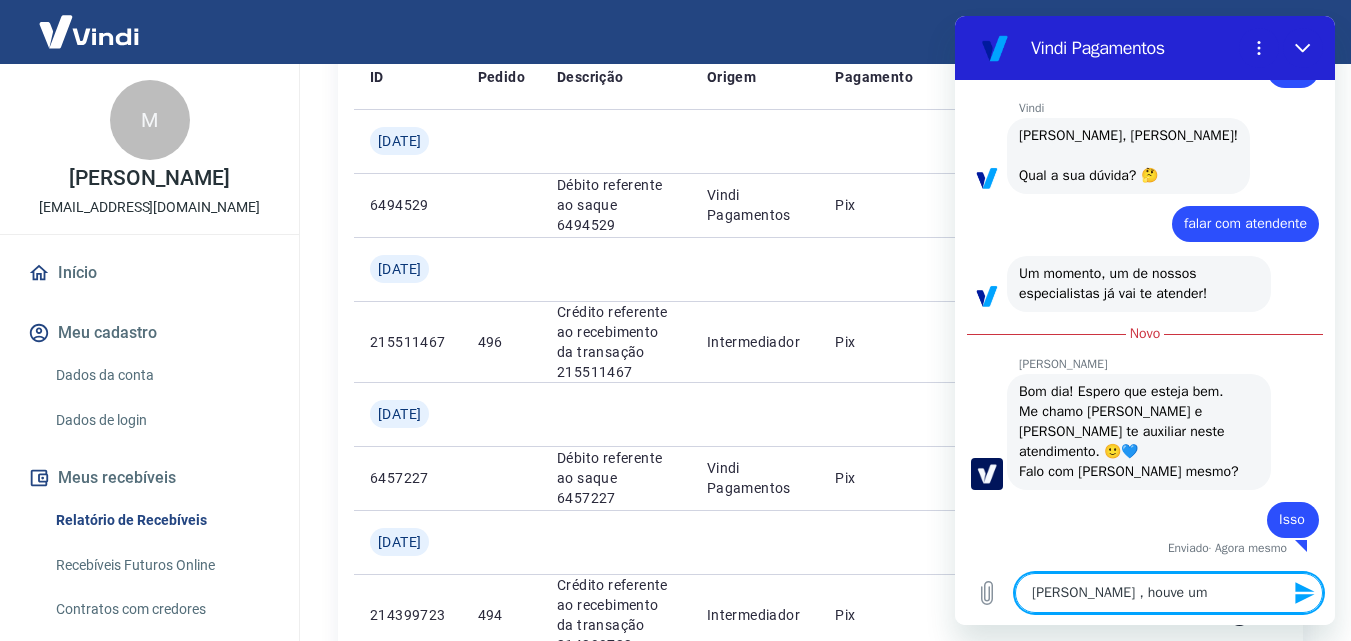 type on "[PERSON_NAME] , houve u" 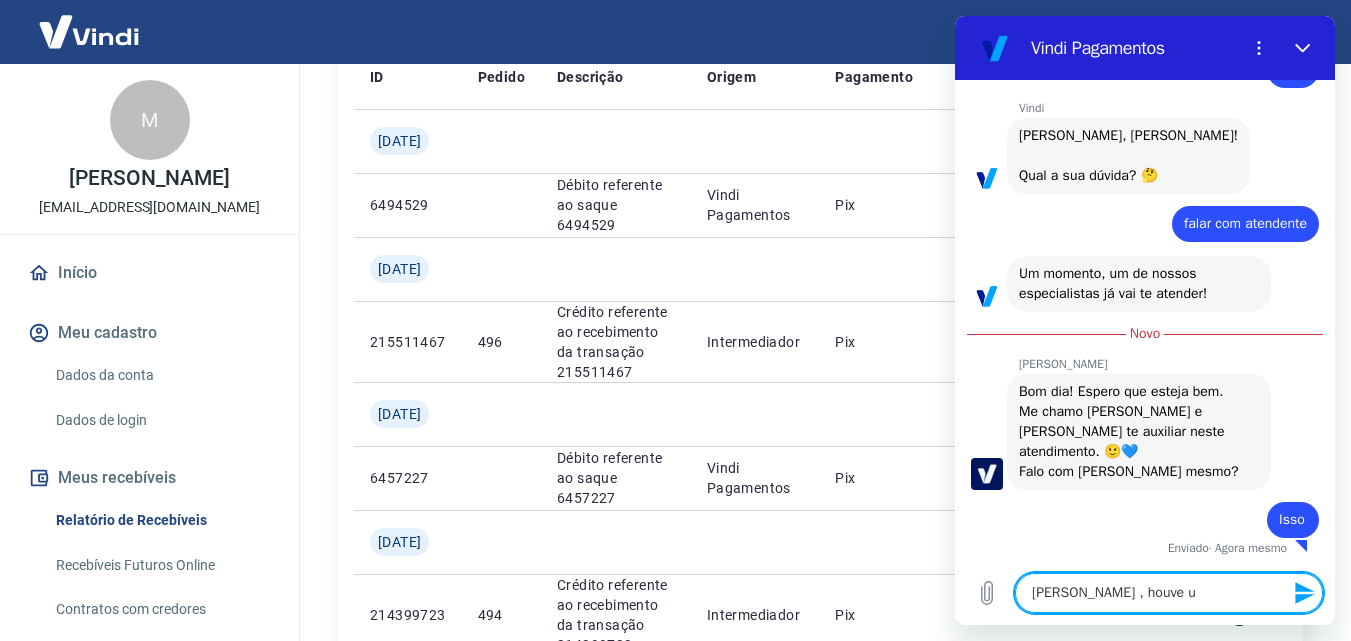 type on "[PERSON_NAME] , houve" 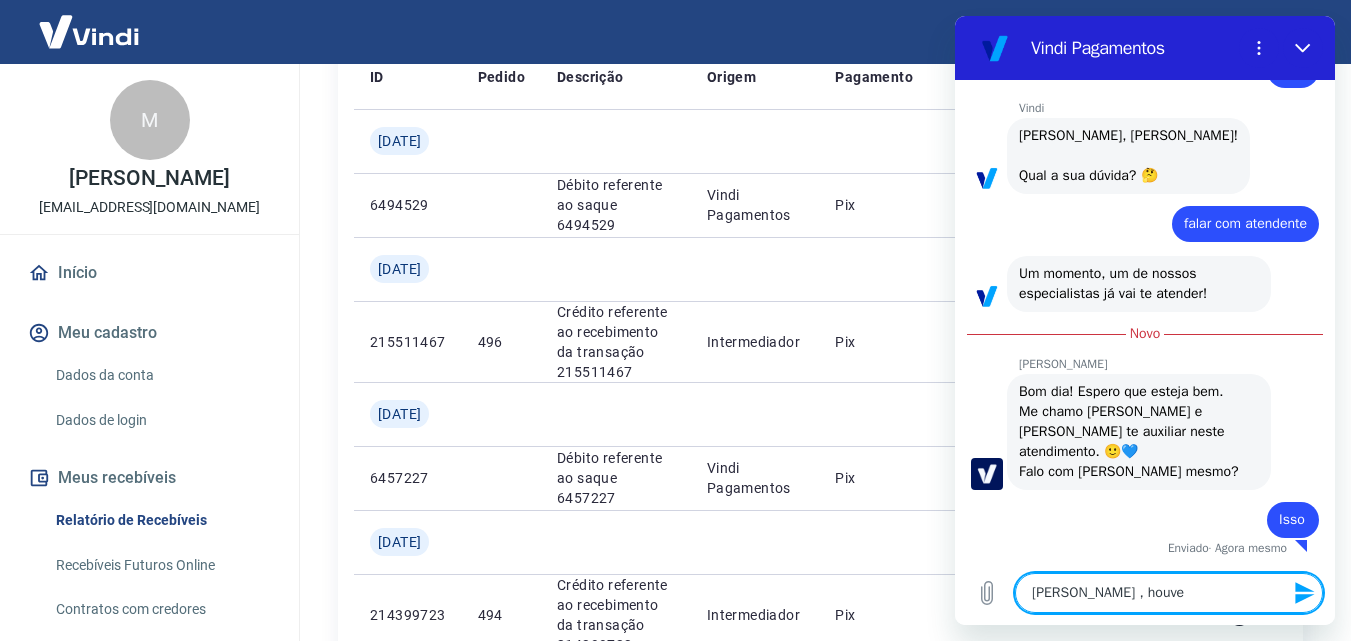 type on "x" 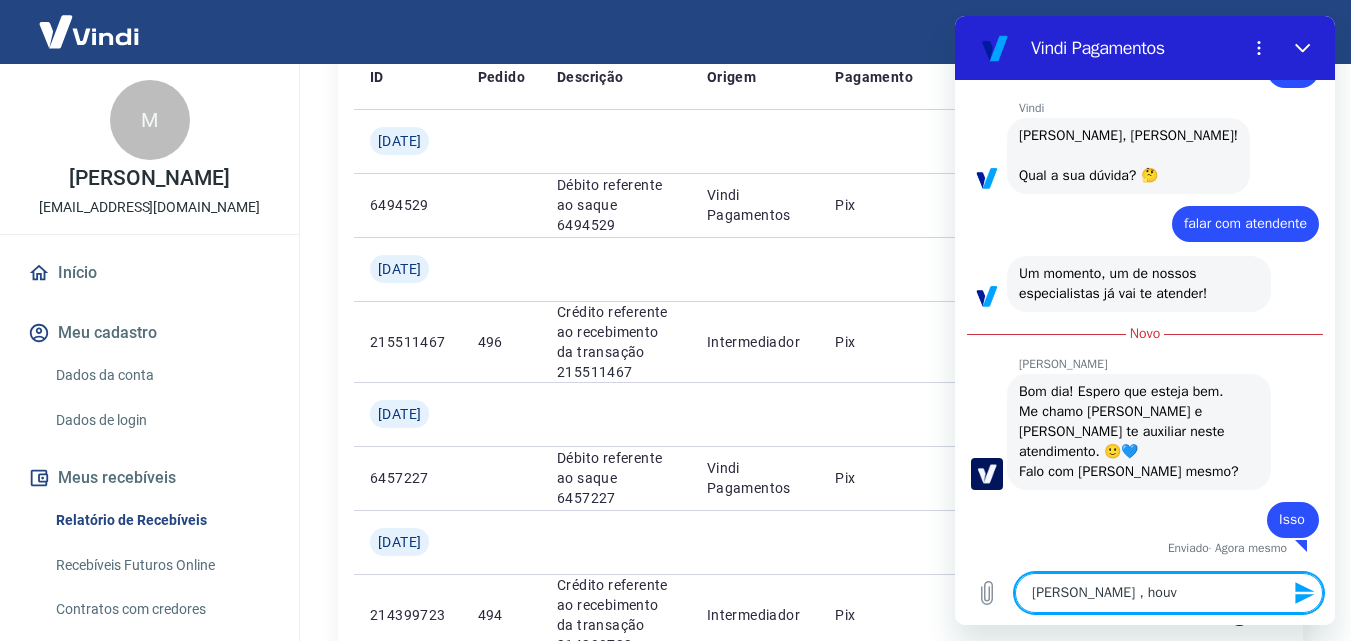 type on "[PERSON_NAME] , hou" 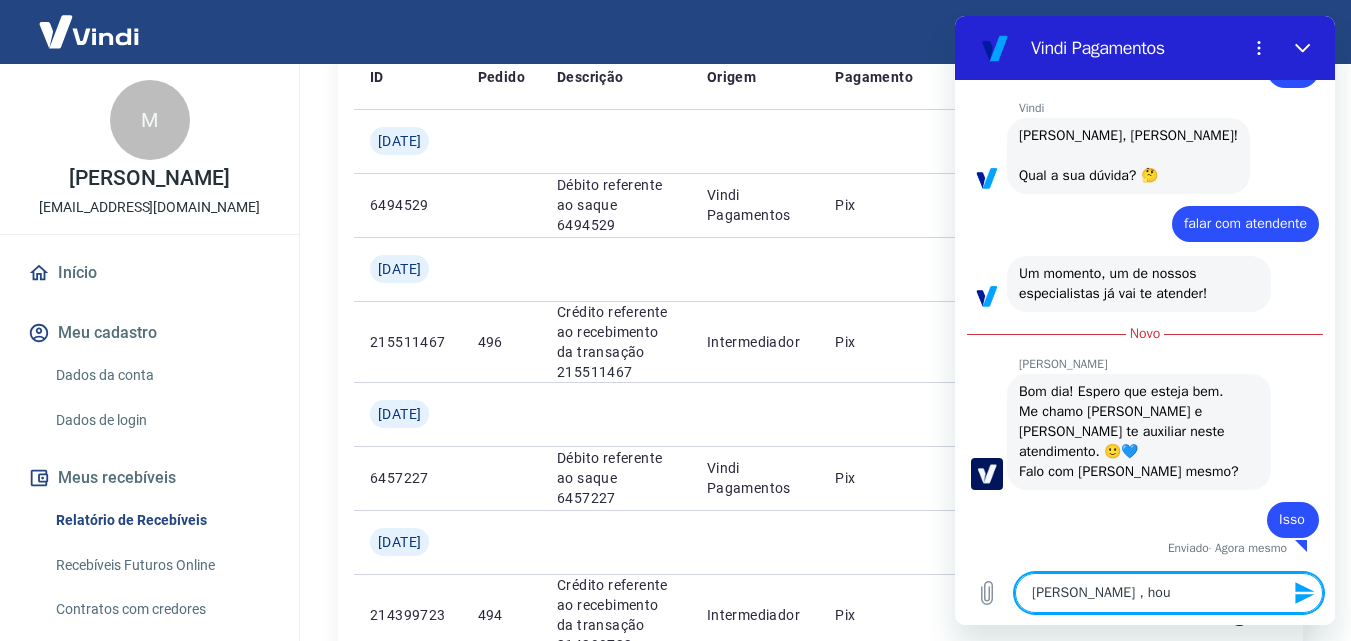type on "[PERSON_NAME] , ho" 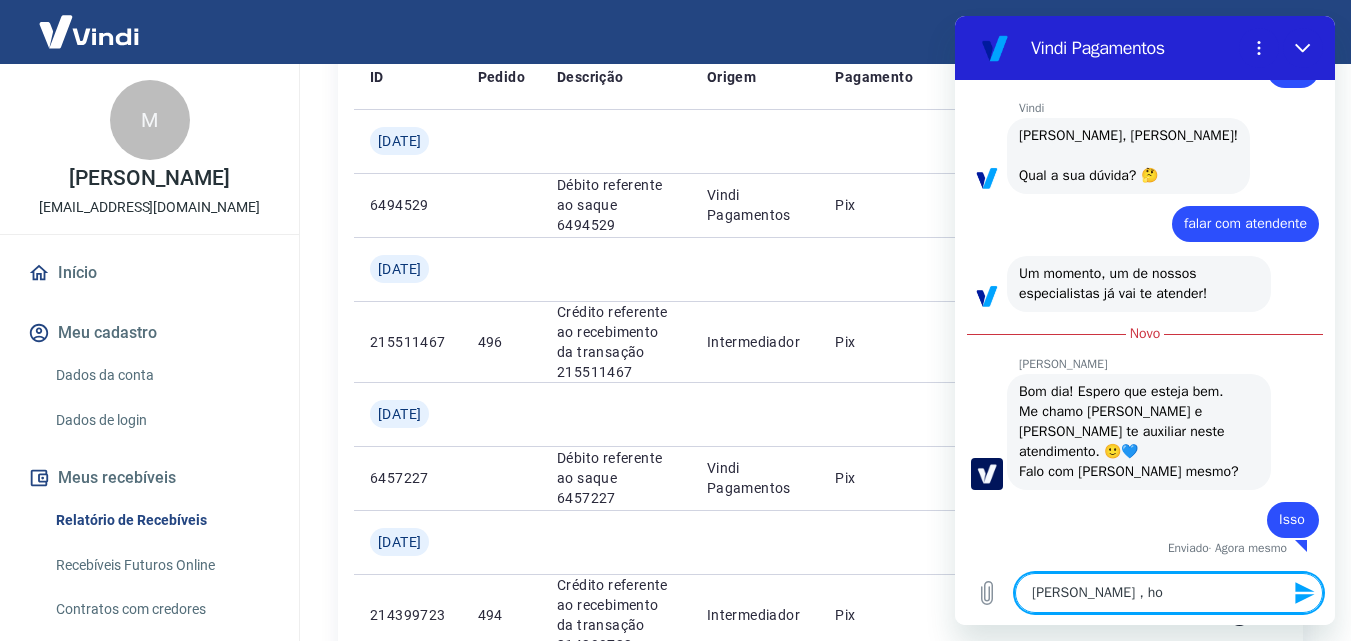 type on "[PERSON_NAME] , h" 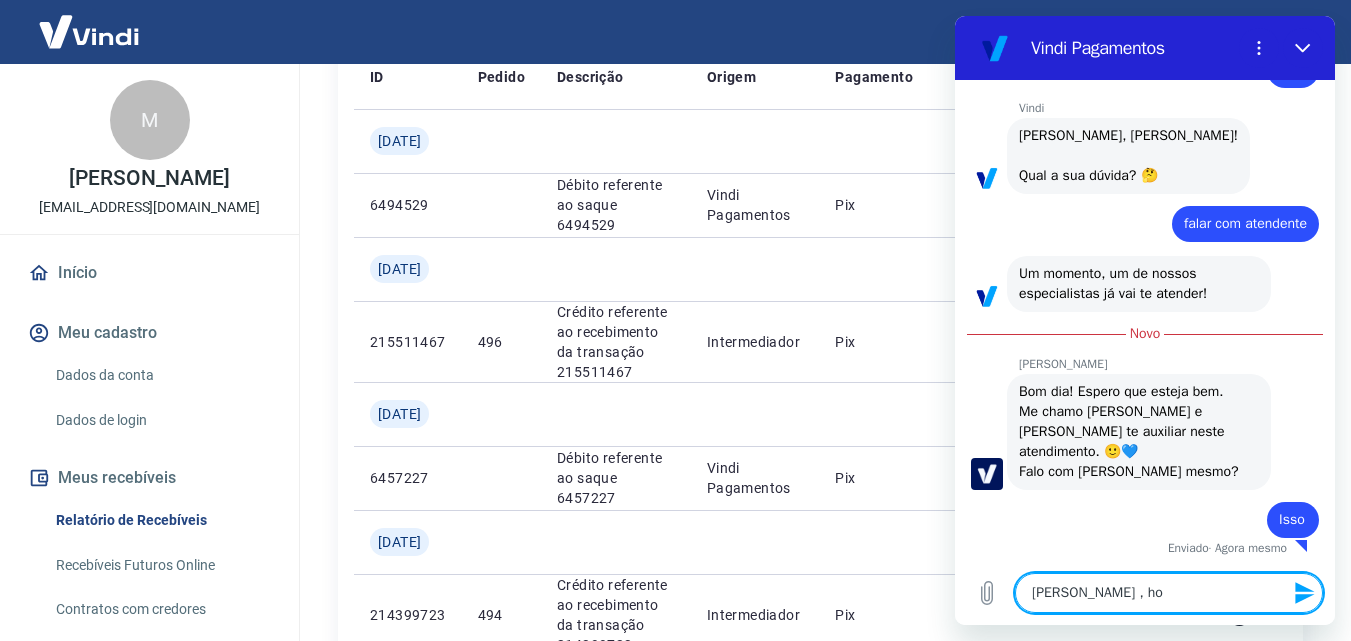 type on "x" 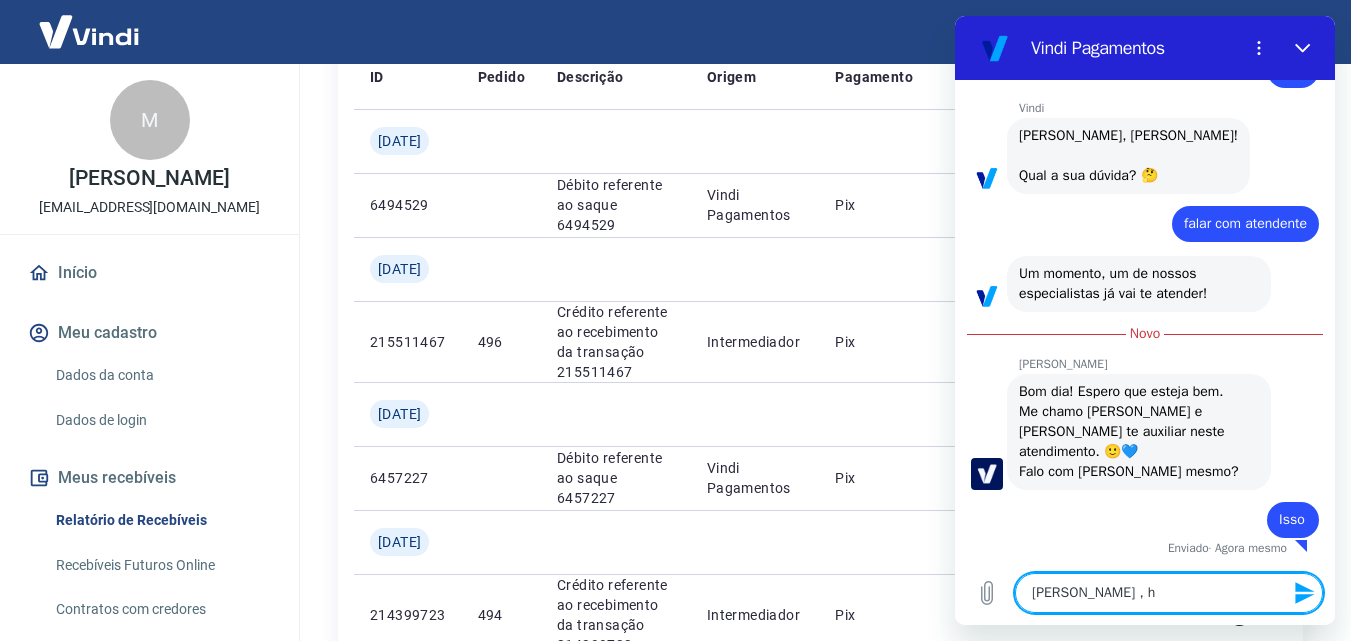 type on "[PERSON_NAME] ," 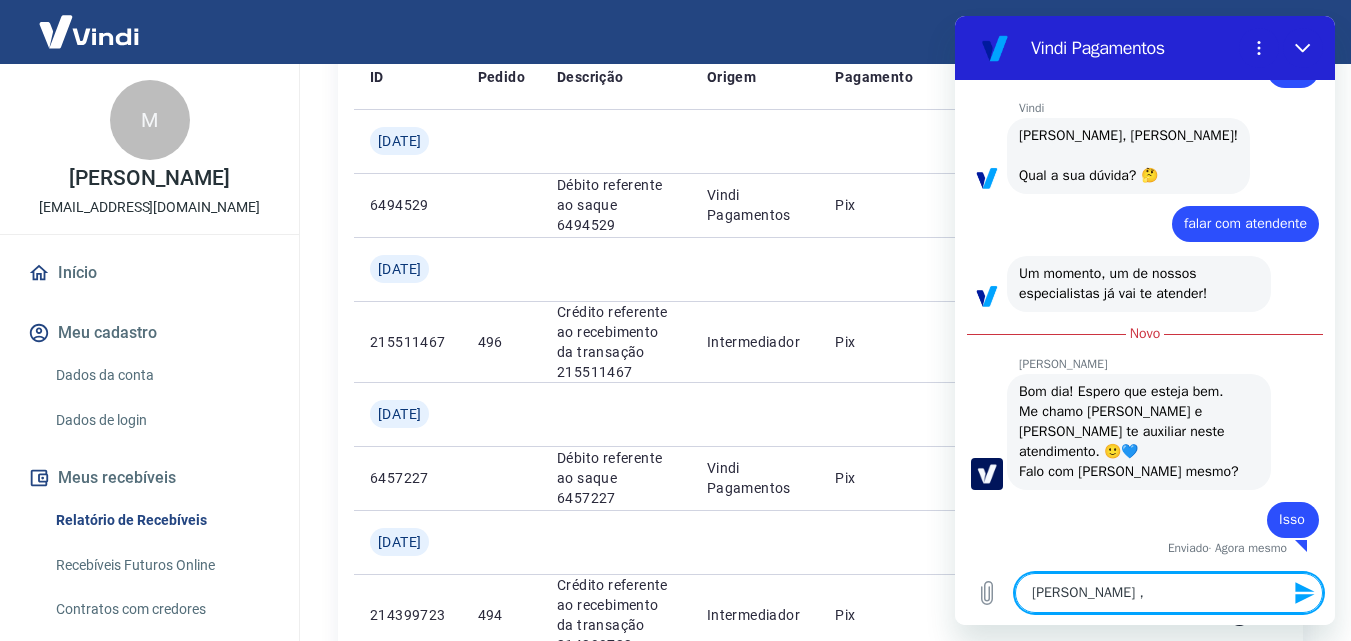 type on "x" 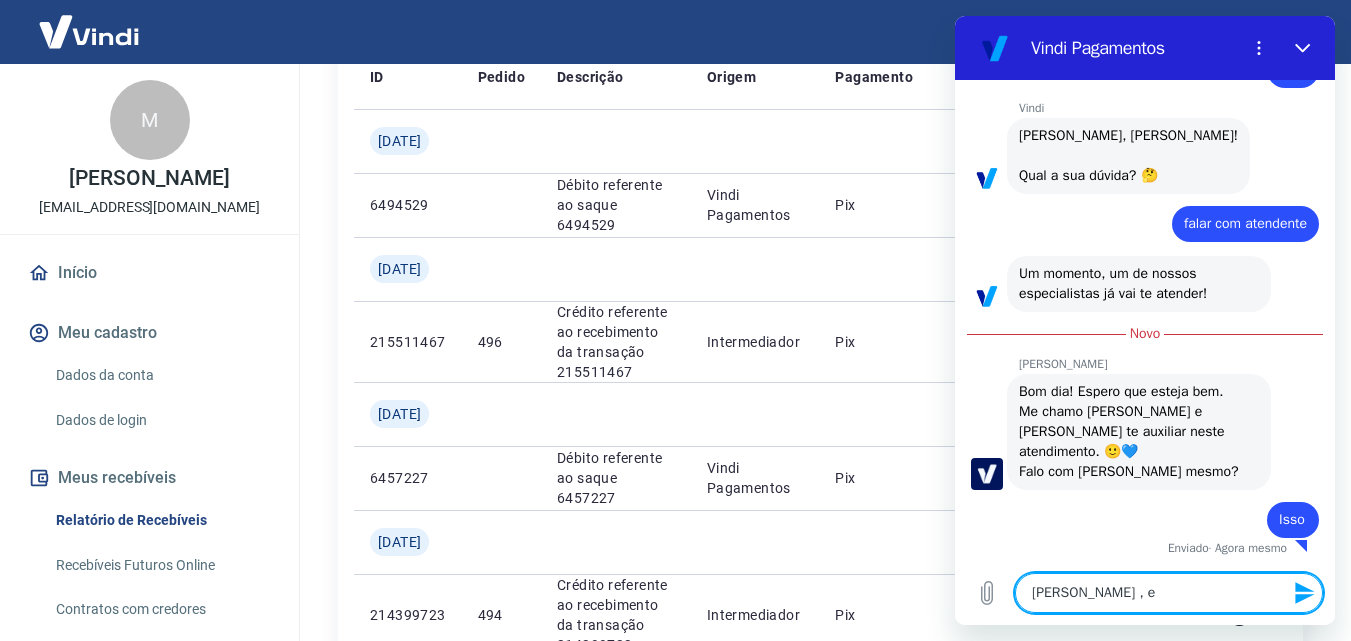 type on "[PERSON_NAME] , es" 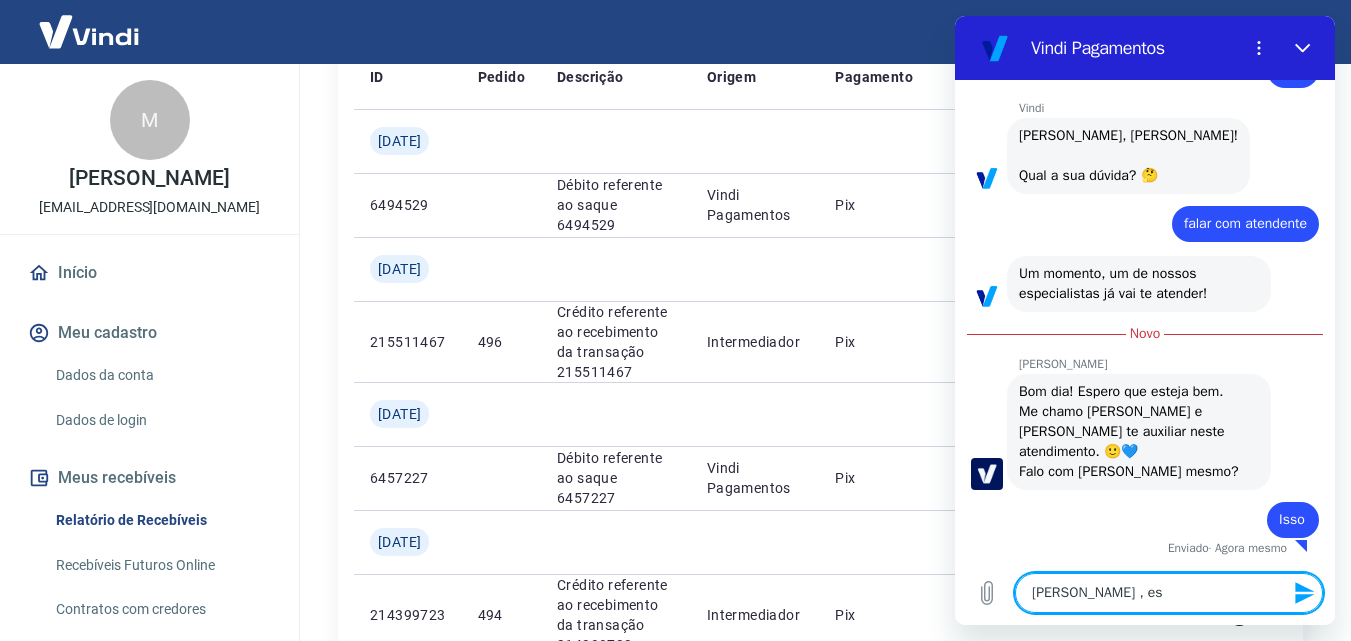 type on "x" 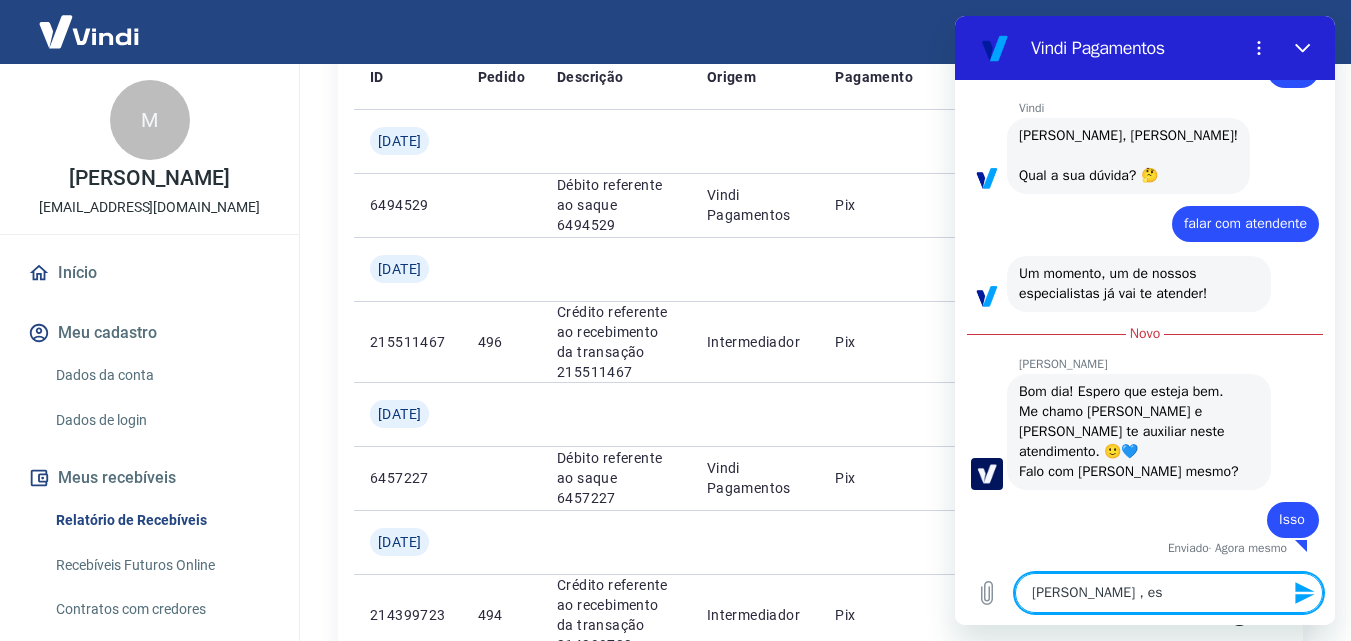 type on "x" 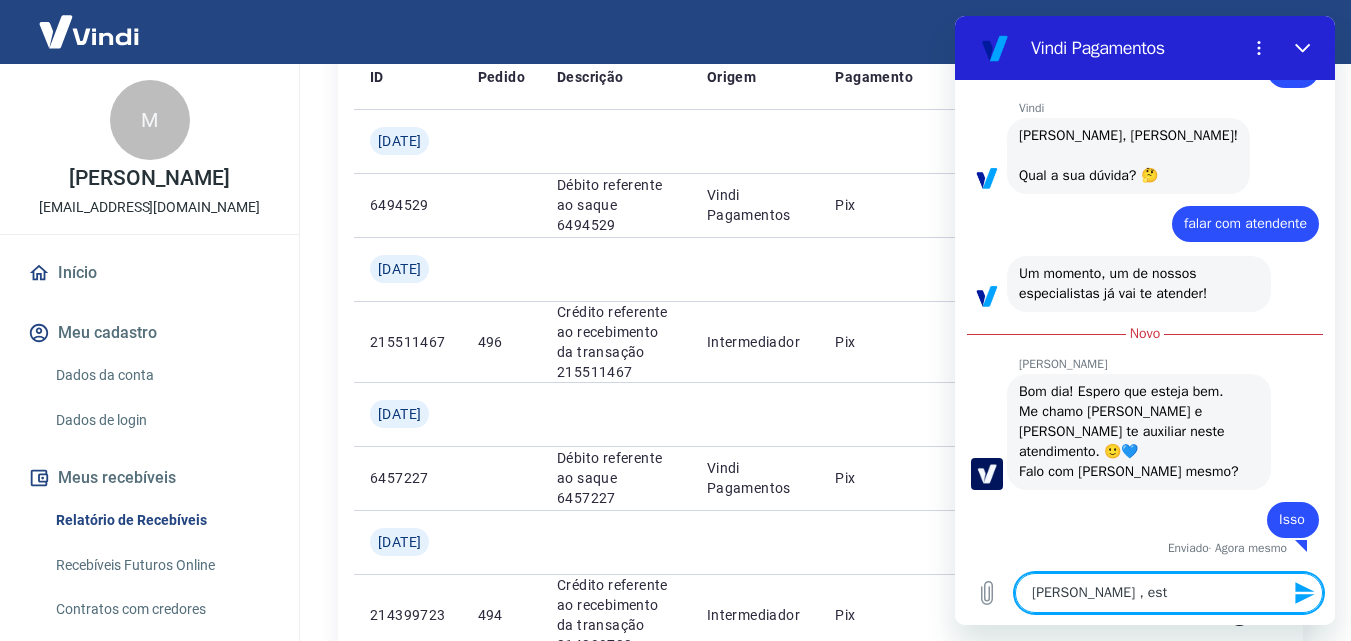 type on "[PERSON_NAME] , esta" 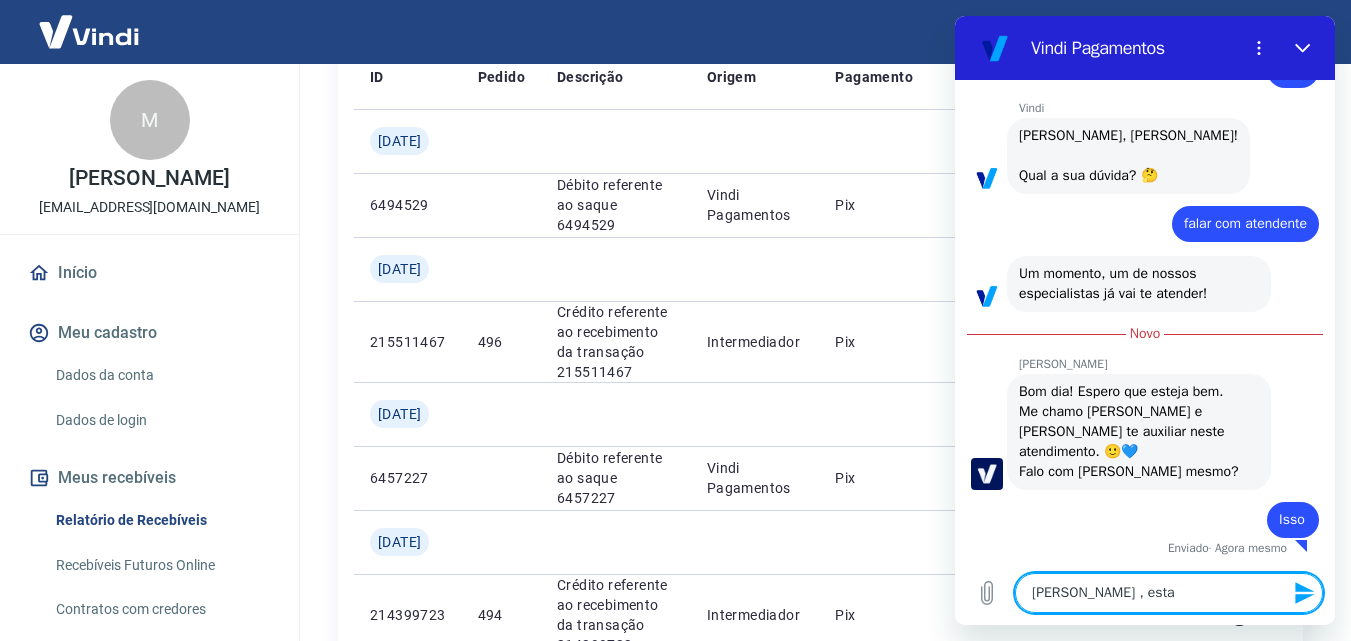 type on "[PERSON_NAME] , estam" 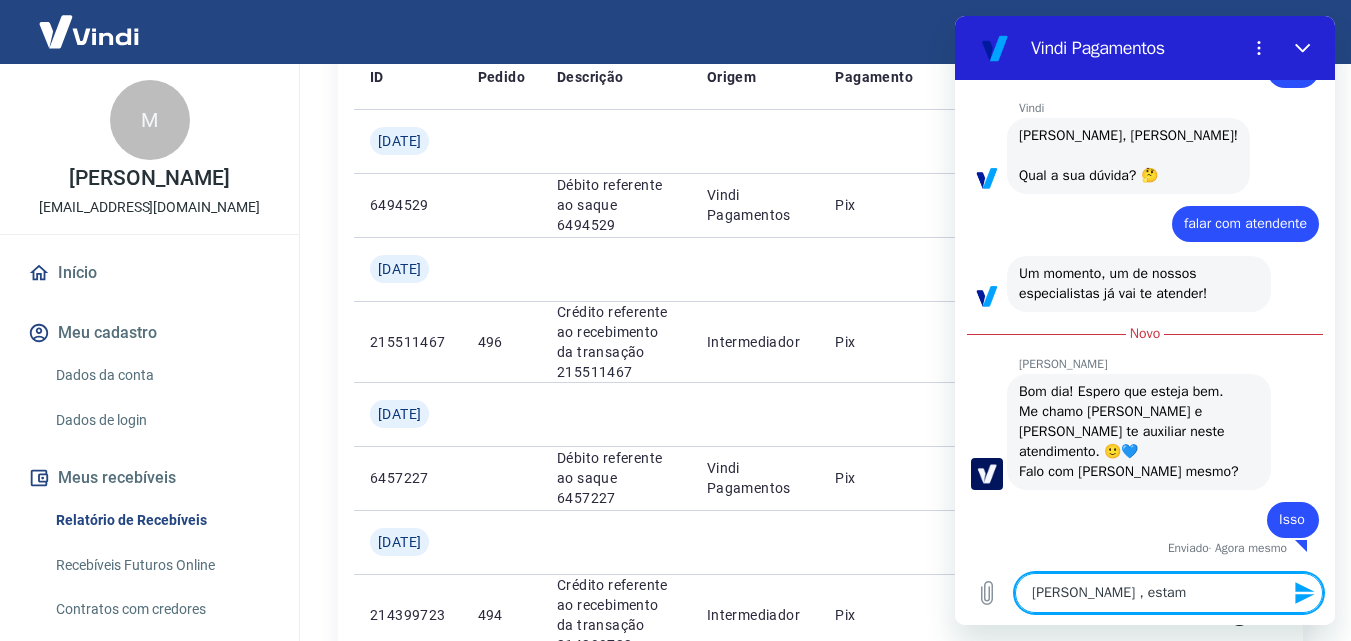 type on "[PERSON_NAME] , estamo" 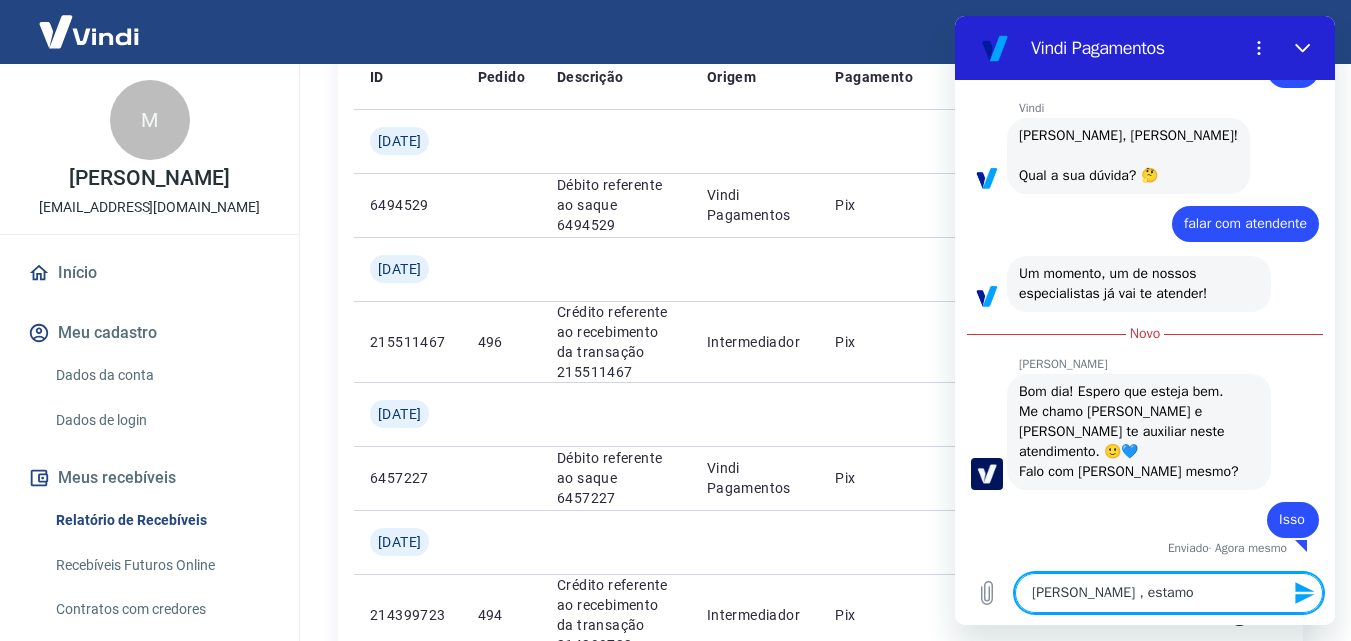 type on "[PERSON_NAME] , estamos" 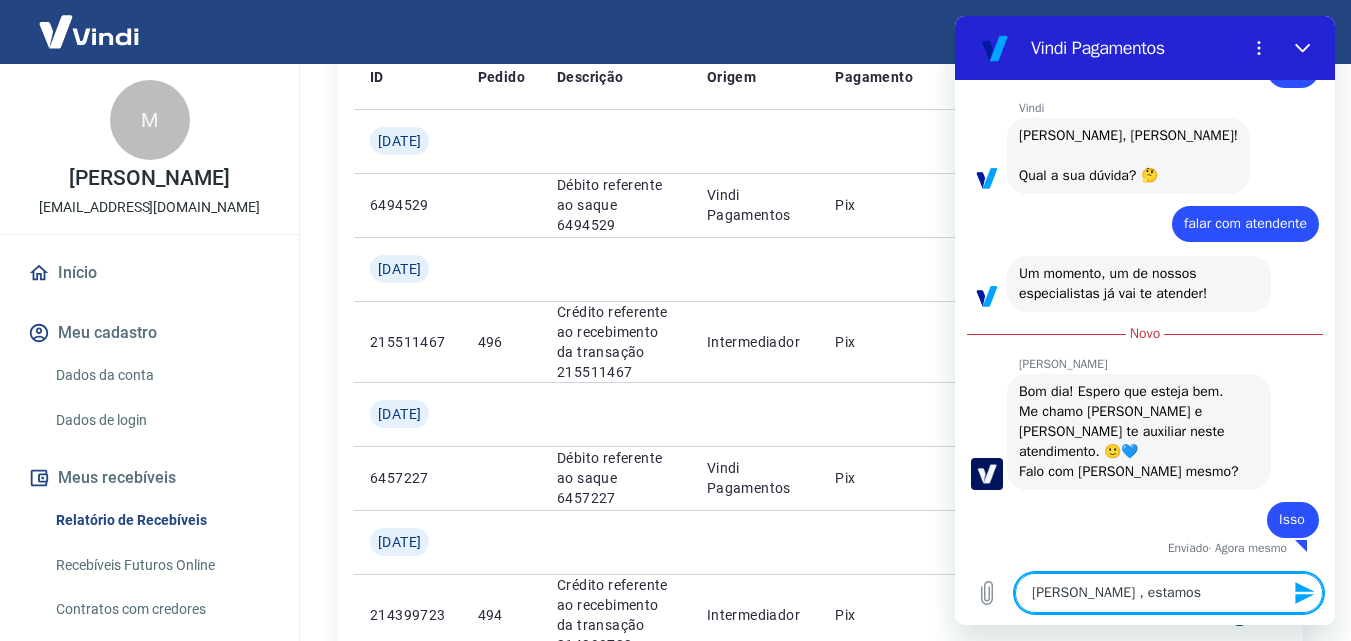 type on "[PERSON_NAME] , estamos" 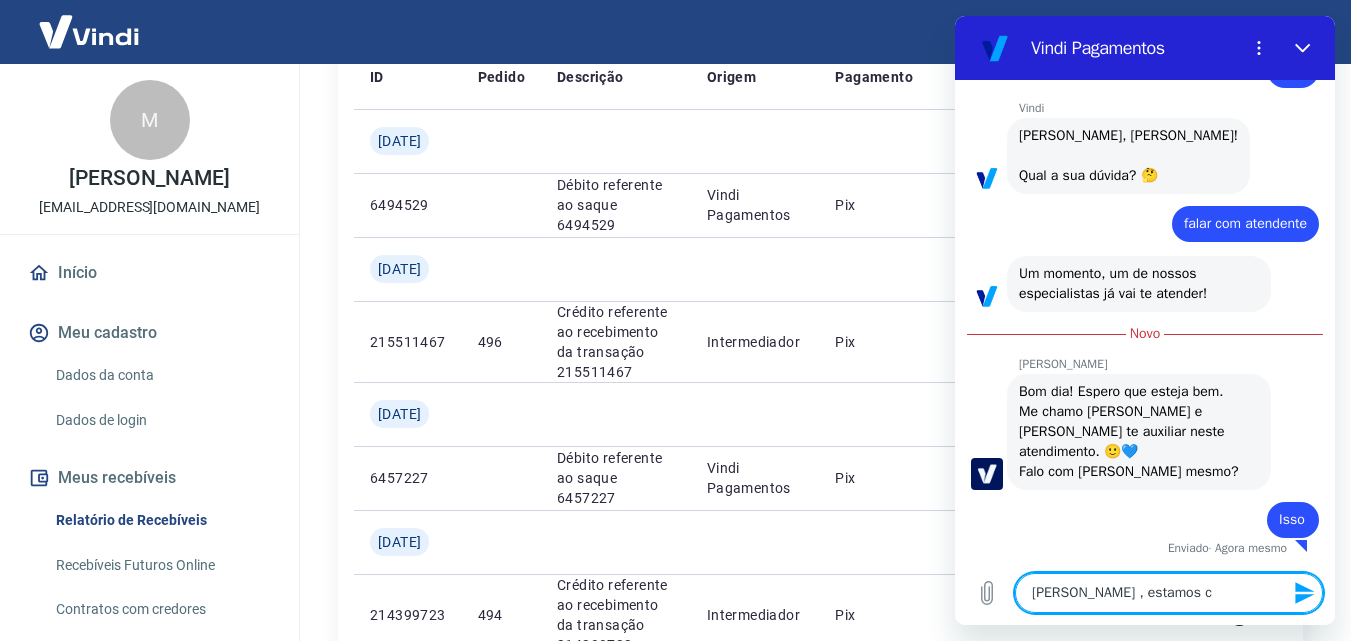 type on "[PERSON_NAME] , estamos co" 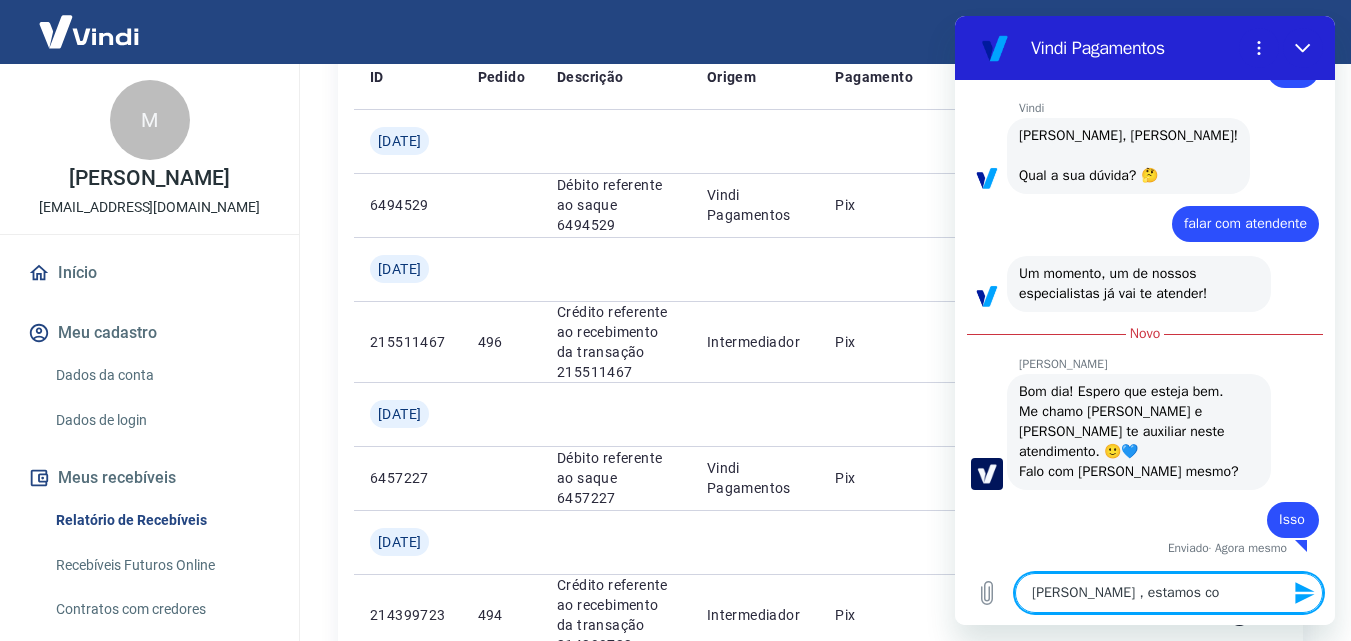 type on "[PERSON_NAME] , estamos com" 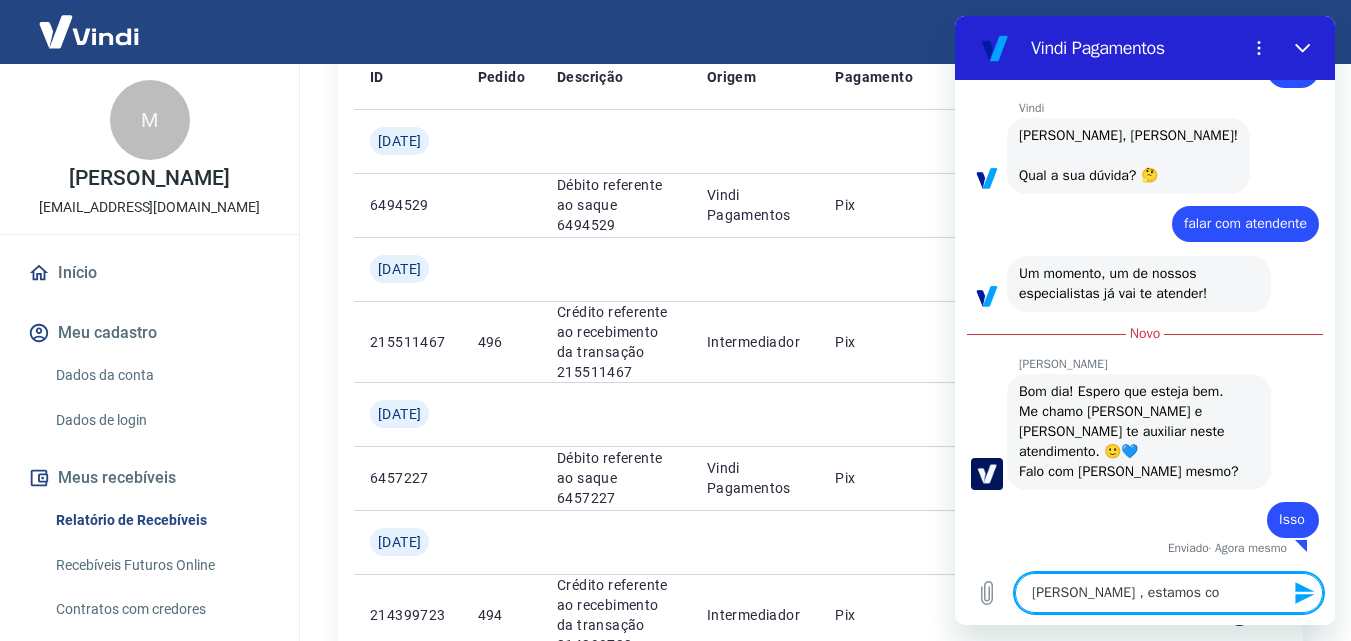 type on "x" 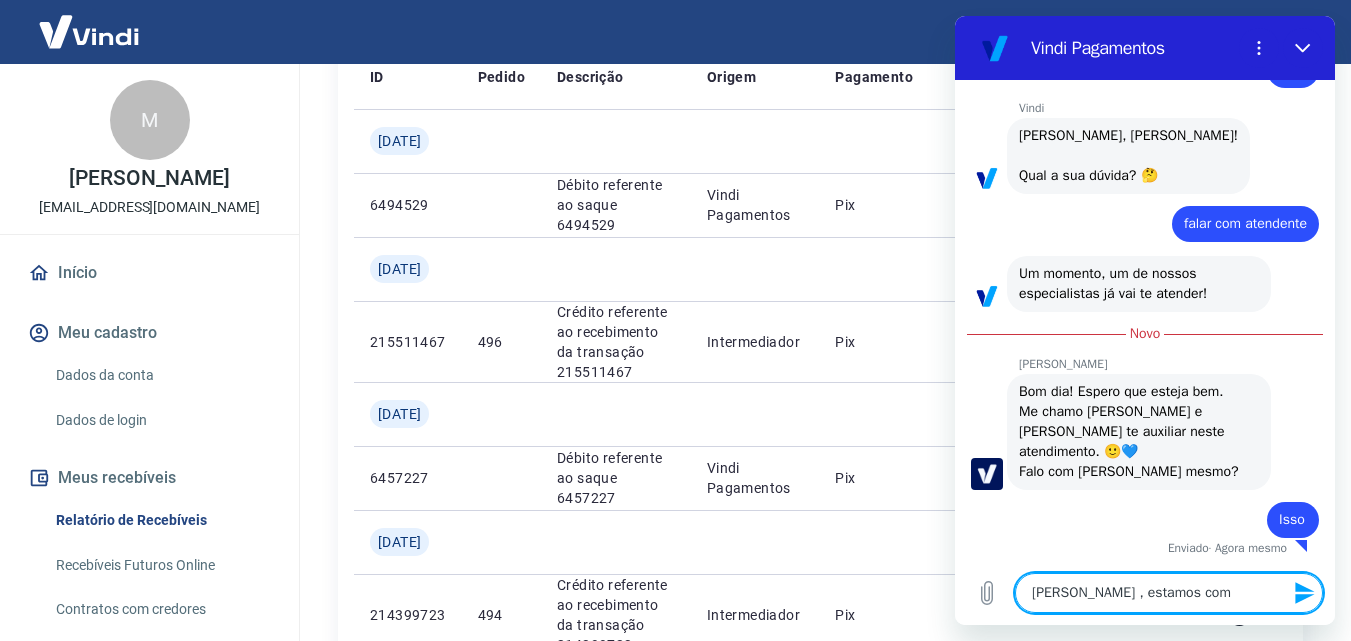 type on "[PERSON_NAME] , estamos com" 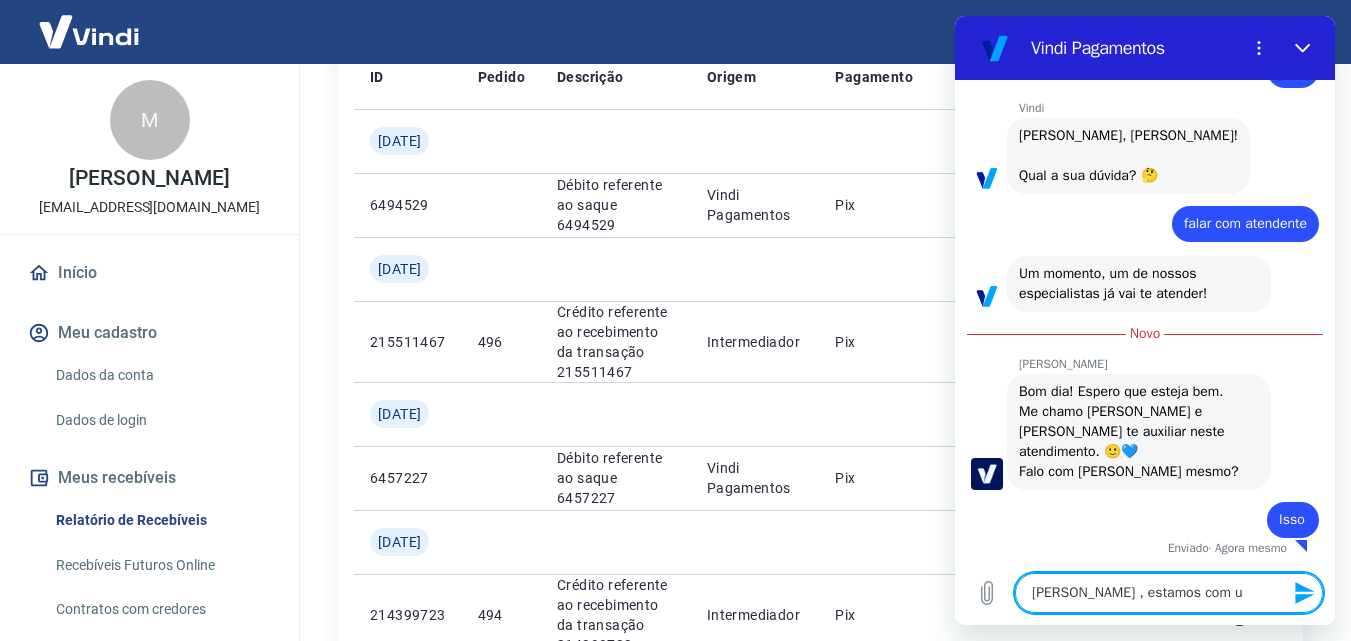 type on "[PERSON_NAME] , estamos com um" 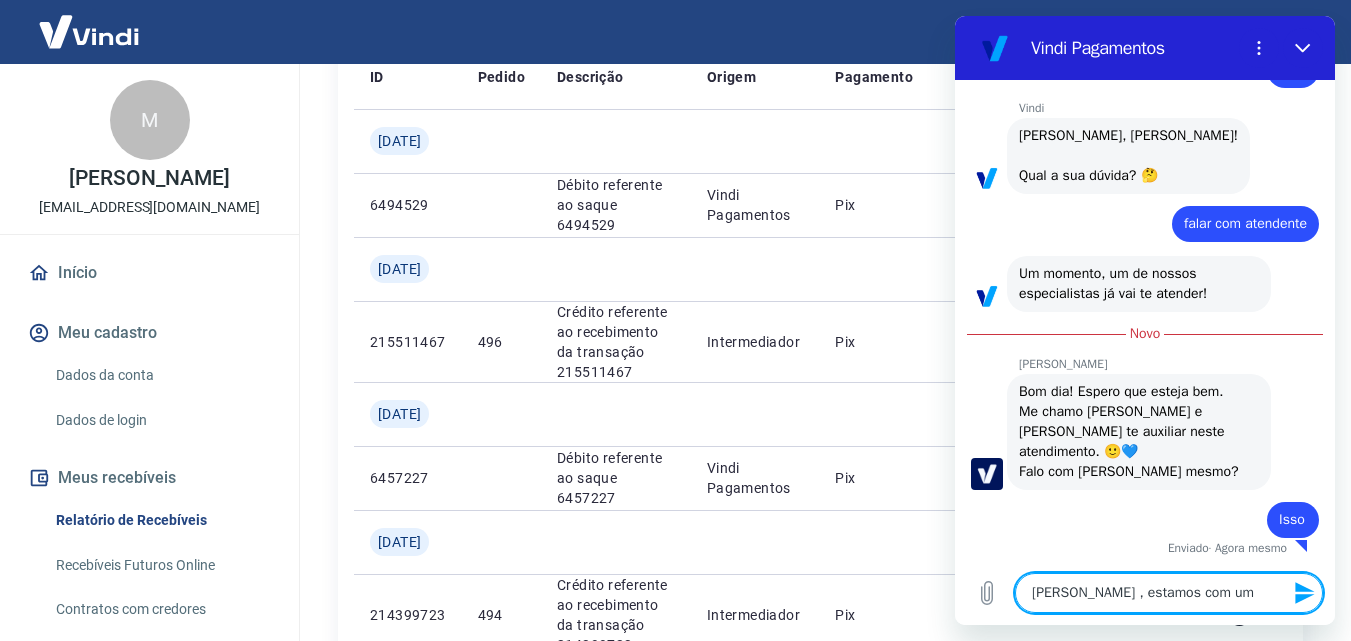 type 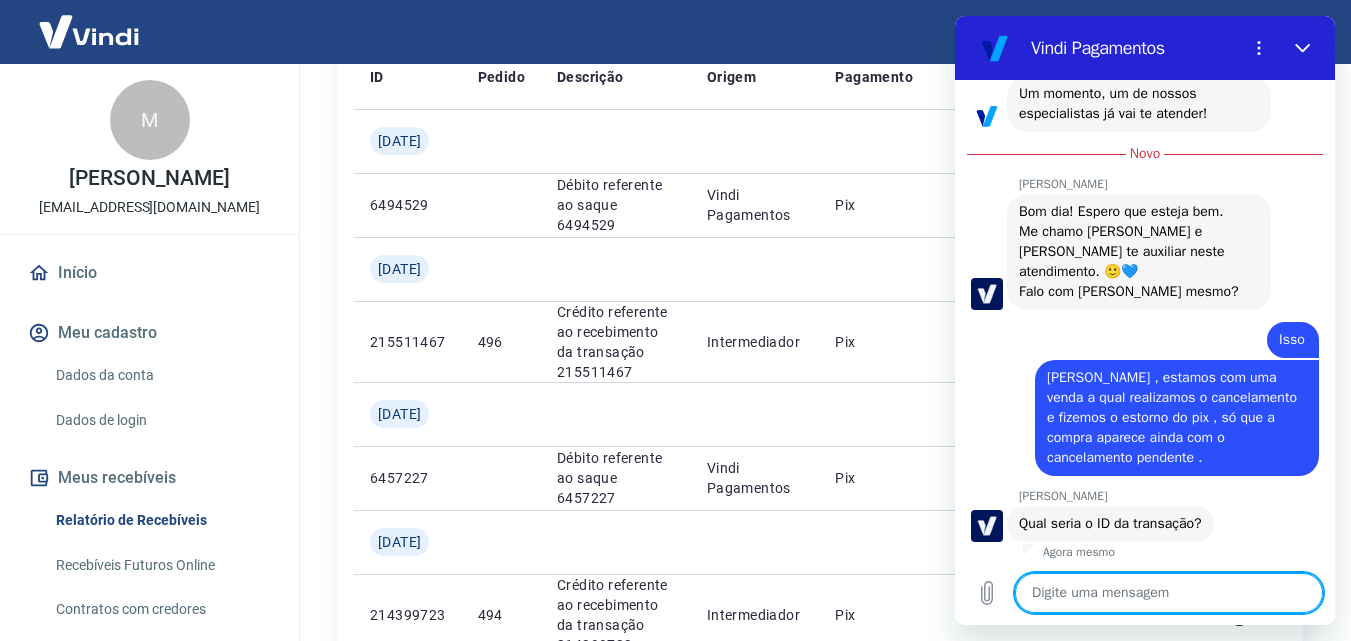 scroll, scrollTop: 3638, scrollLeft: 0, axis: vertical 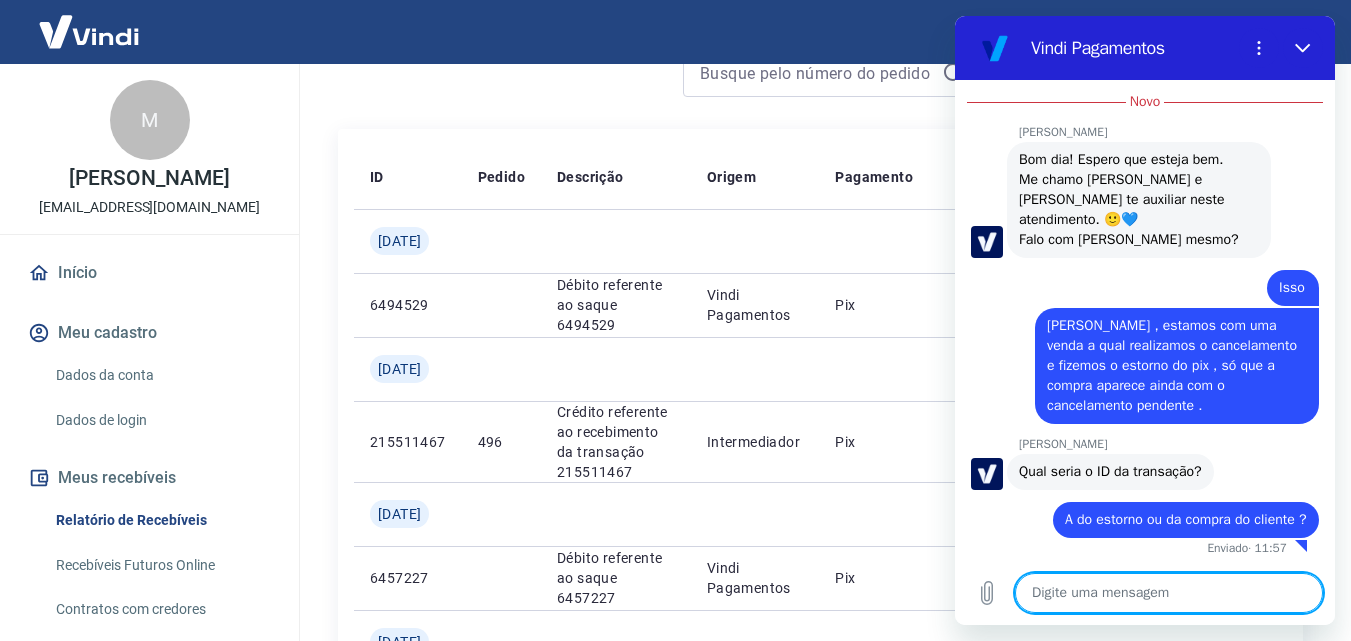 click at bounding box center [1169, 593] 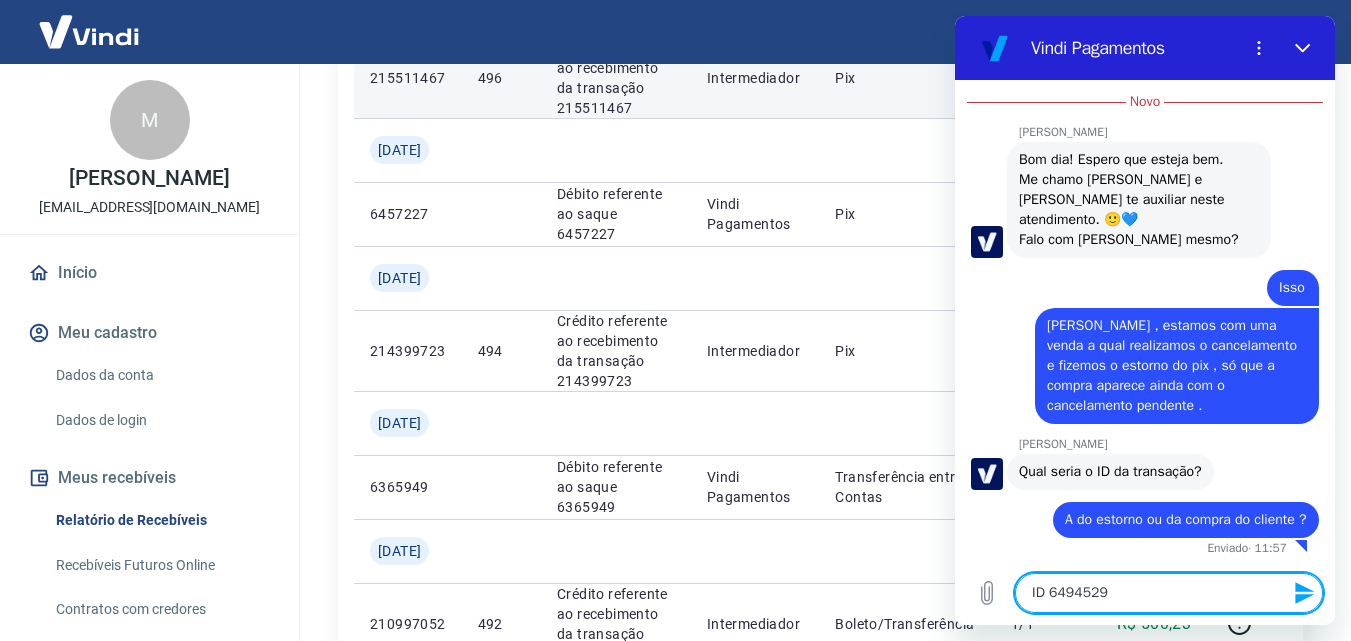 scroll, scrollTop: 600, scrollLeft: 0, axis: vertical 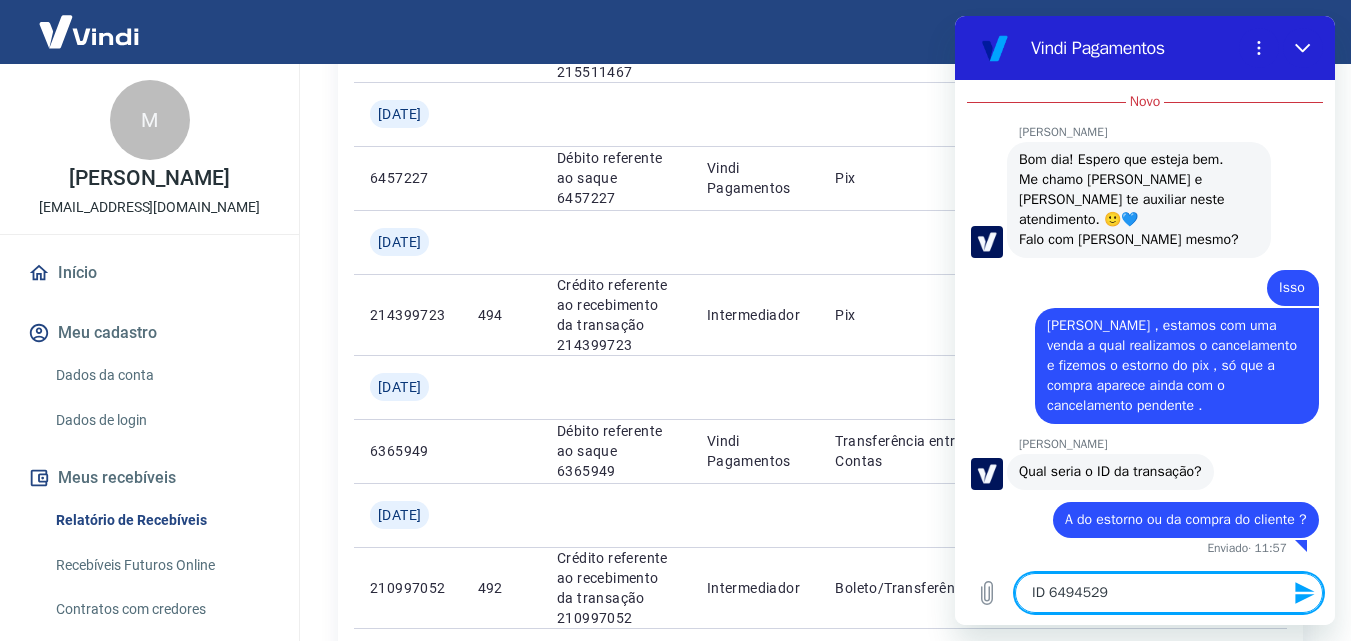 drag, startPoint x: 1049, startPoint y: 598, endPoint x: 1112, endPoint y: 592, distance: 63.28507 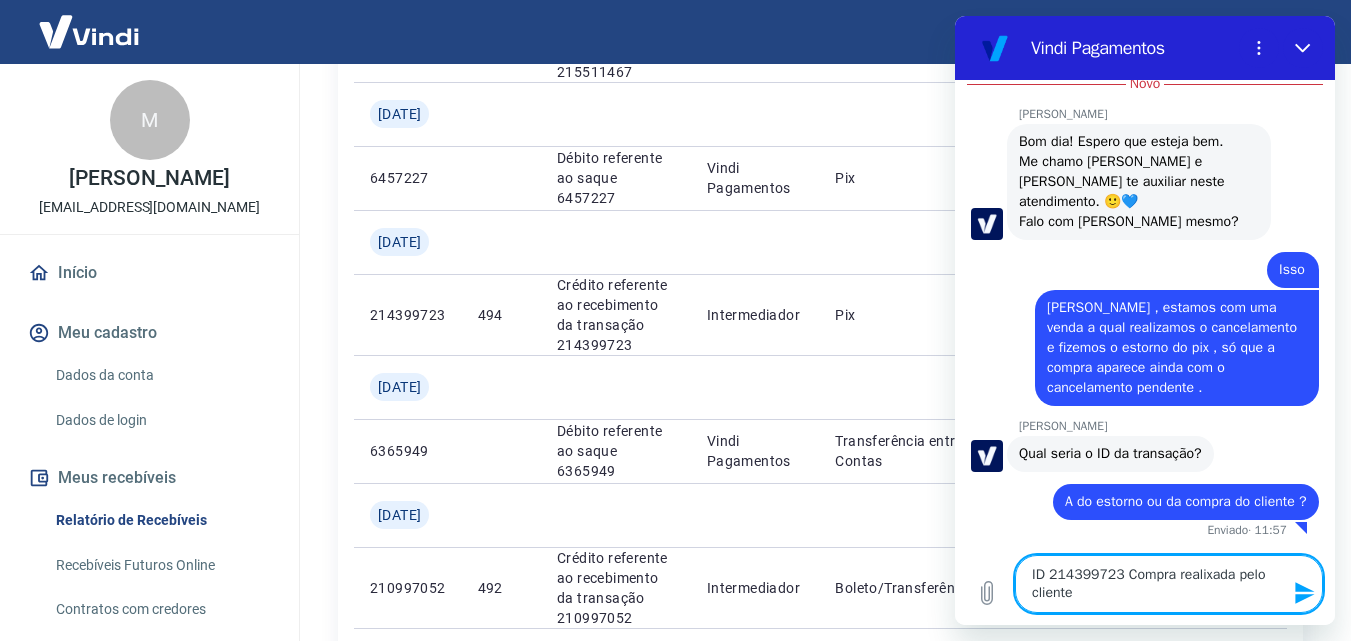 click on "ID 214399723 Compra realixada pelo cliente" at bounding box center [1169, 584] 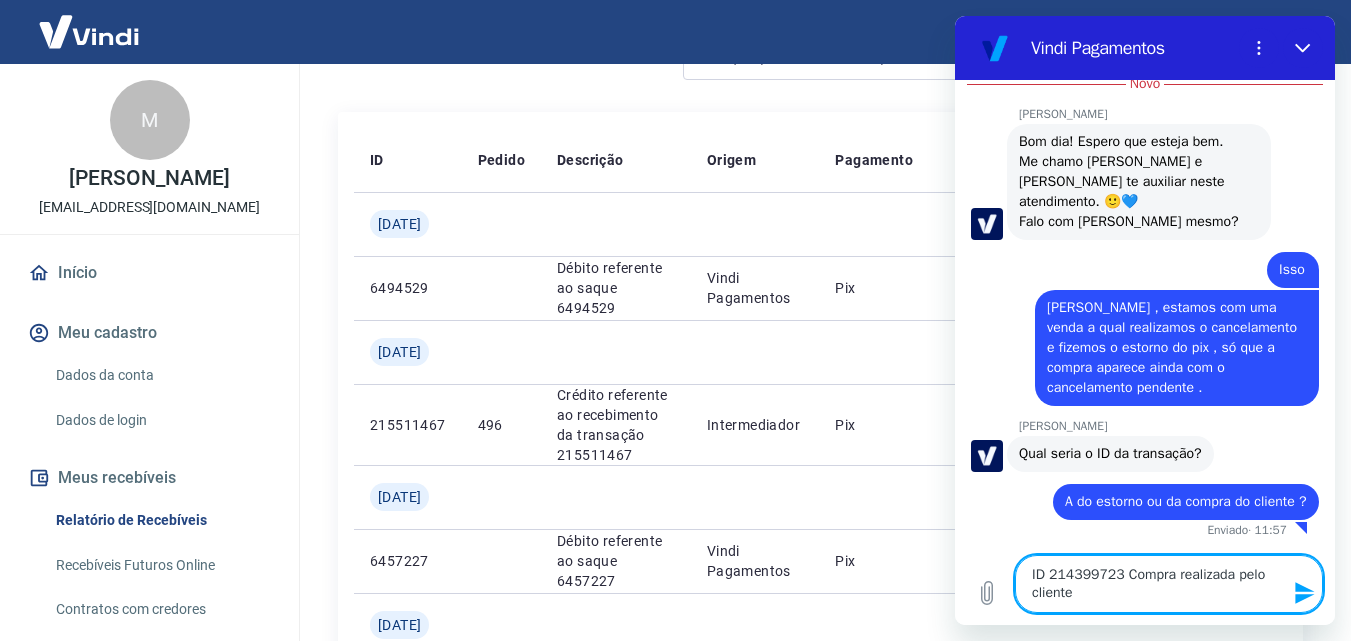 scroll, scrollTop: 200, scrollLeft: 0, axis: vertical 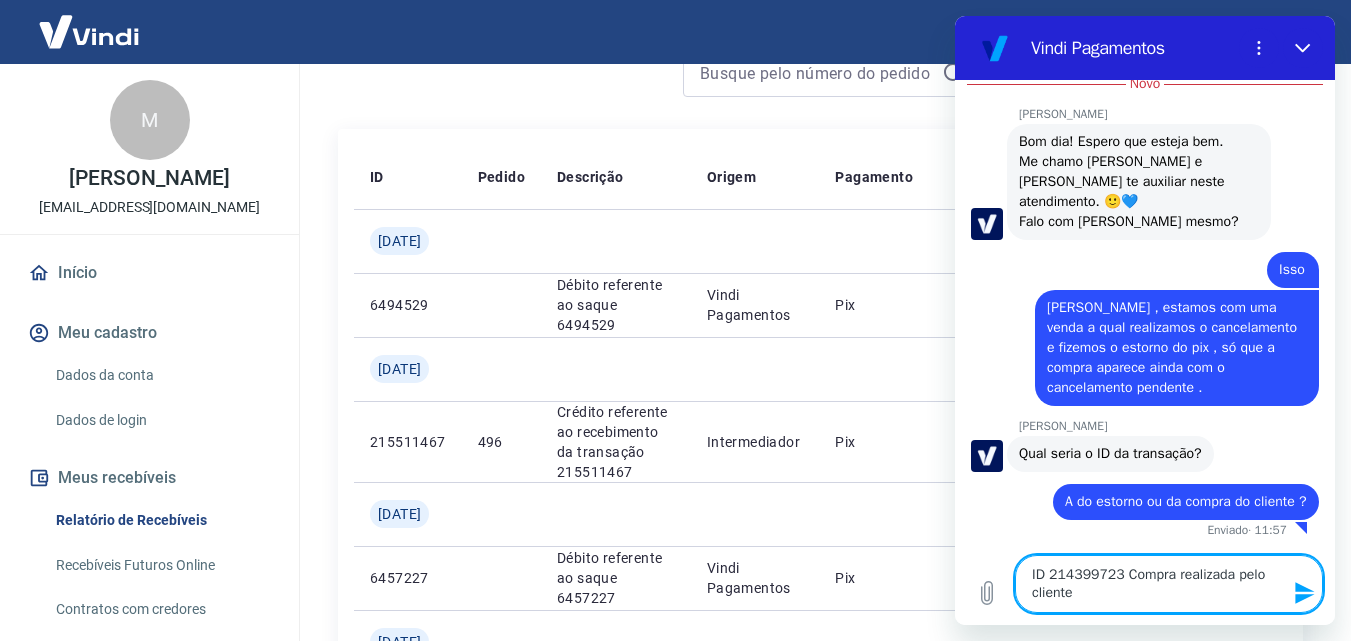drag, startPoint x: 1116, startPoint y: 573, endPoint x: 1062, endPoint y: 567, distance: 54.33231 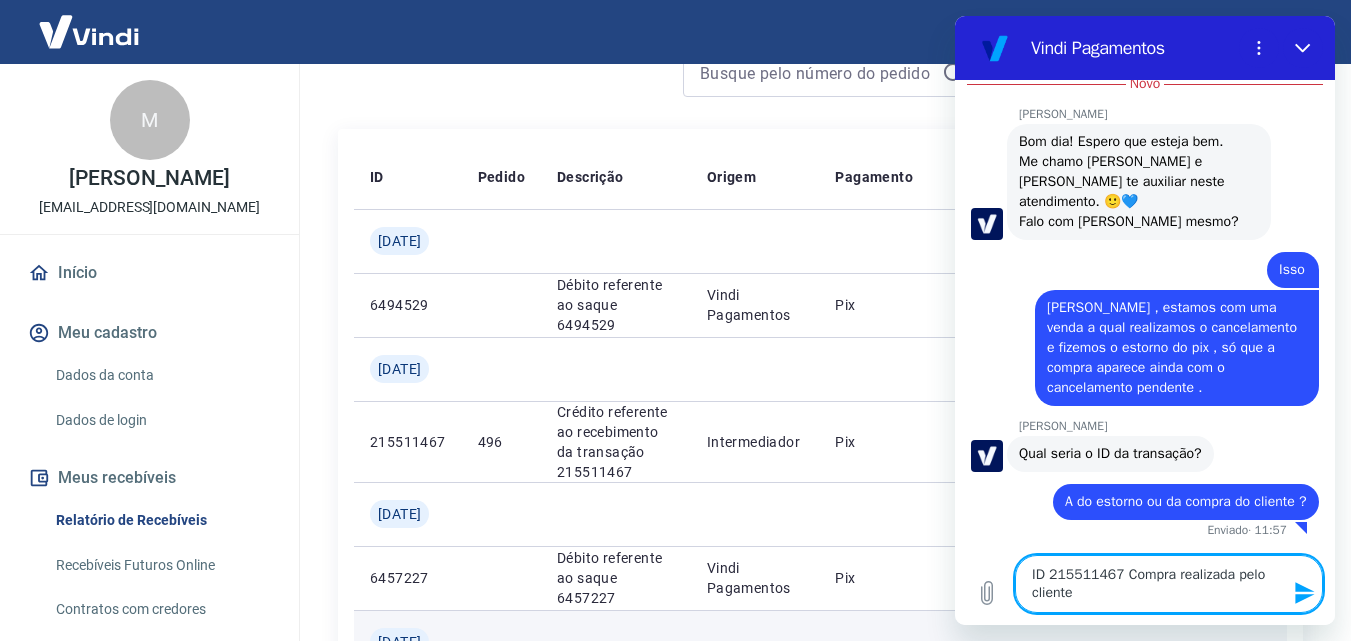 scroll, scrollTop: 3724, scrollLeft: 0, axis: vertical 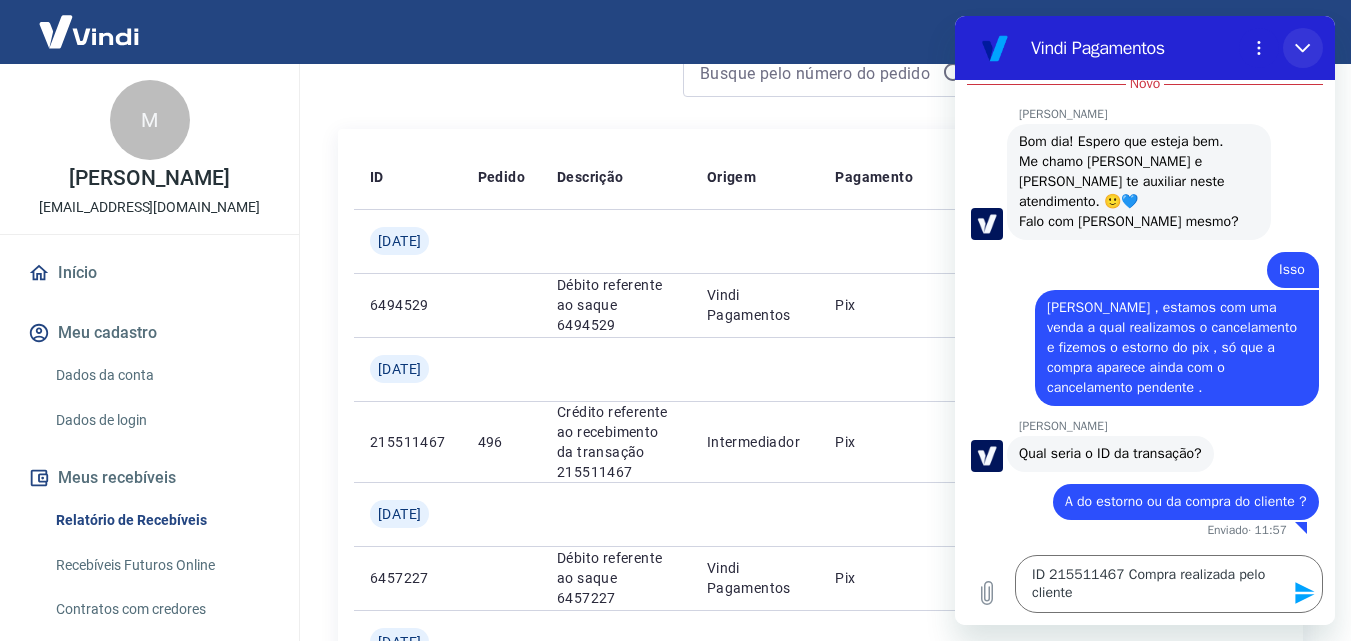 click 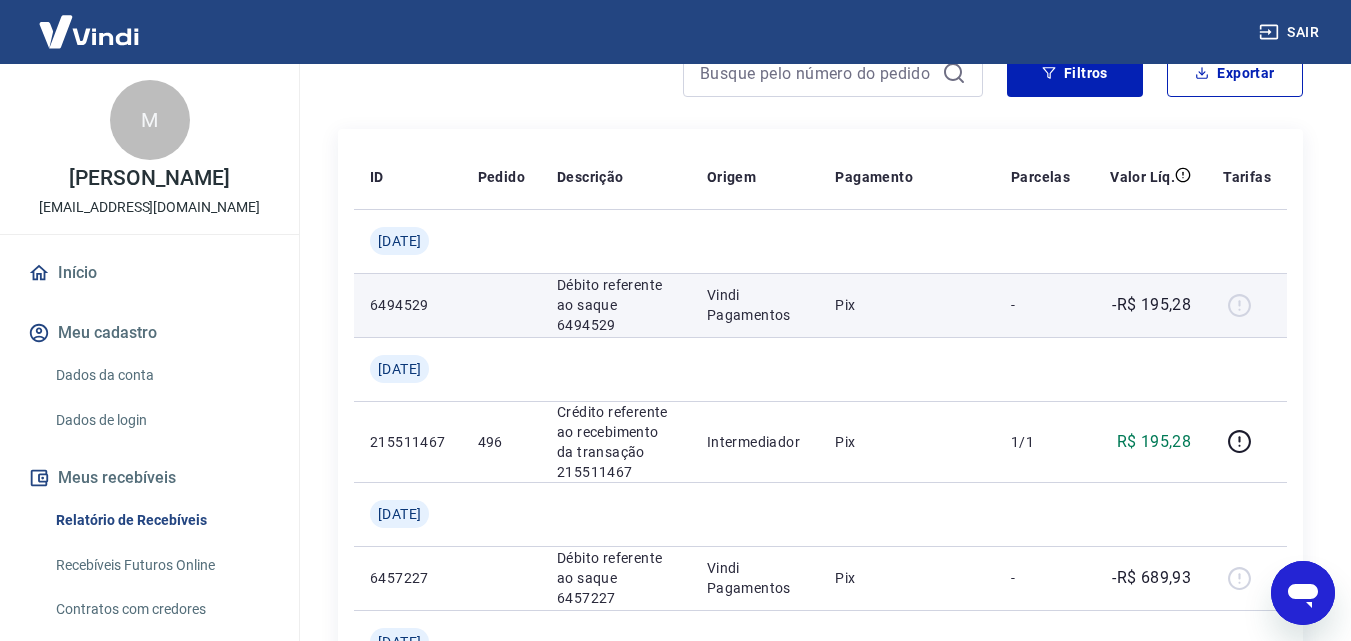 scroll, scrollTop: 3764, scrollLeft: 0, axis: vertical 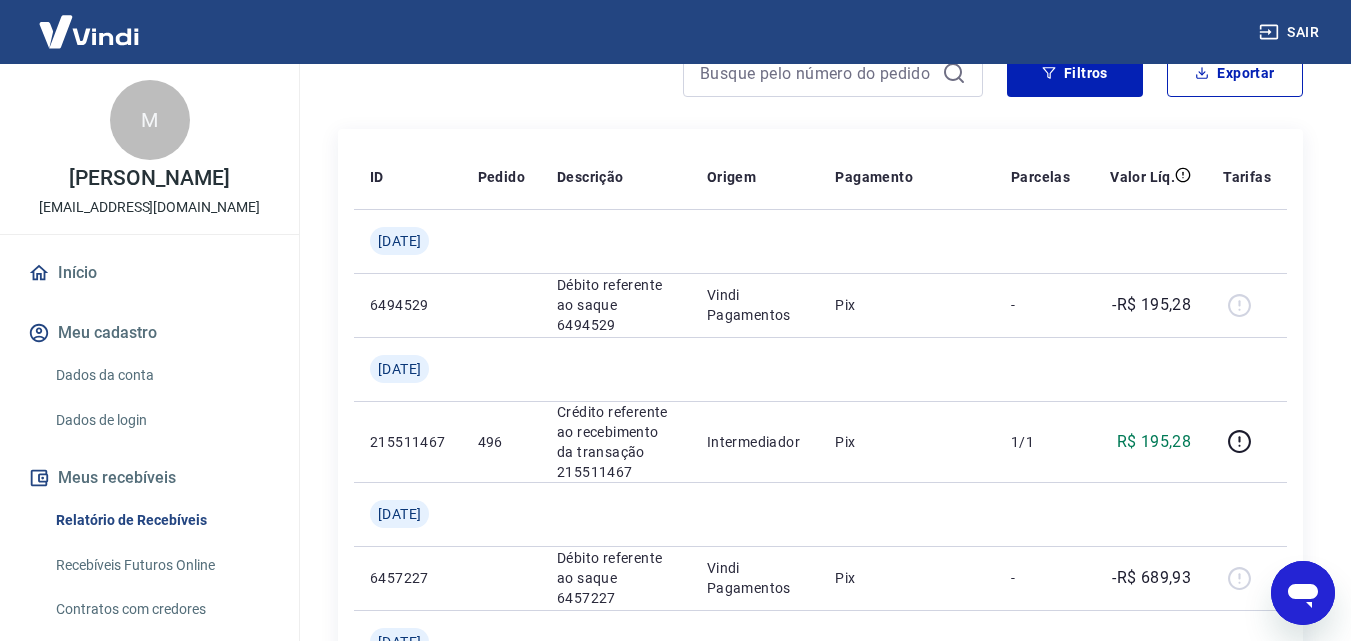 click 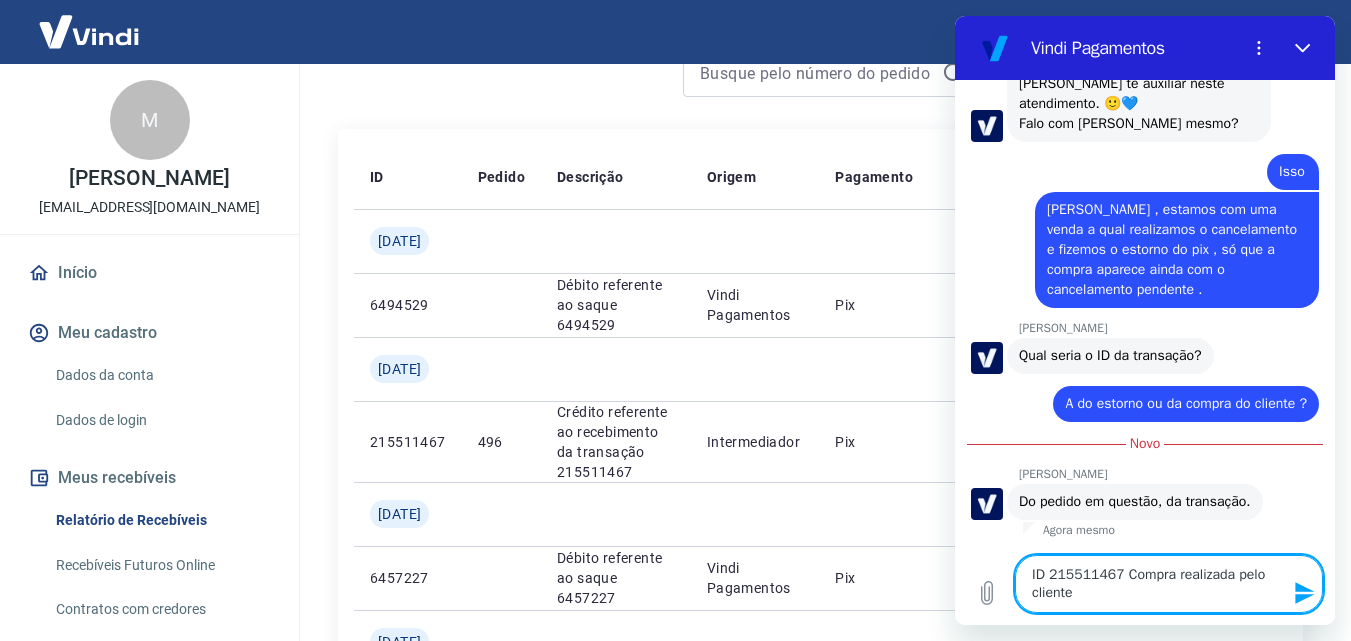 scroll, scrollTop: 3810, scrollLeft: 0, axis: vertical 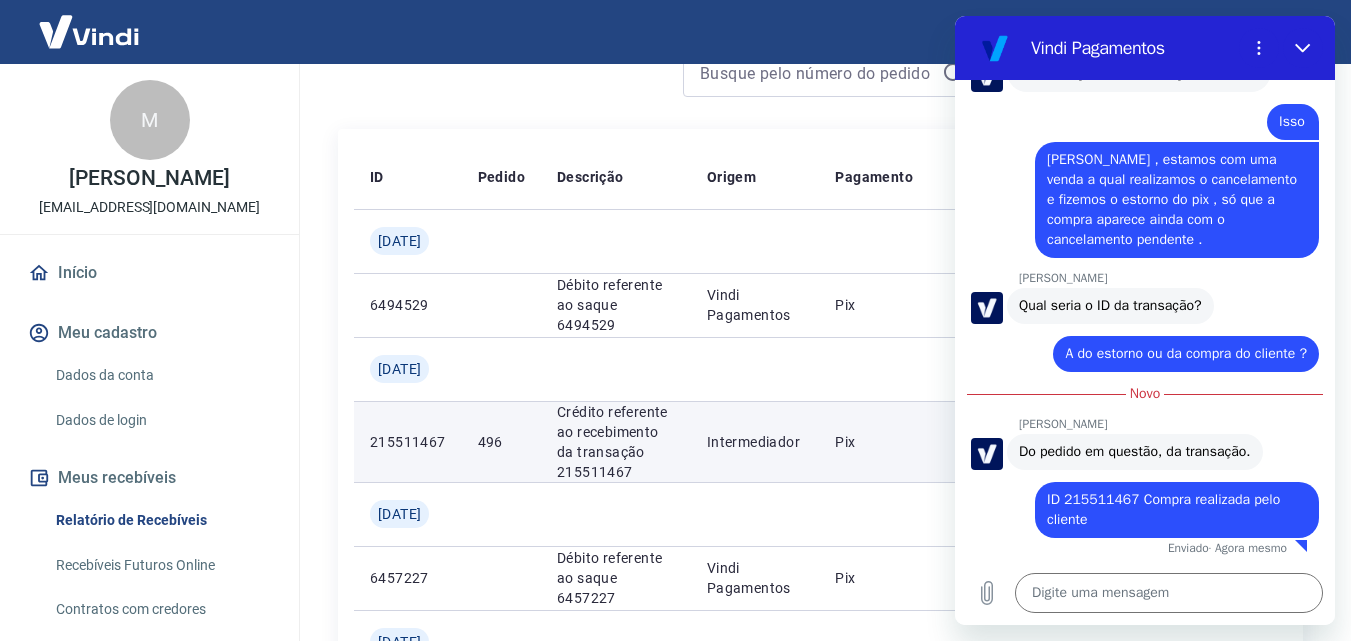click on "215511467" at bounding box center (408, 442) 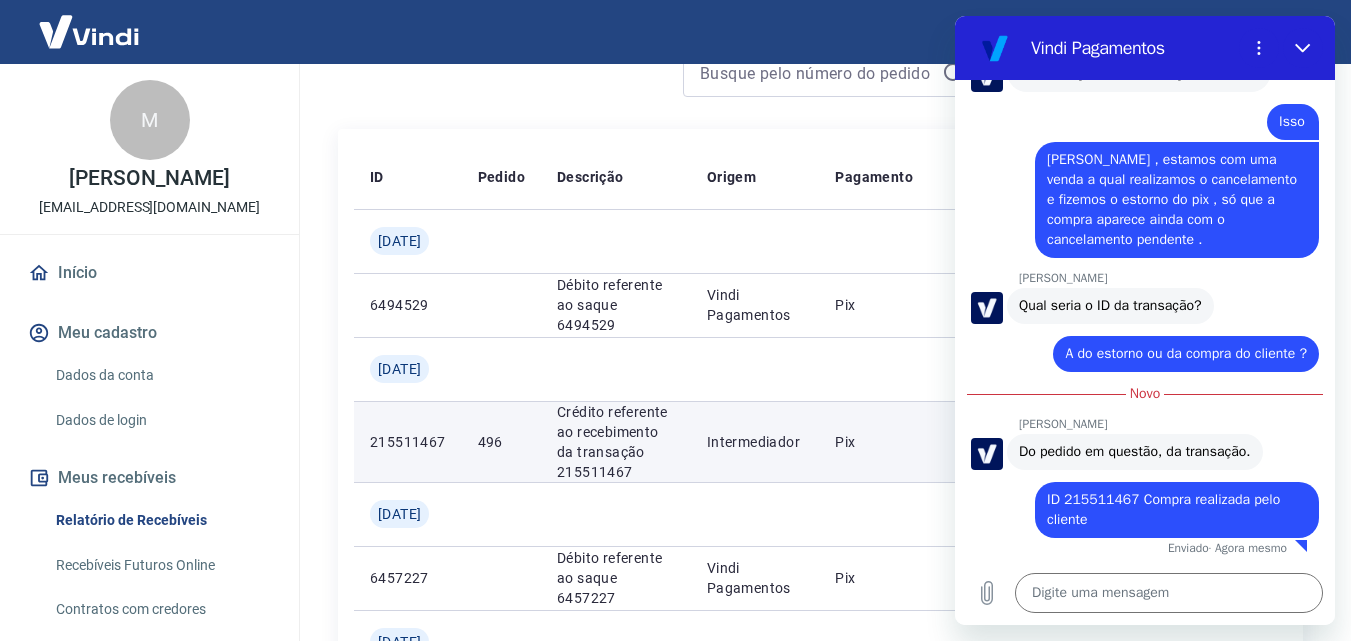 click on "215511467" at bounding box center (408, 442) 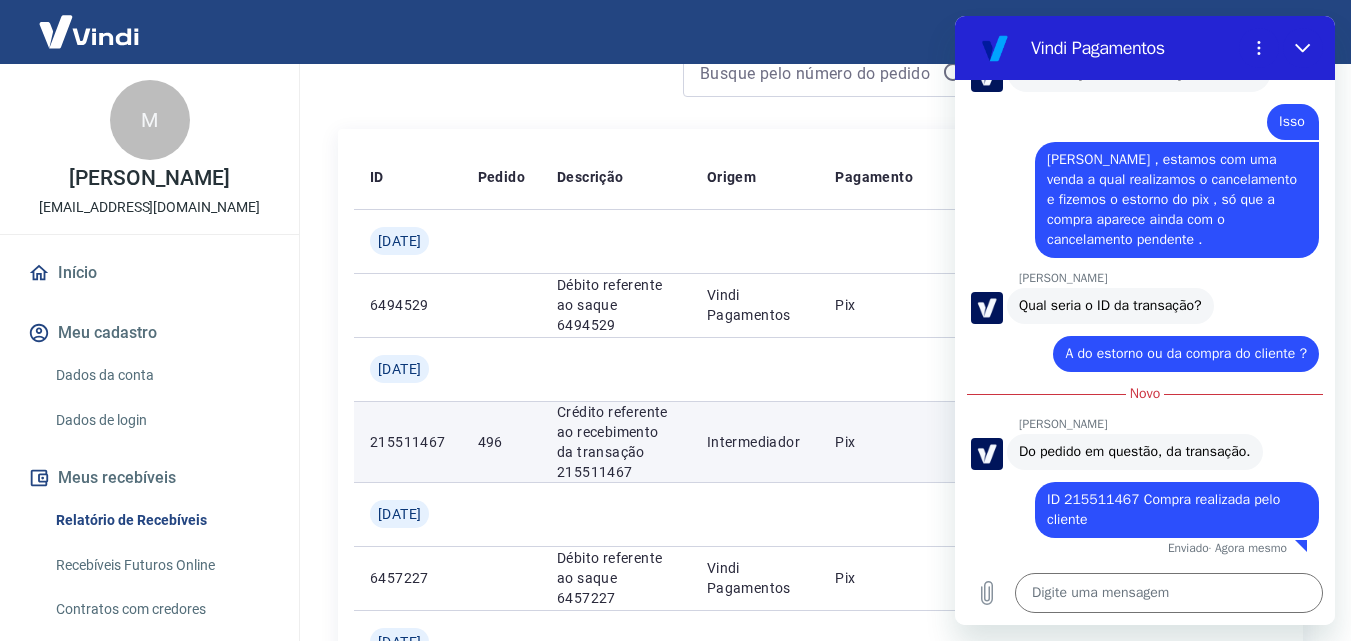 click on "215511467" at bounding box center (408, 442) 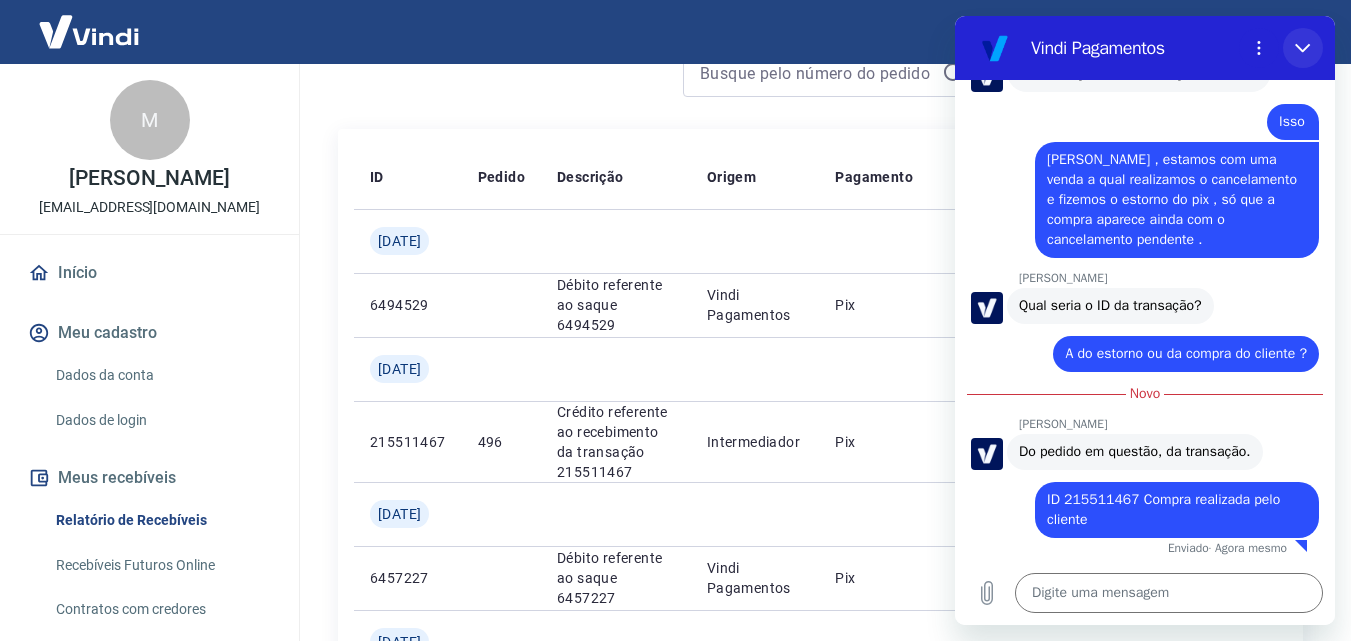 click at bounding box center (1303, 48) 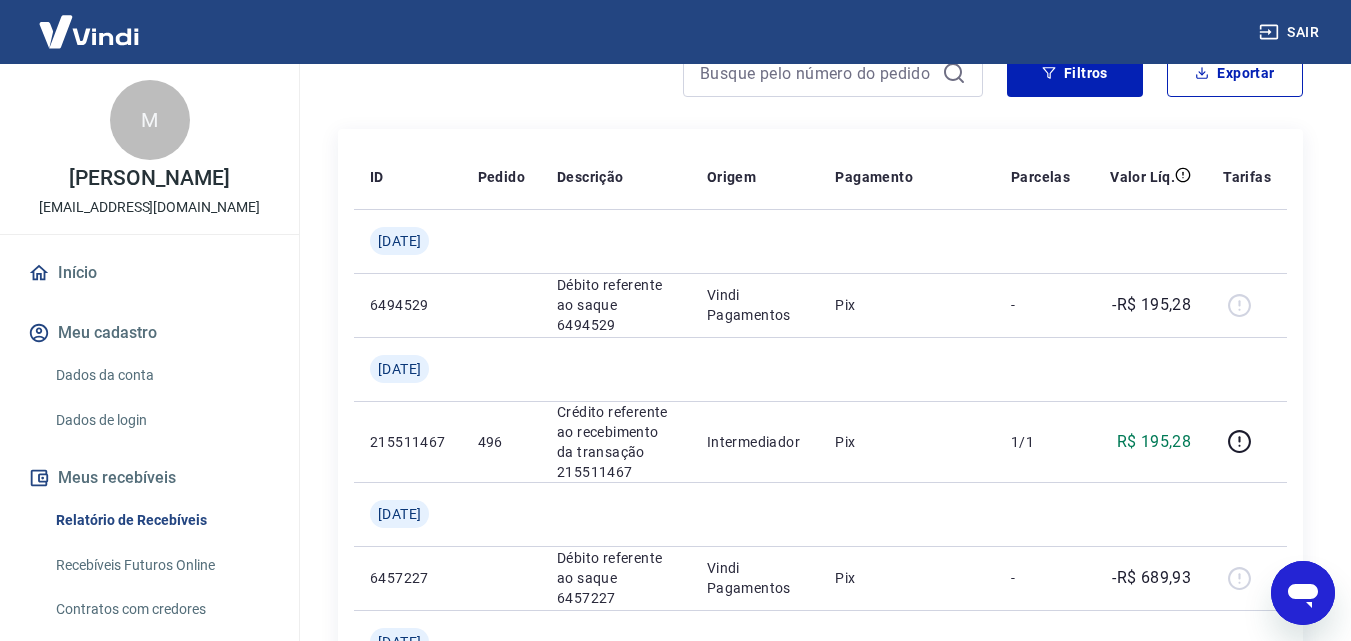 scroll, scrollTop: 3862, scrollLeft: 0, axis: vertical 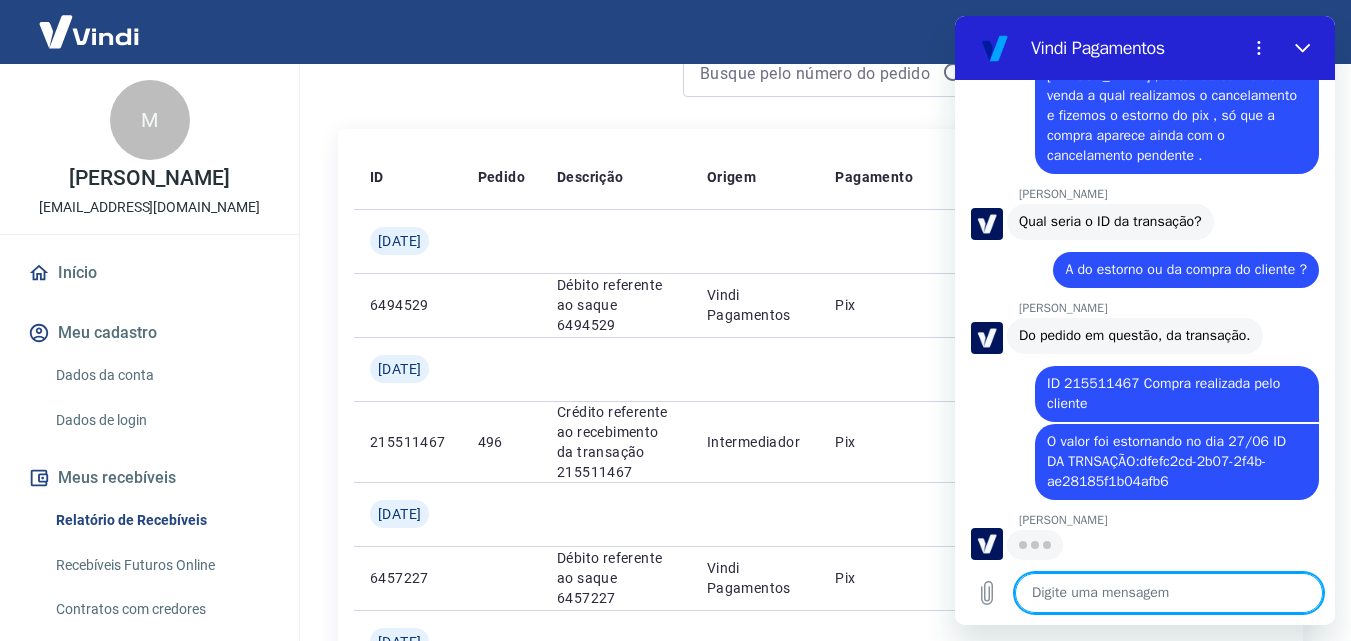 click on "diz:  O valor foi estornando no dia 27/06 ID DA TRNSAÇÃO:dfefc2cd-2b07-2f4b-ae28185f1b04afb6" at bounding box center (1177, 462) 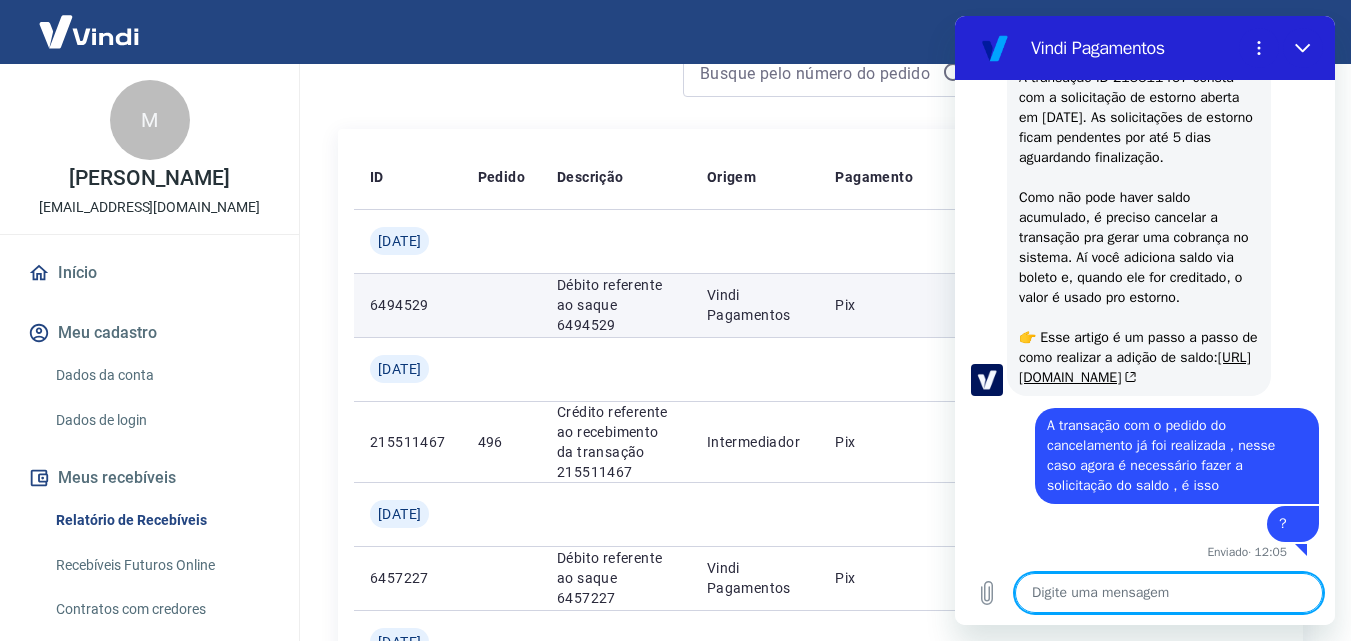 scroll, scrollTop: 4498, scrollLeft: 0, axis: vertical 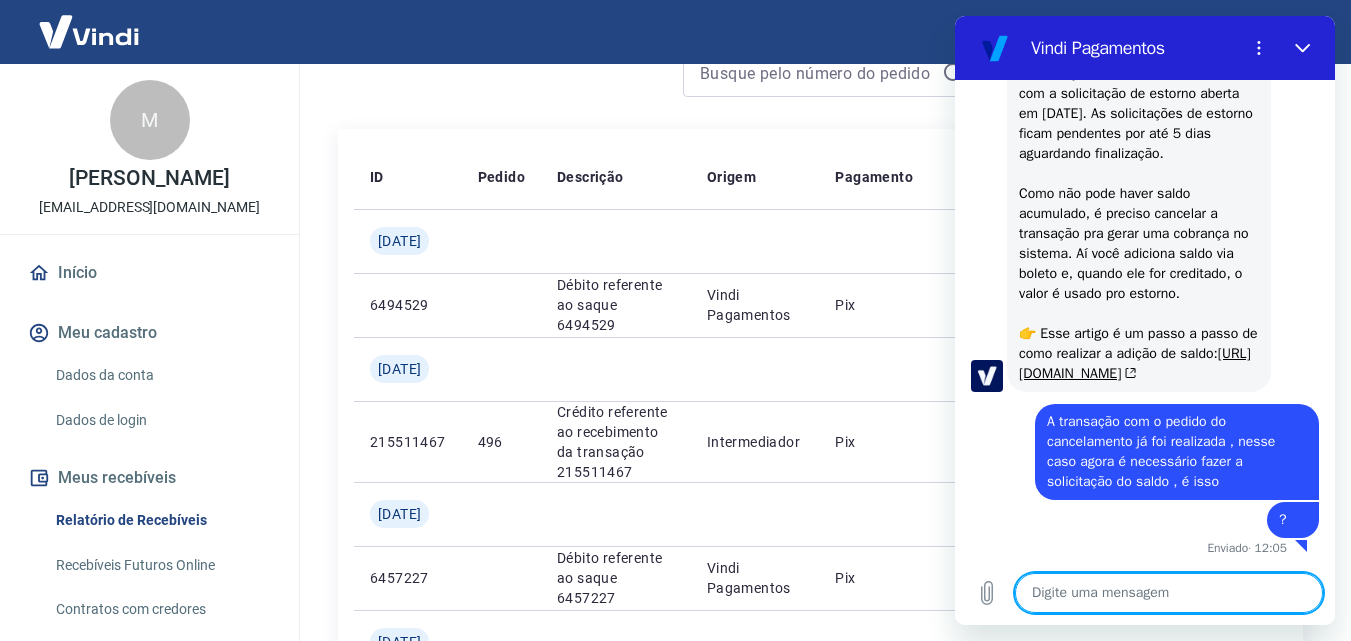 click at bounding box center [1169, 593] 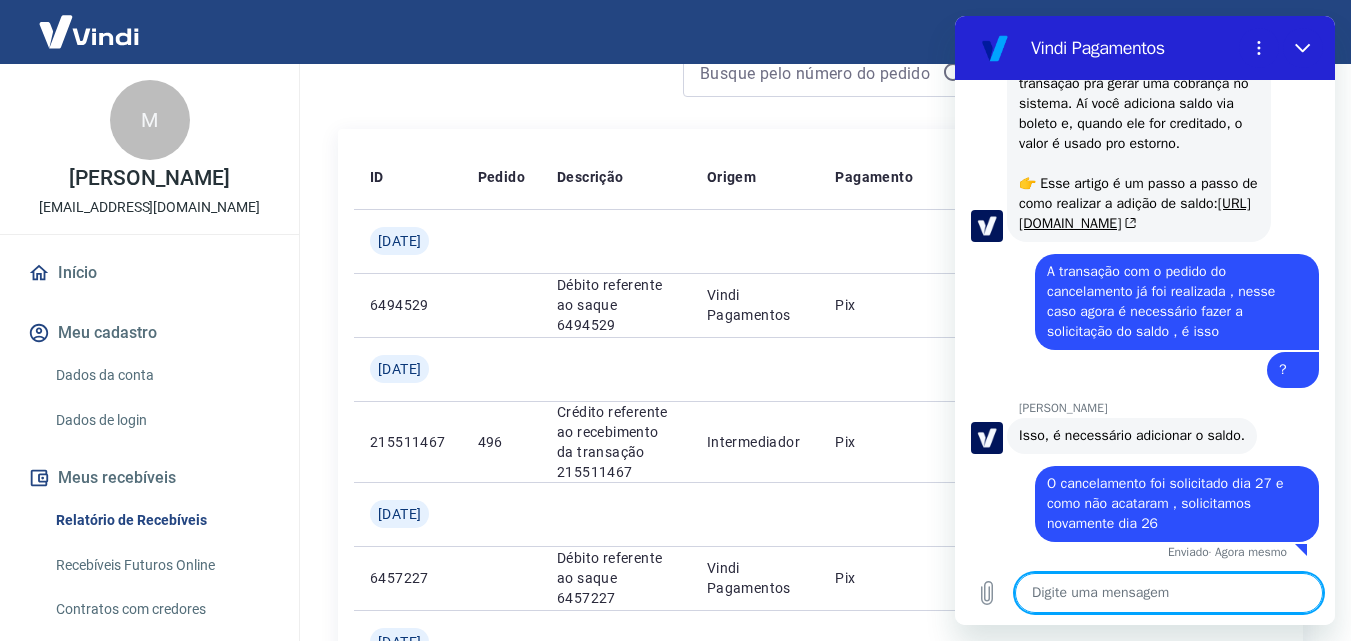 scroll, scrollTop: 4652, scrollLeft: 0, axis: vertical 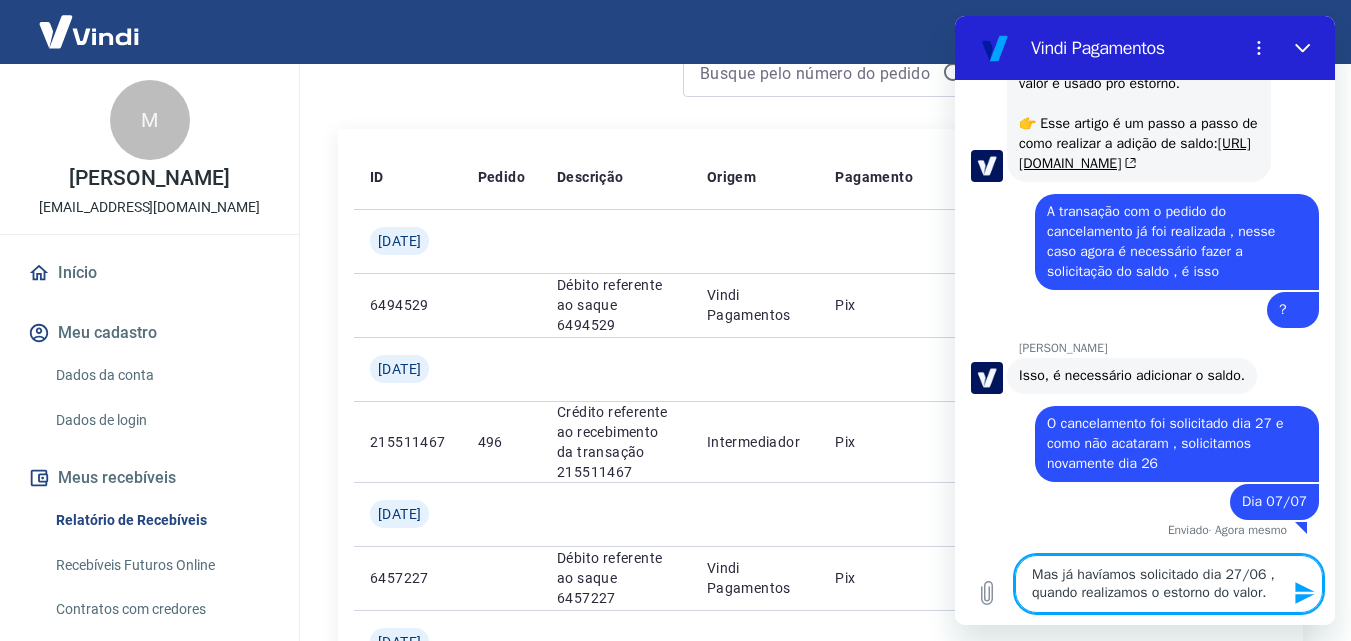click 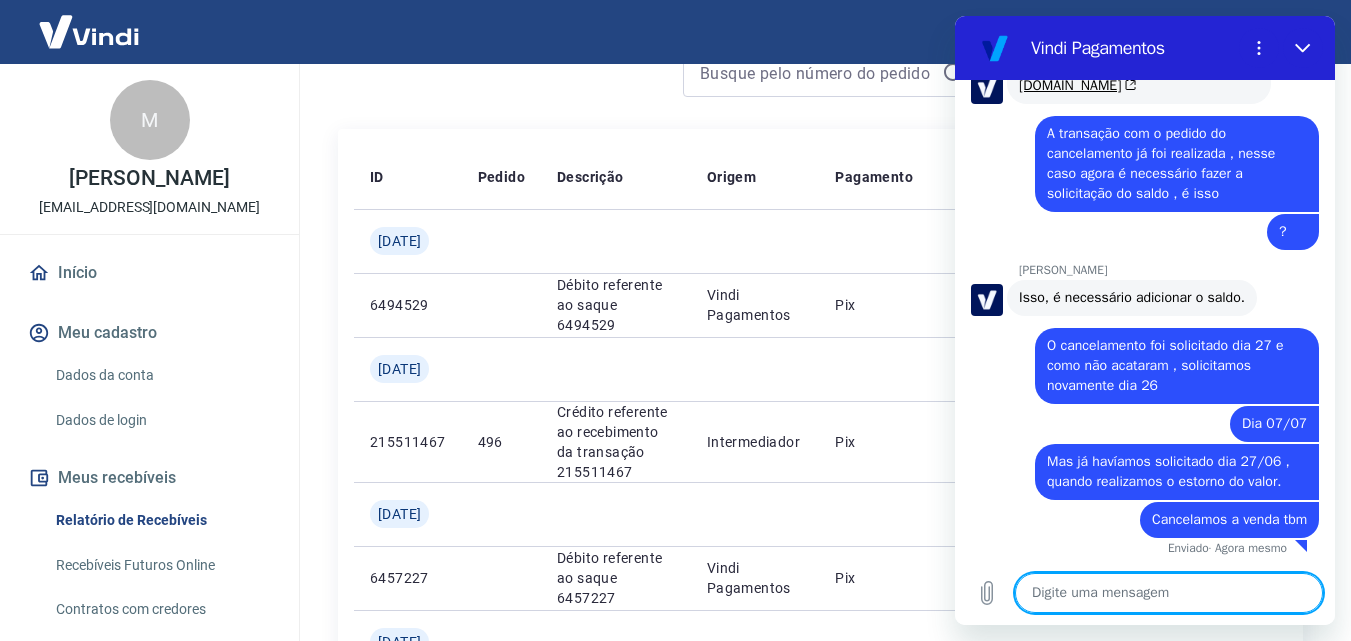 scroll, scrollTop: 4786, scrollLeft: 0, axis: vertical 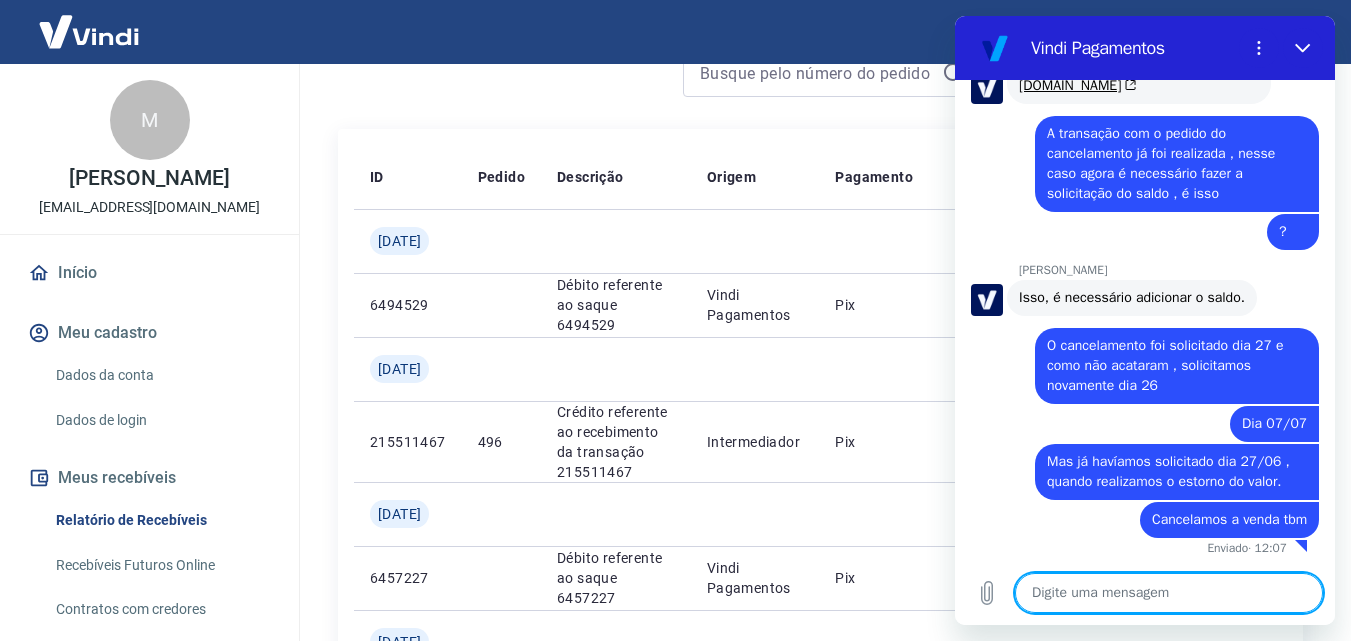 click at bounding box center [1169, 593] 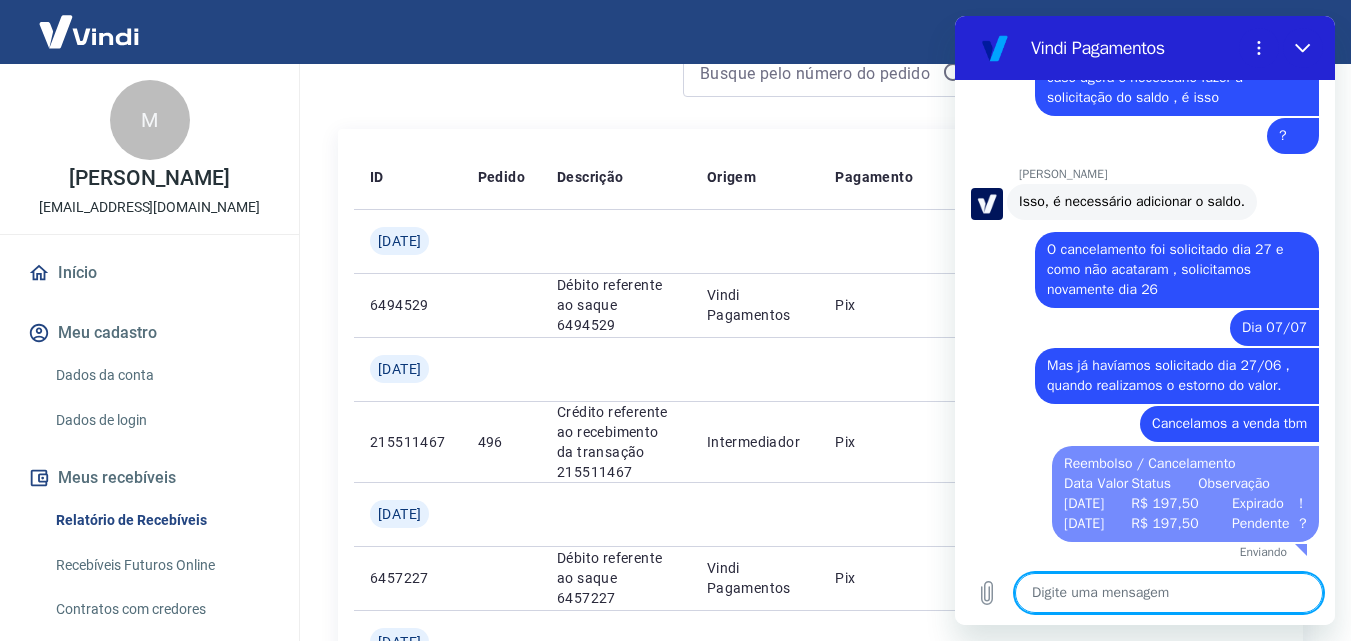 scroll, scrollTop: 0, scrollLeft: 0, axis: both 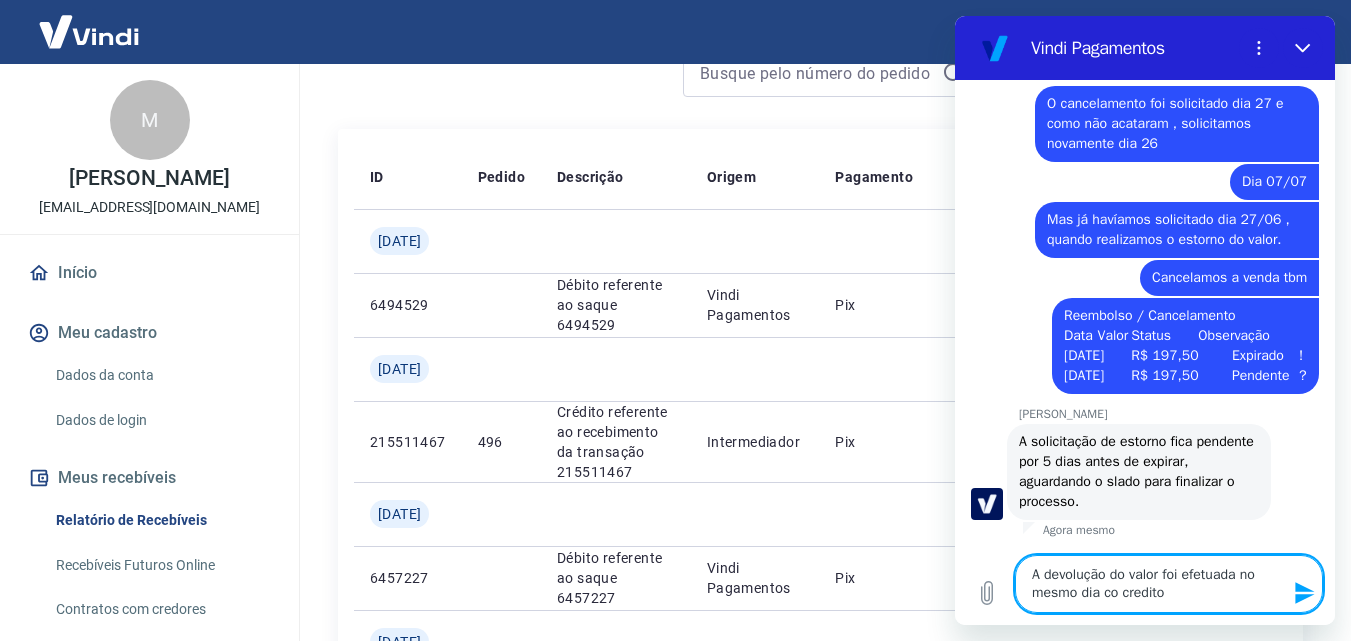 click on "A devolução do valor foi efetuada no mesmo dia co credito" at bounding box center (1169, 584) 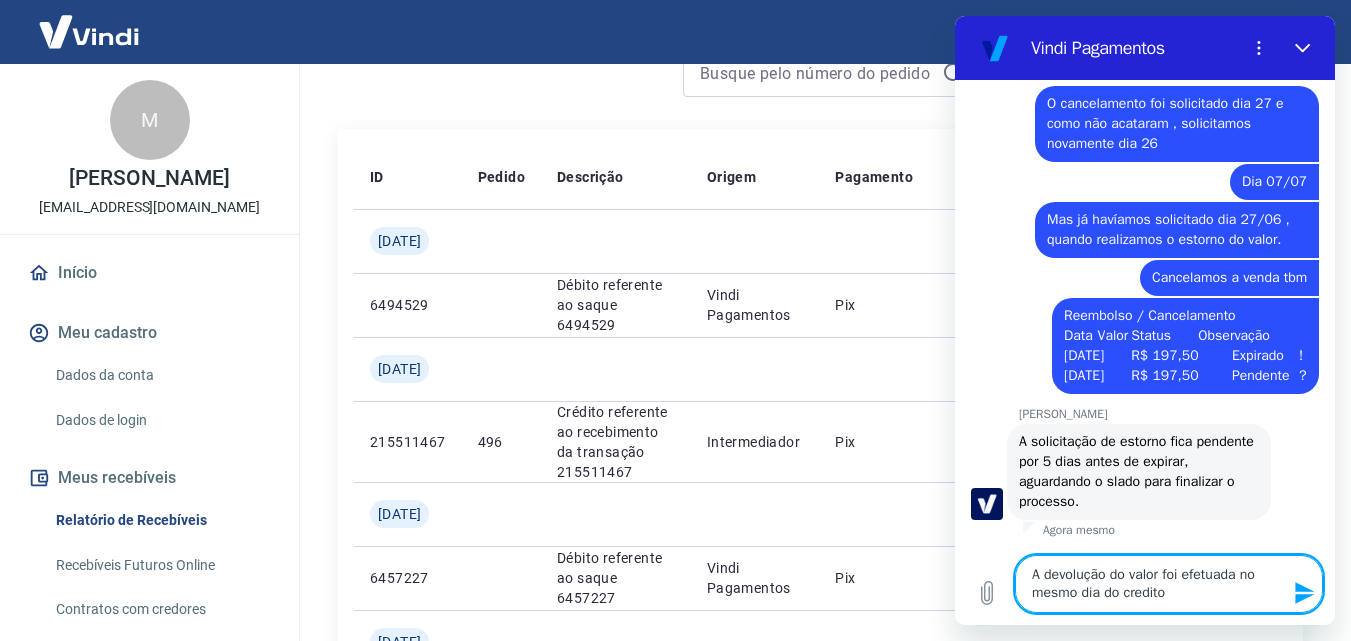 click on "A devolução do valor foi efetuada no mesmo dia do credito" at bounding box center (1169, 584) 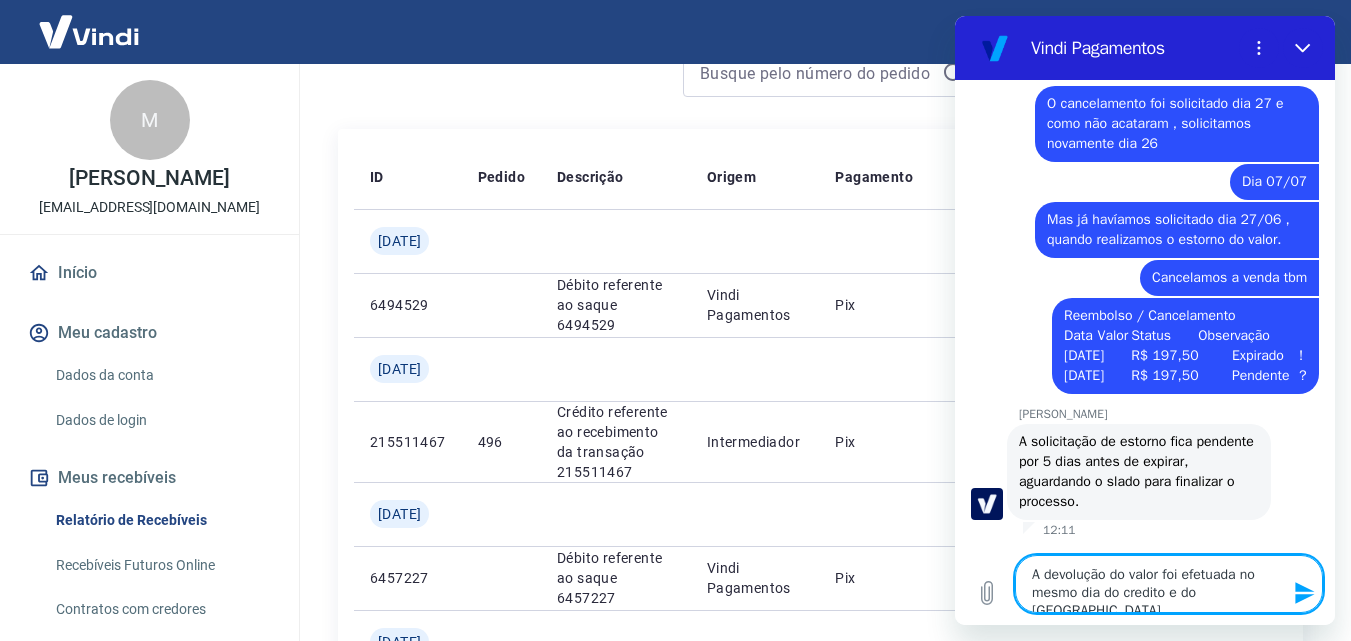 click 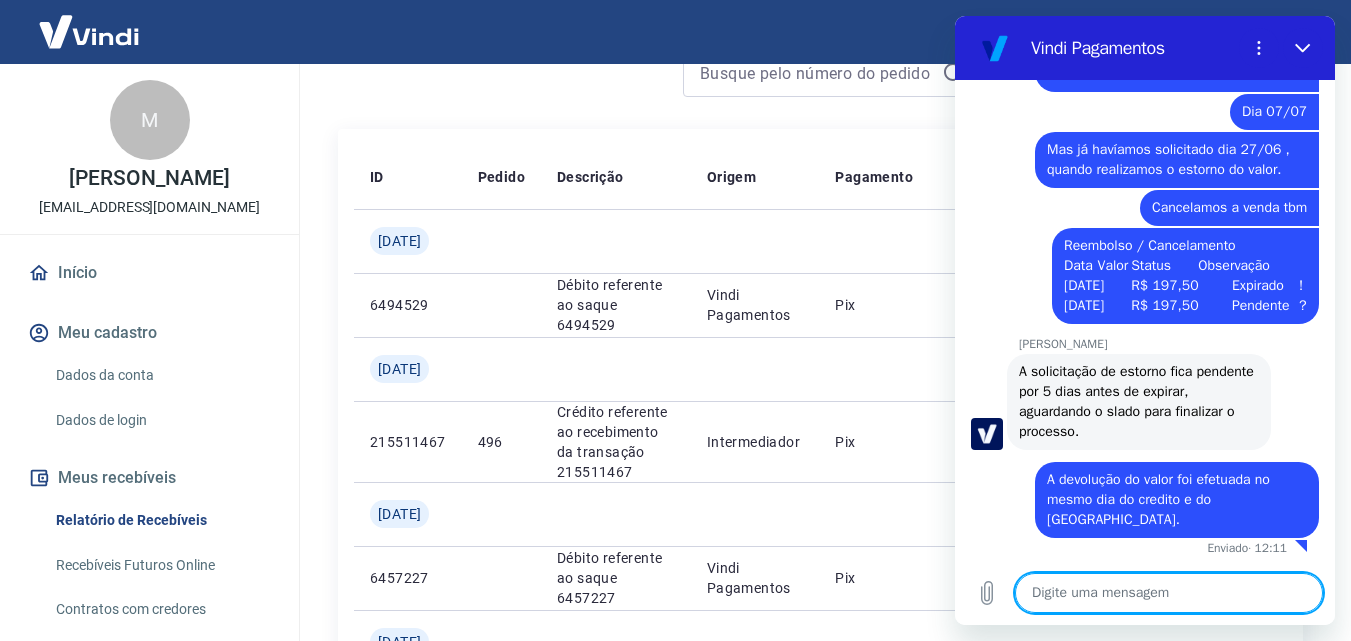 scroll, scrollTop: 5138, scrollLeft: 0, axis: vertical 